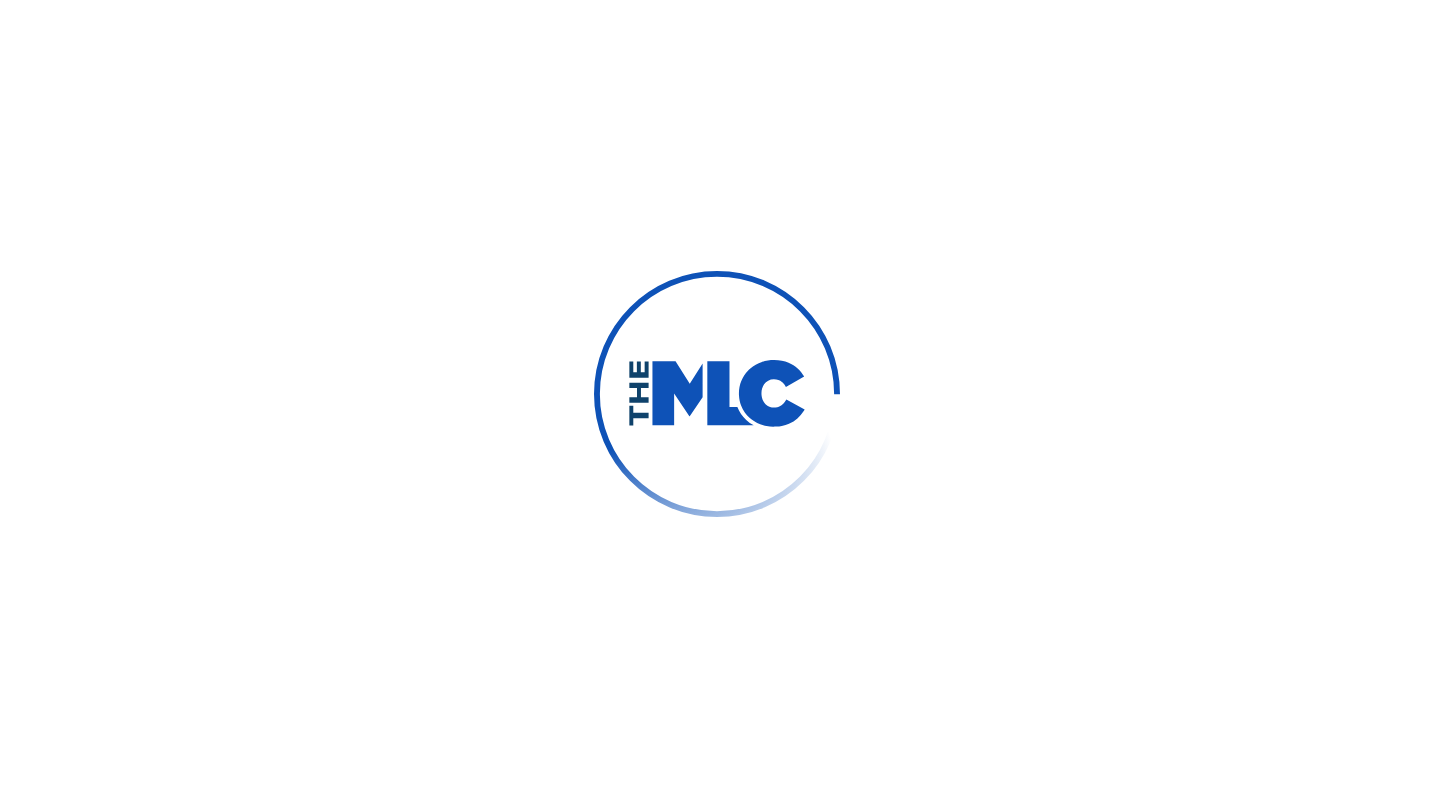 scroll, scrollTop: 0, scrollLeft: 0, axis: both 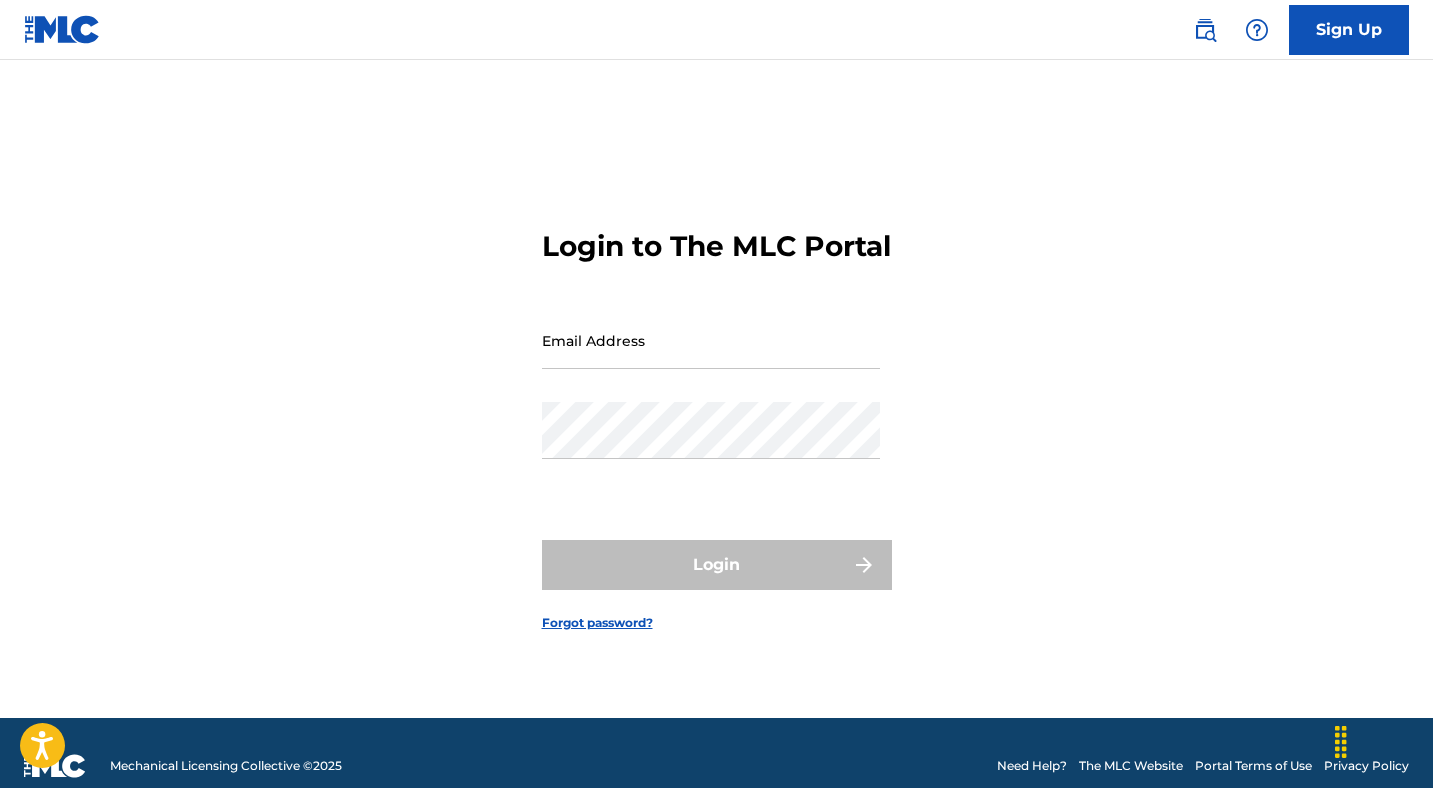 click on "Email Address" at bounding box center (711, 340) 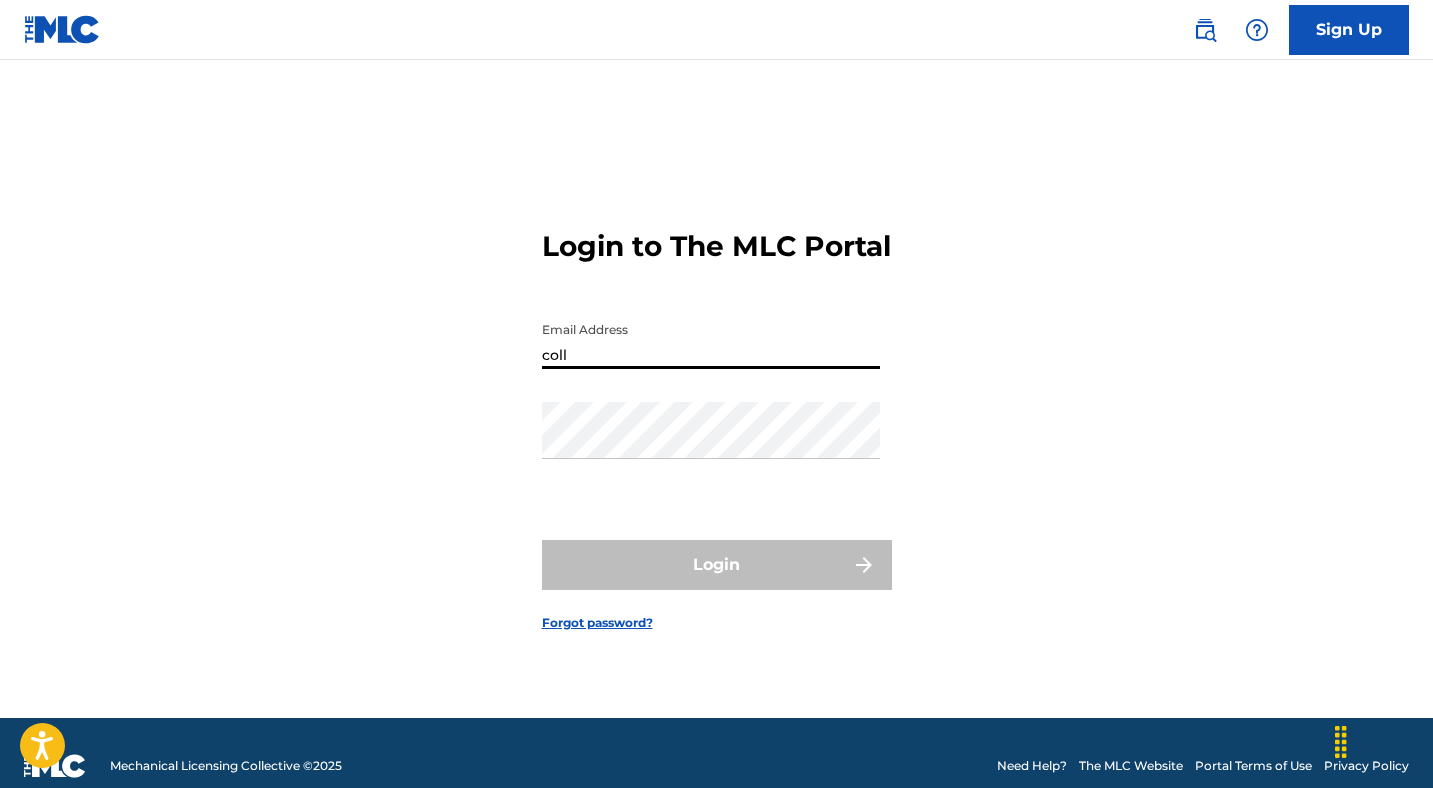type on "[EMAIL]" 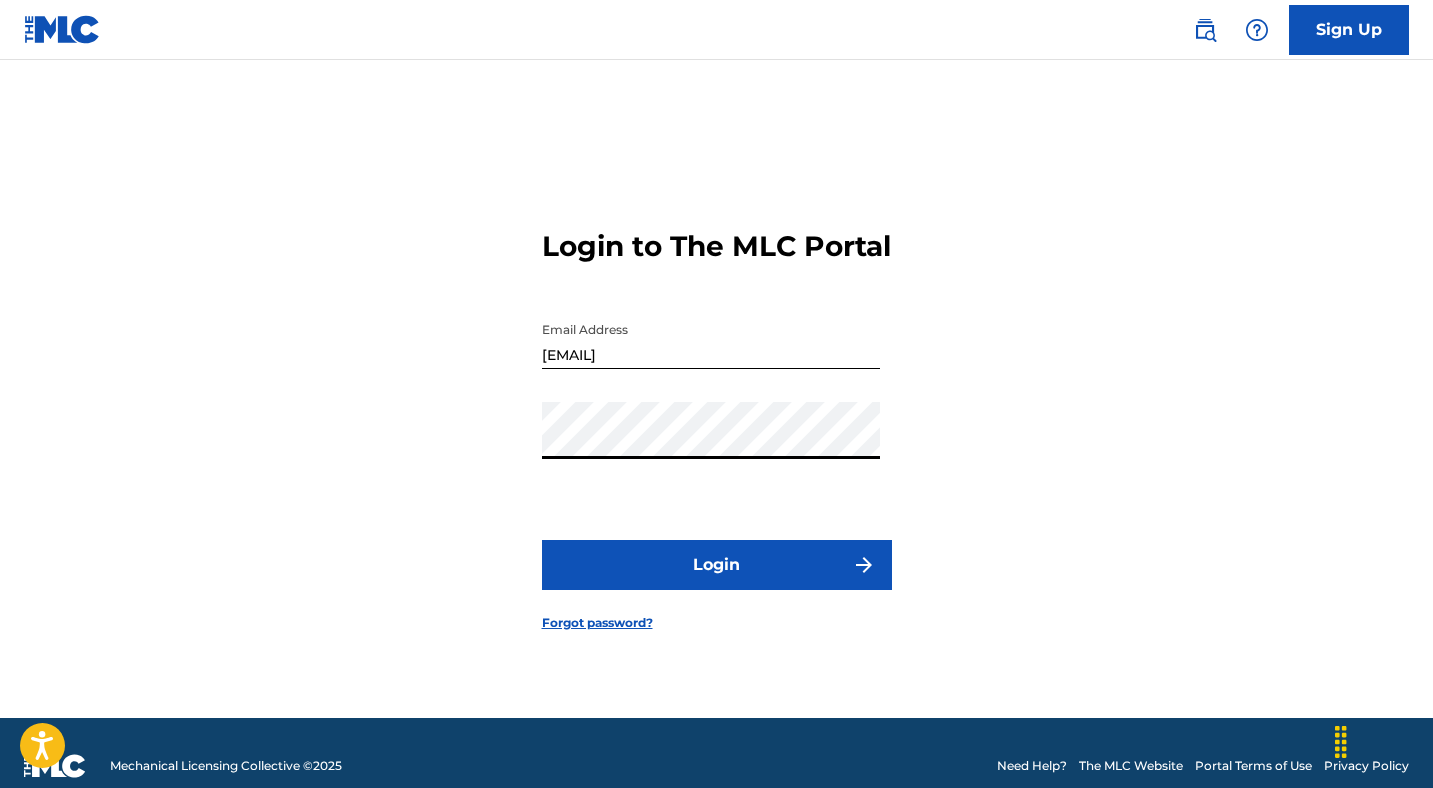 click on "Login" at bounding box center [717, 565] 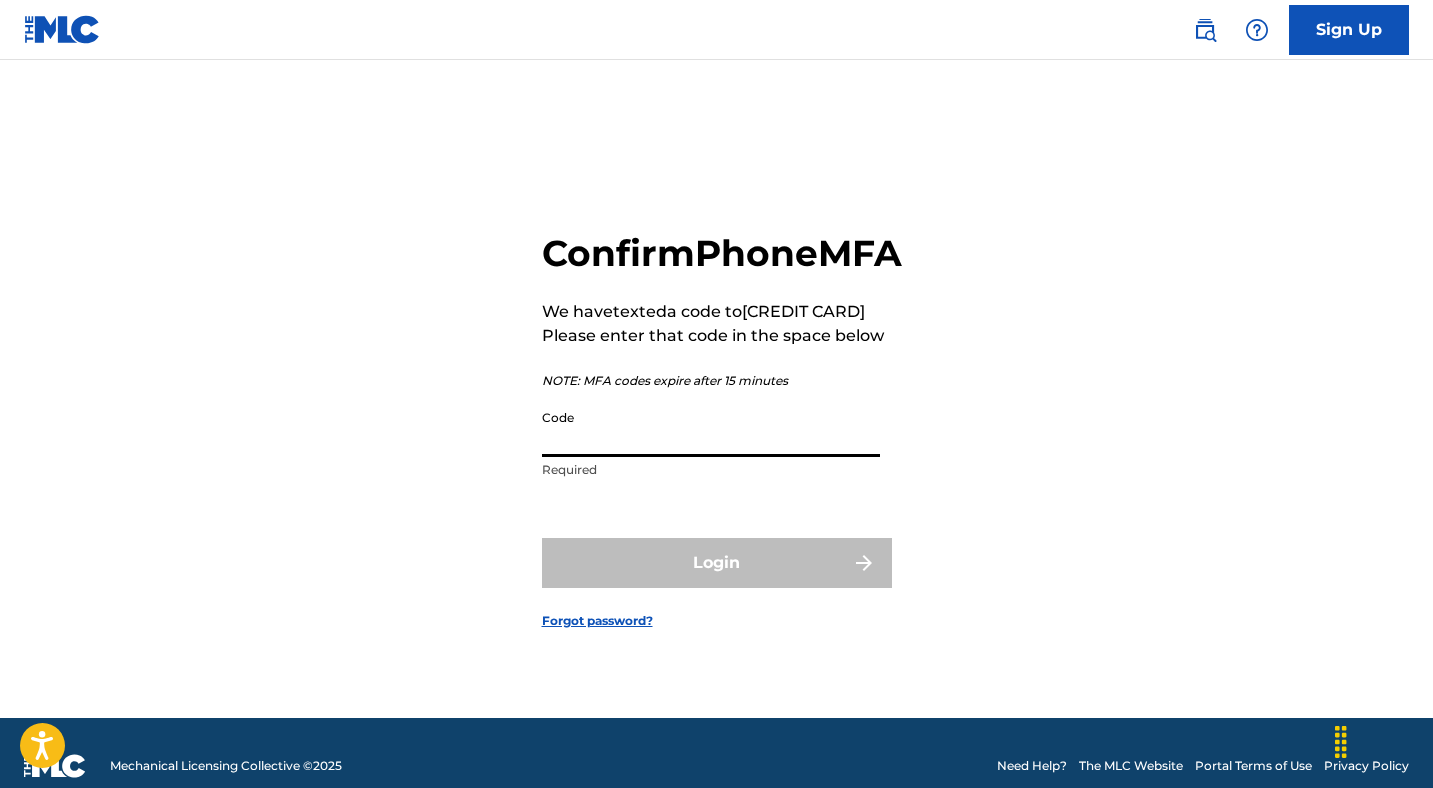 click on "Code" at bounding box center [711, 428] 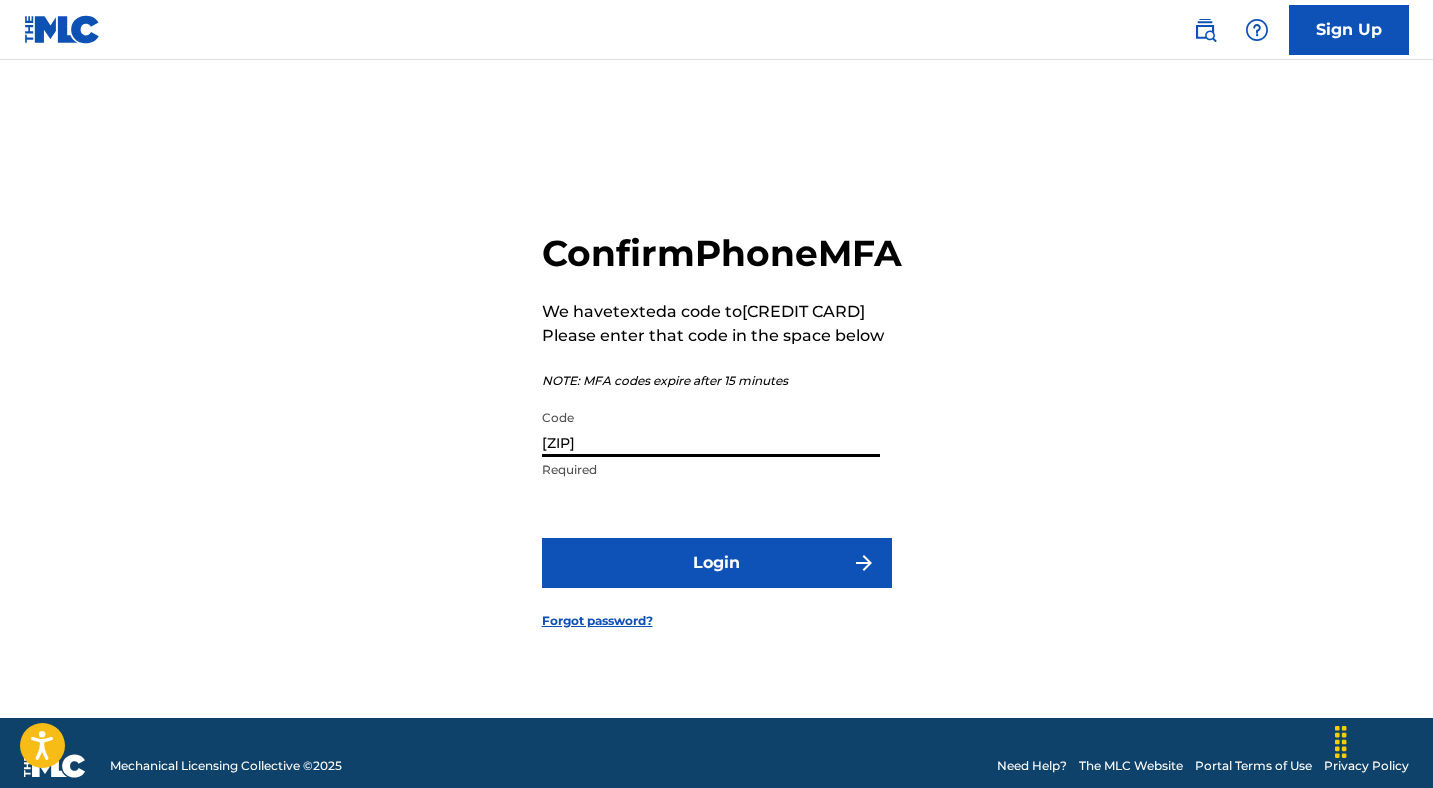 type on "[ZIP]" 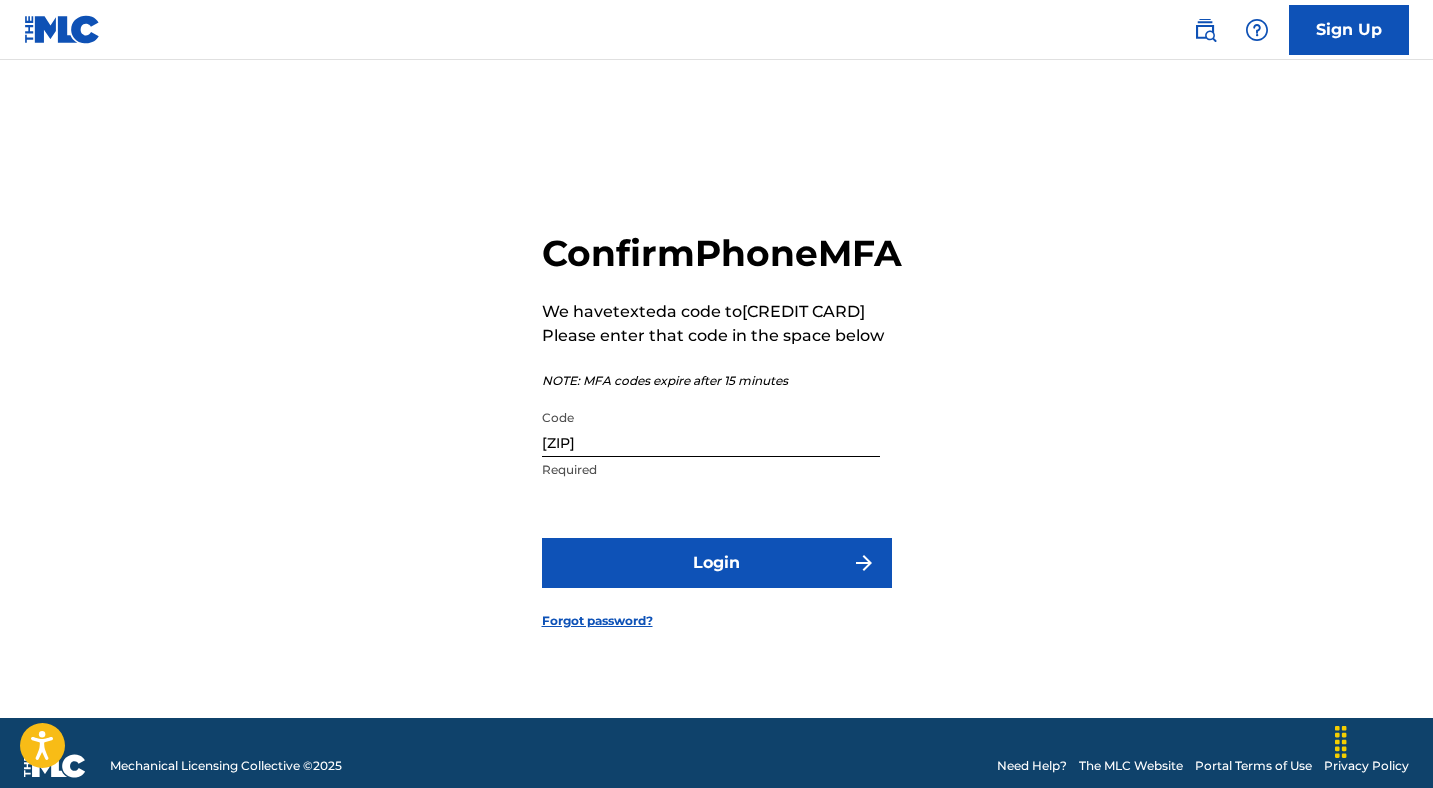 click on "Login" at bounding box center (717, 563) 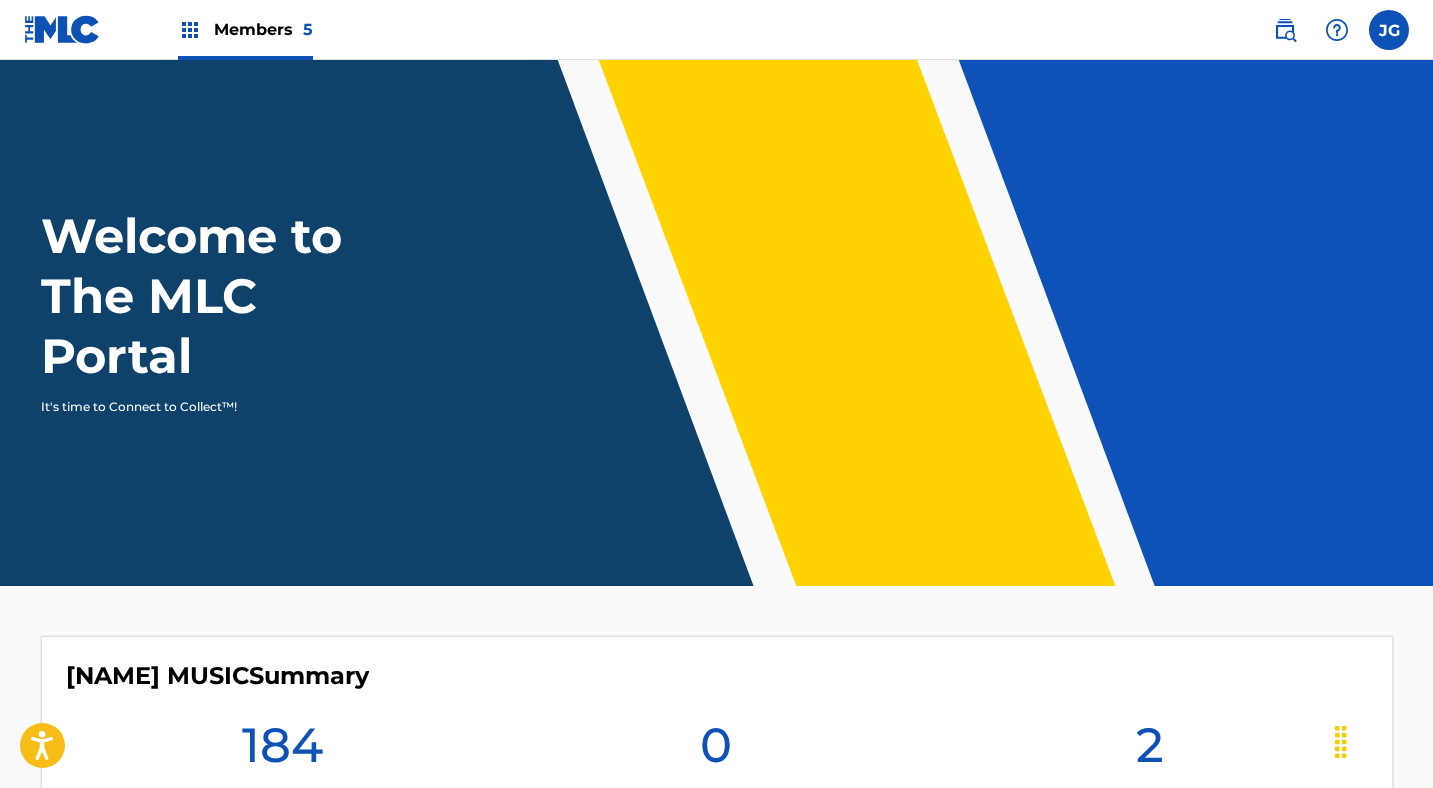 scroll, scrollTop: 0, scrollLeft: 0, axis: both 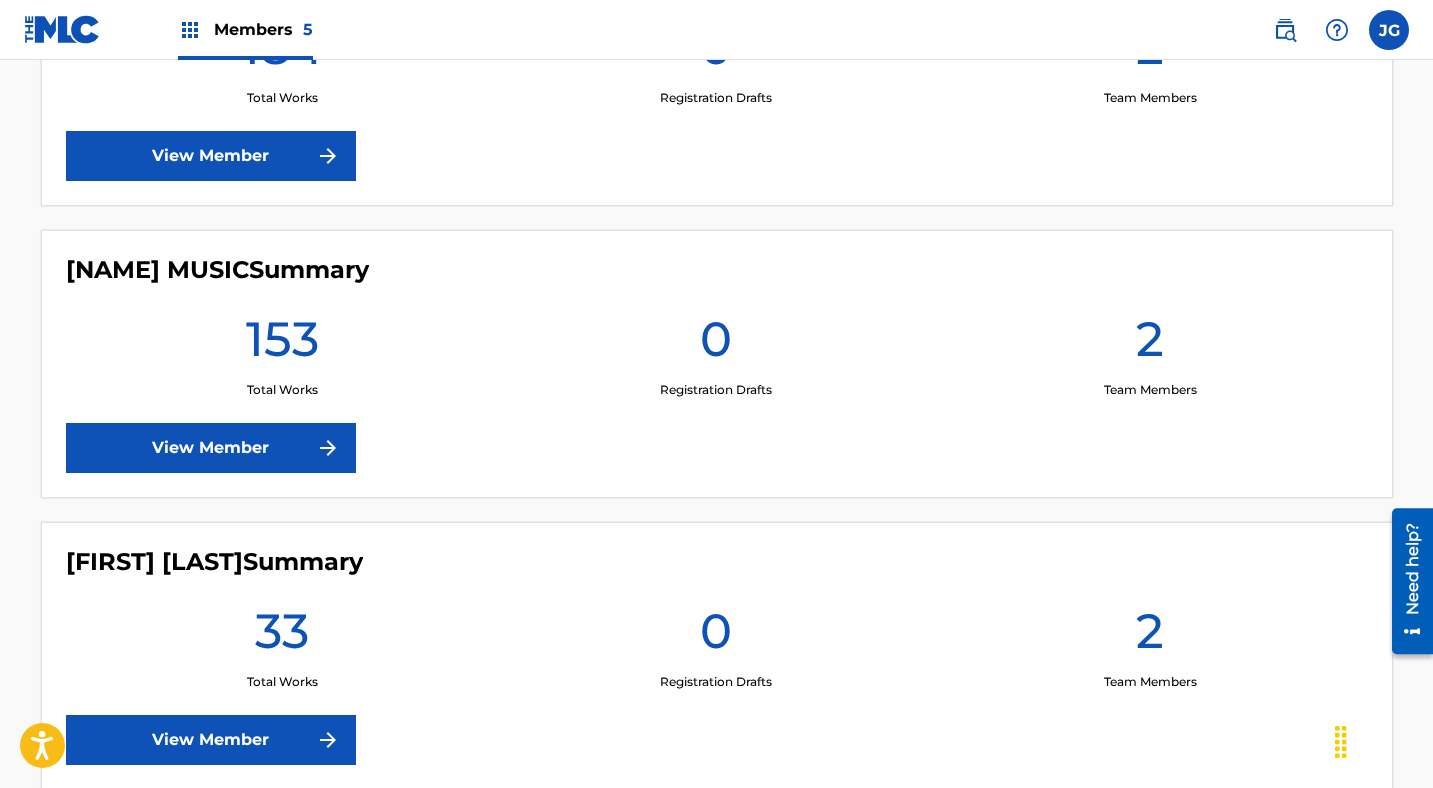 click on "View Member" at bounding box center (211, 448) 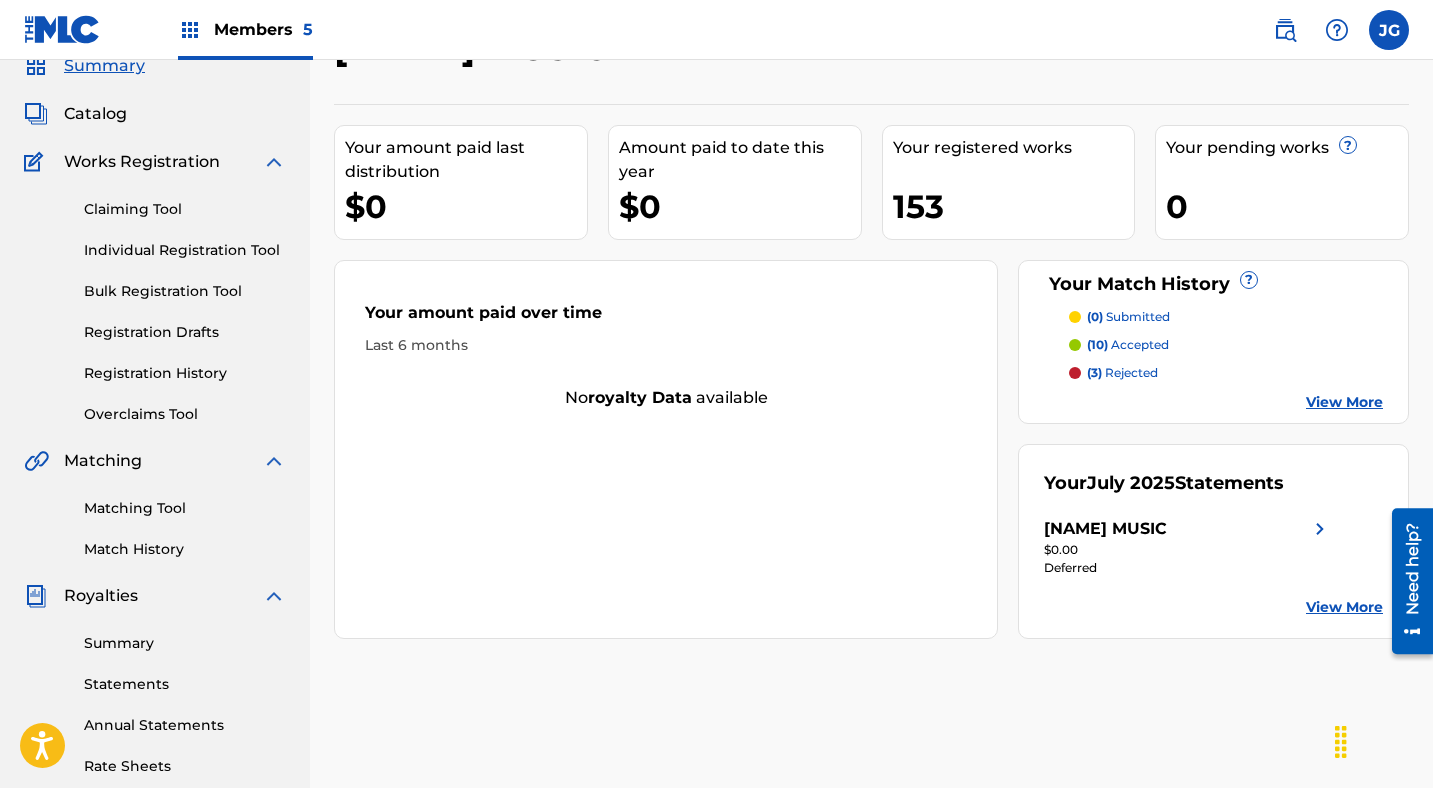 scroll, scrollTop: 87, scrollLeft: 0, axis: vertical 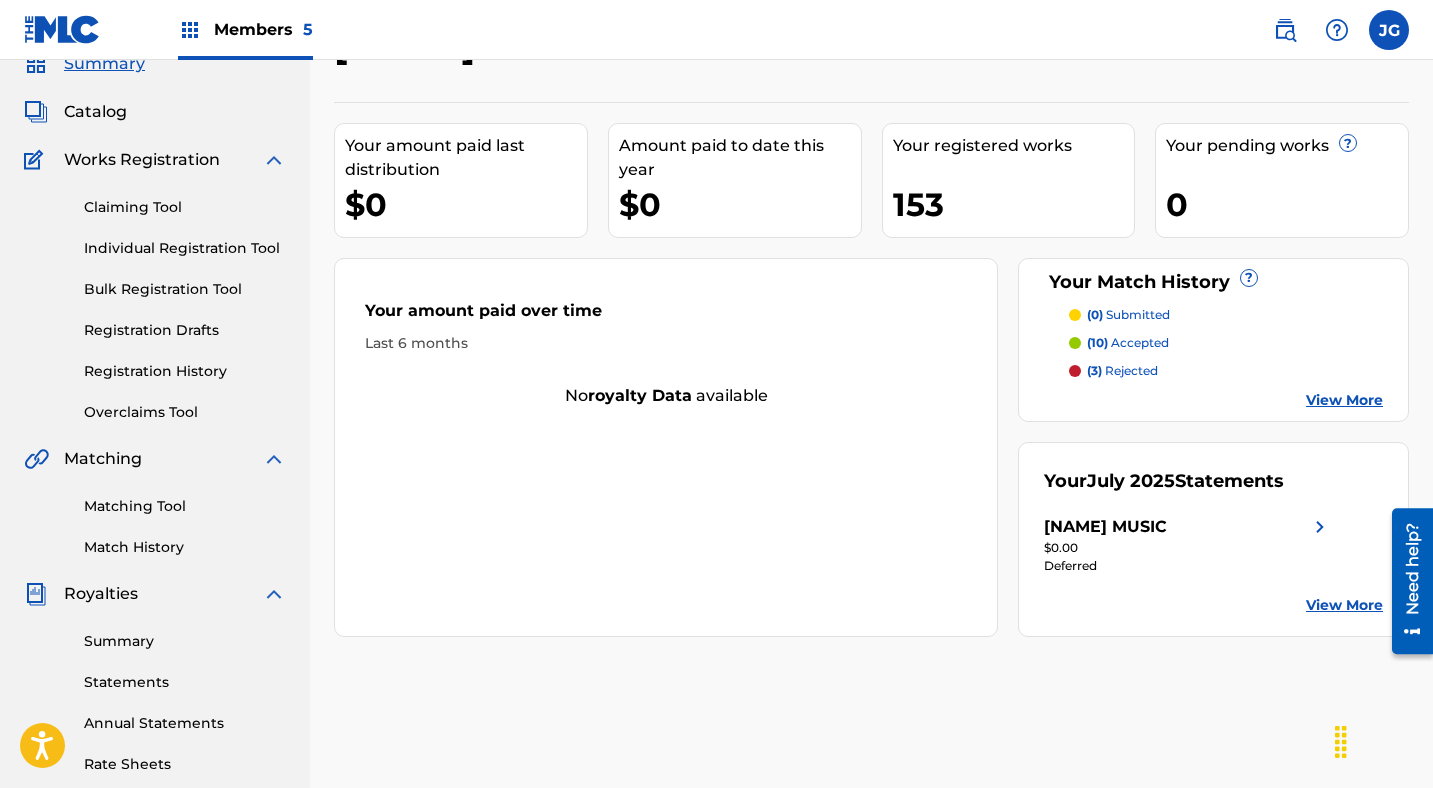 click on "[NAME] MUSIC" at bounding box center (1105, 527) 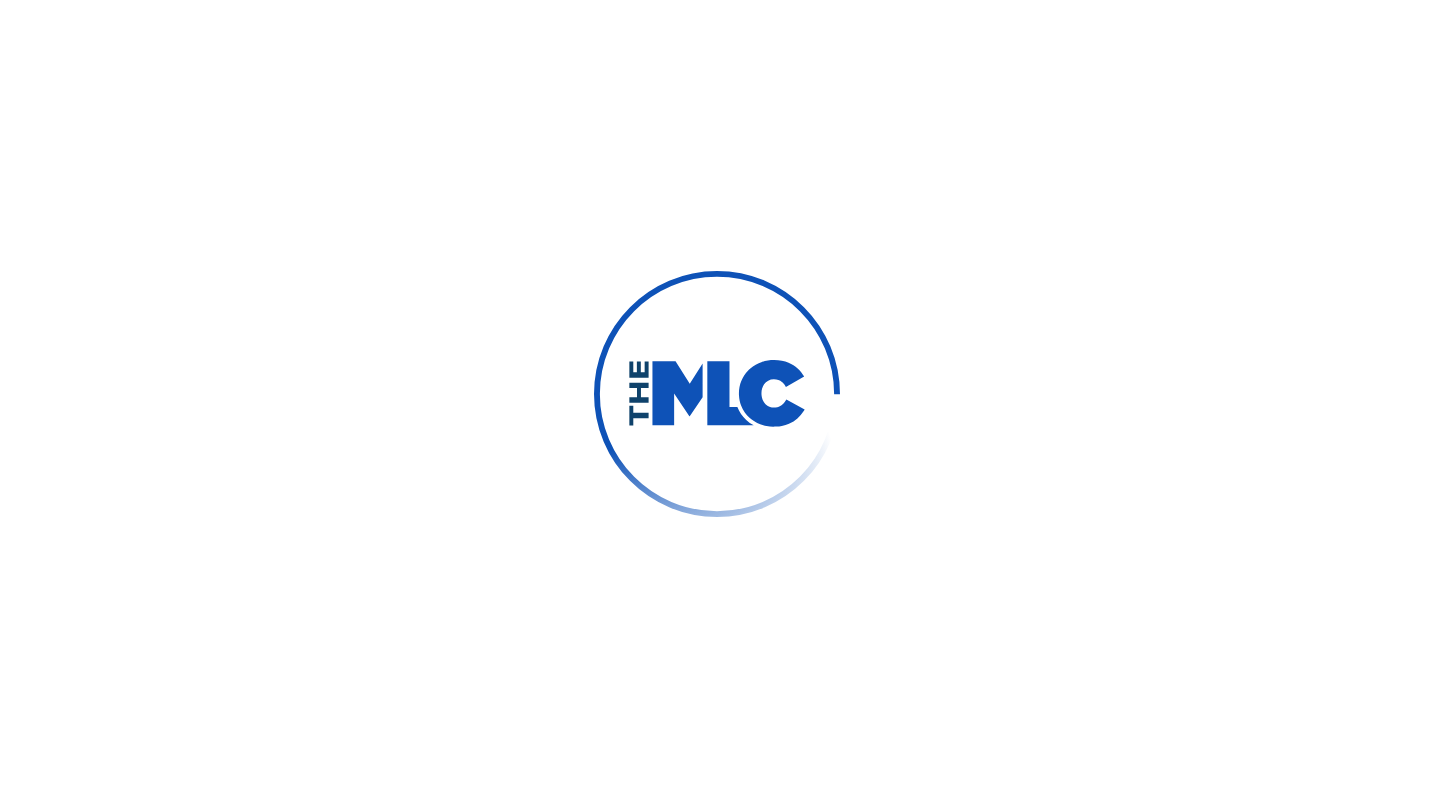 scroll, scrollTop: 0, scrollLeft: 0, axis: both 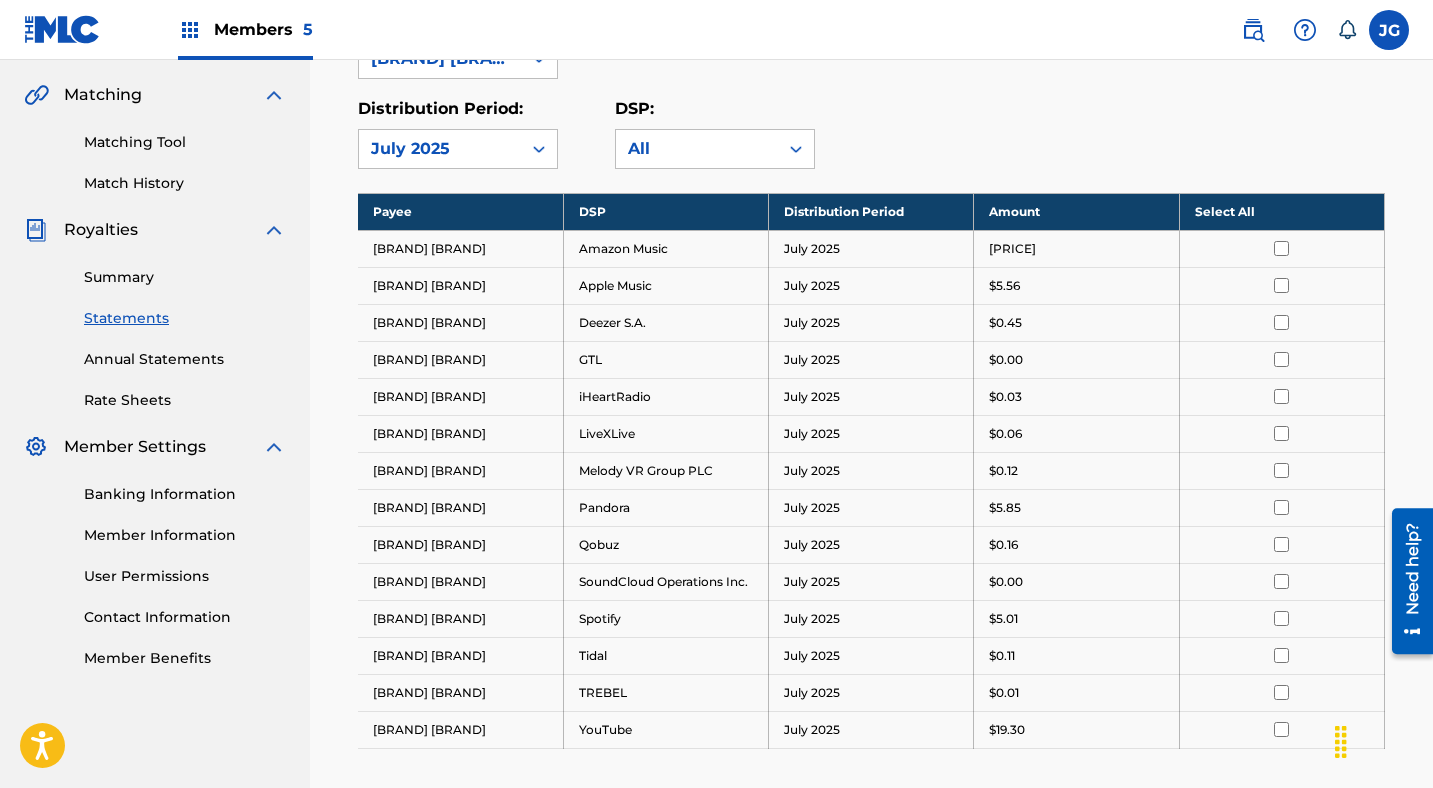click on "Summary" at bounding box center [185, 277] 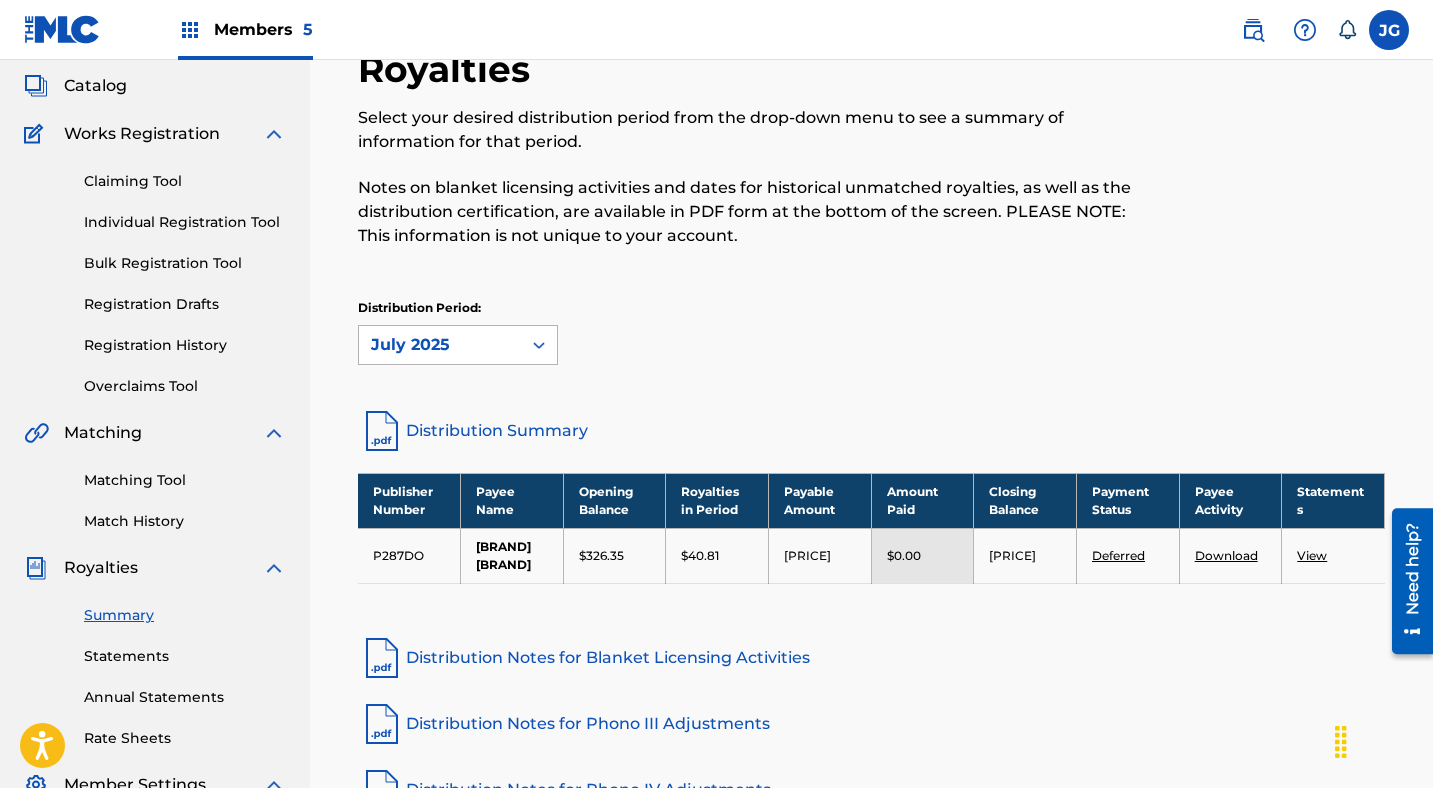 scroll, scrollTop: 114, scrollLeft: 0, axis: vertical 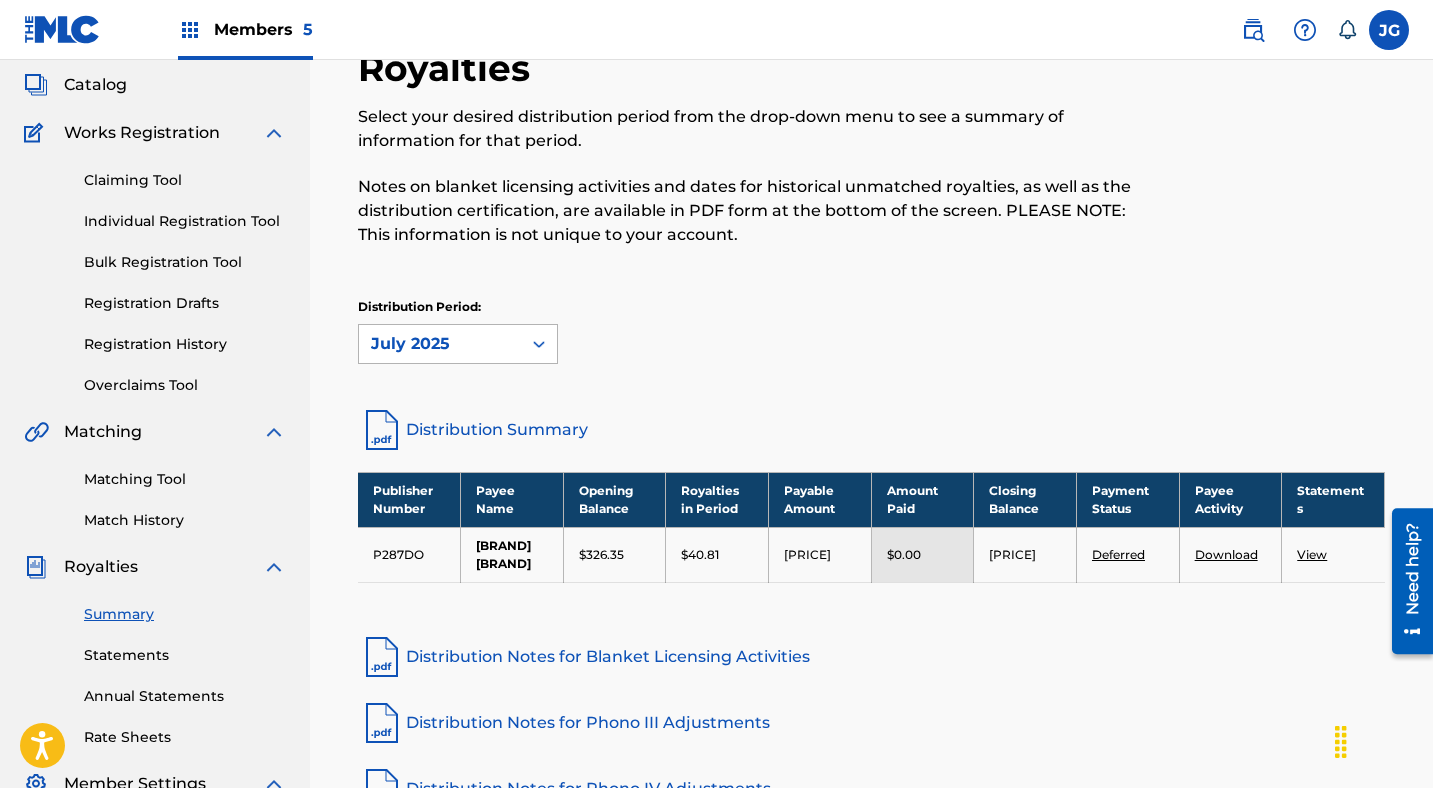click on "July 2025" at bounding box center [440, 344] 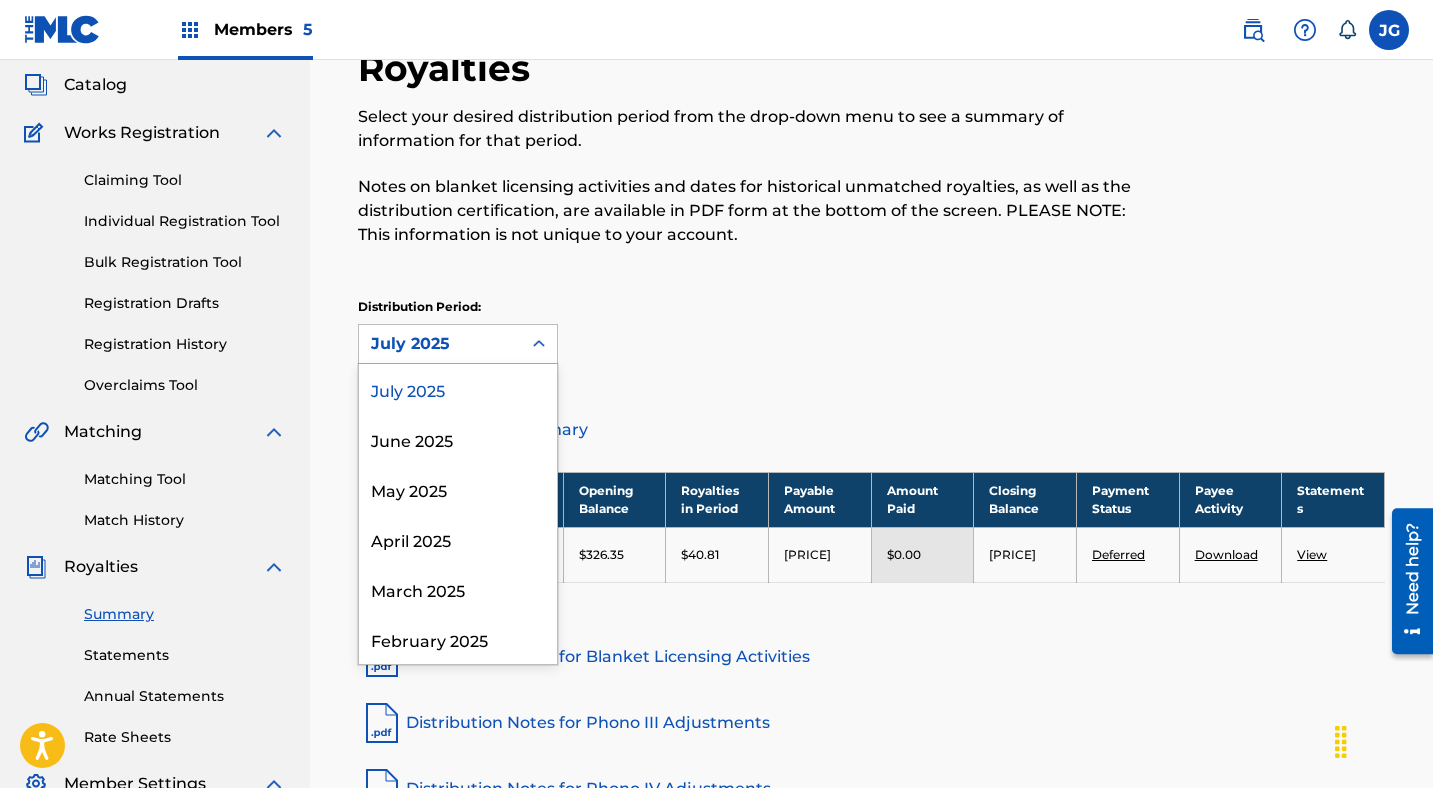 click on "July 2025" at bounding box center [458, 389] 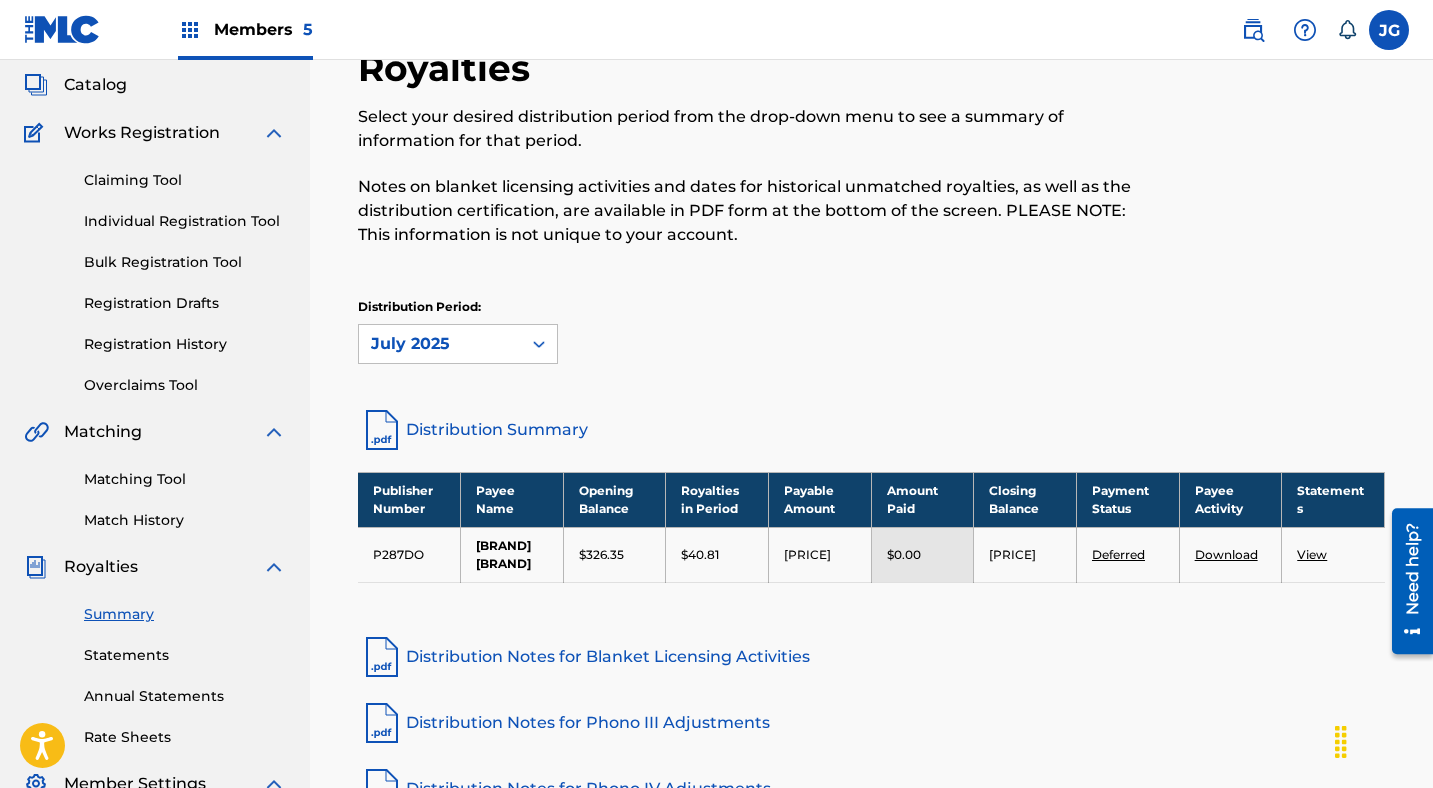 click on "July 2025" at bounding box center (440, 344) 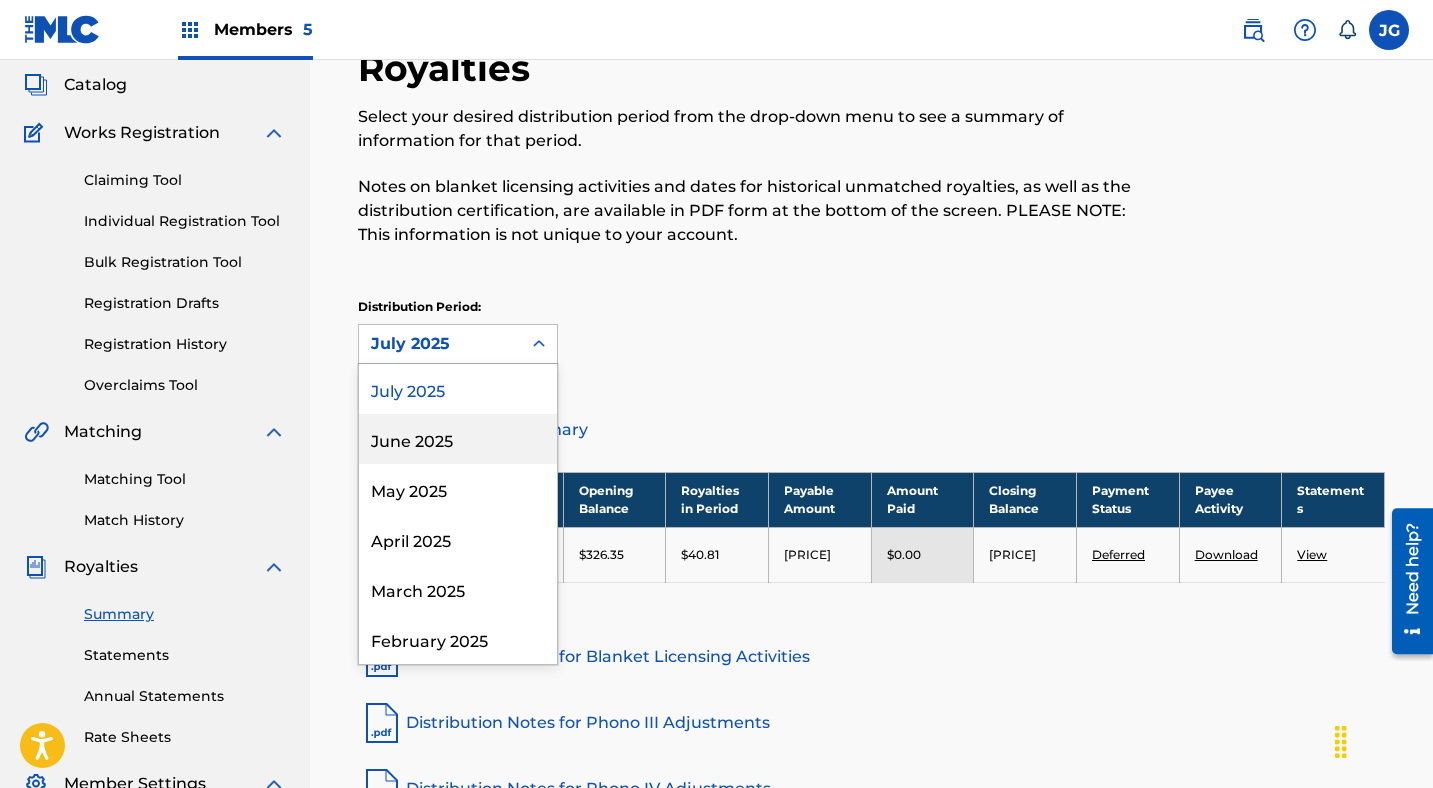 click on "June 2025" at bounding box center [458, 439] 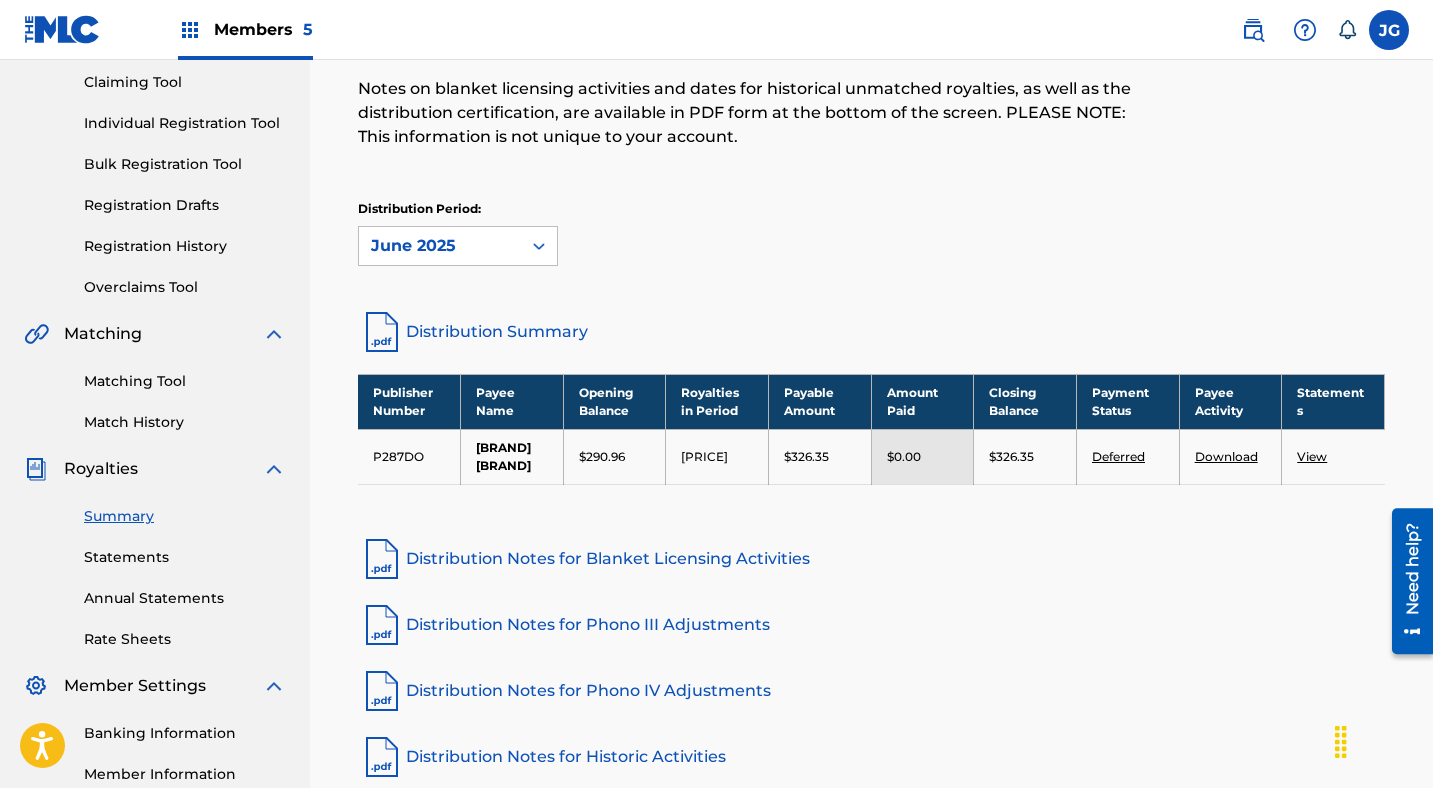 scroll, scrollTop: 209, scrollLeft: 0, axis: vertical 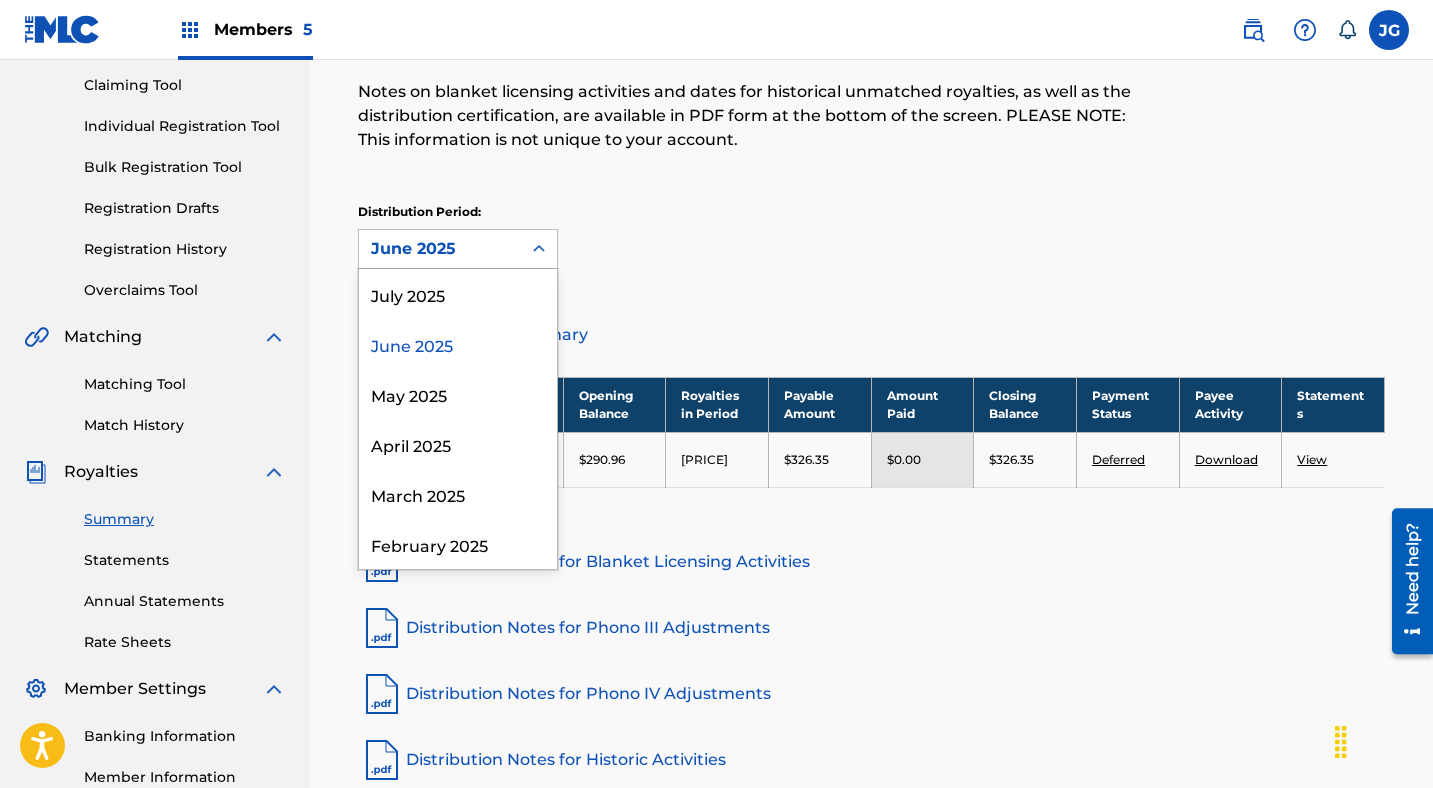click on "June 2025" at bounding box center [440, 249] 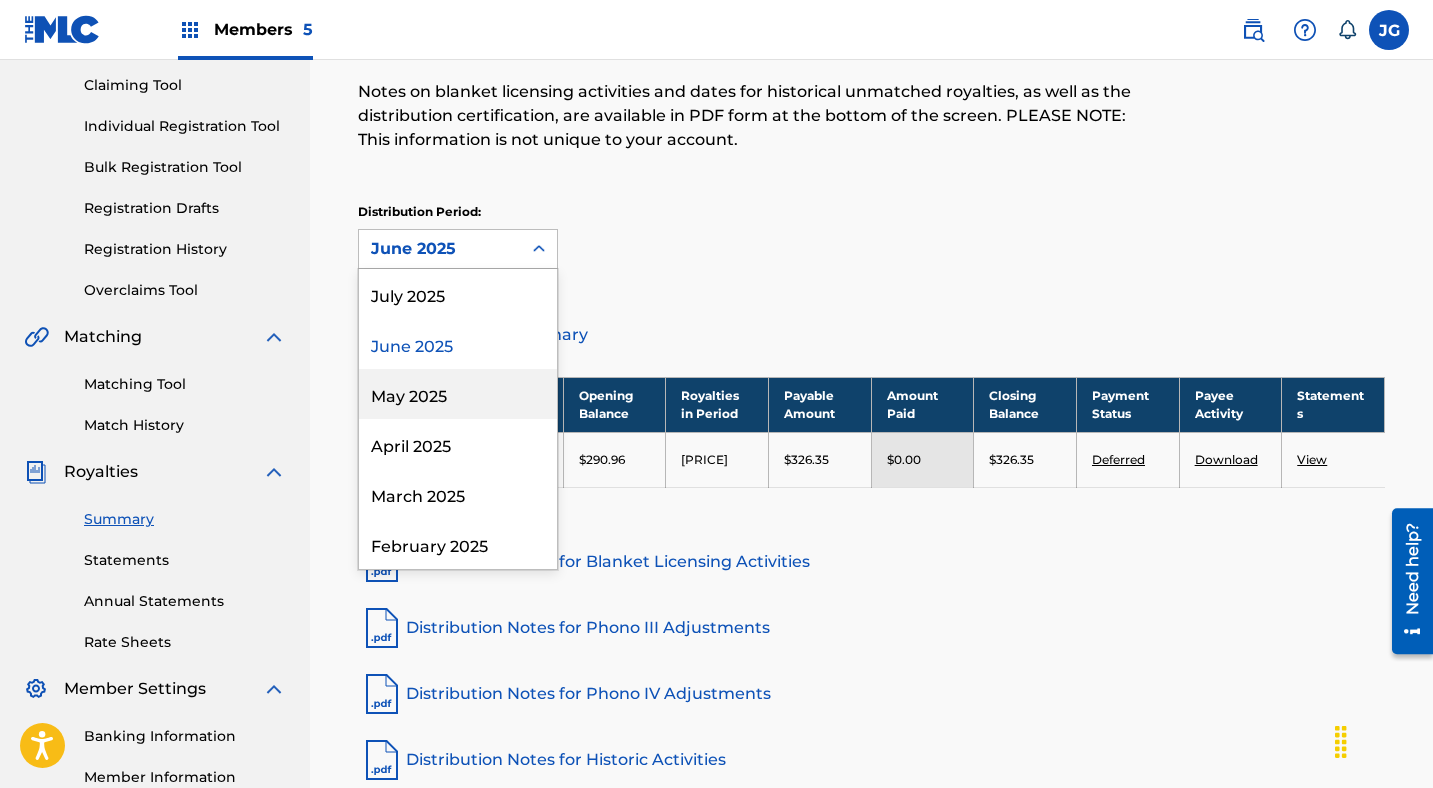 click on "May 2025" at bounding box center [458, 394] 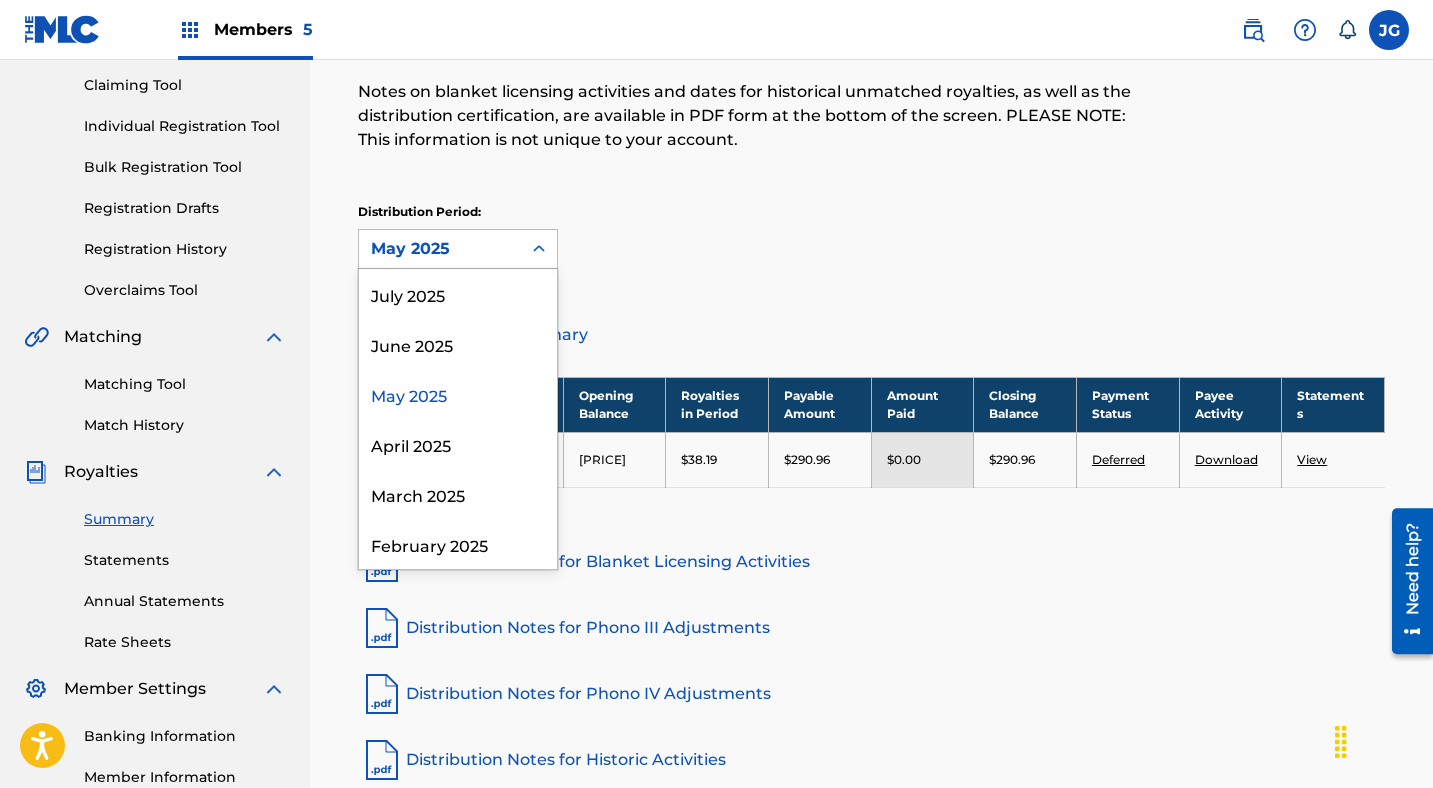 click on "May 2025" at bounding box center (440, 249) 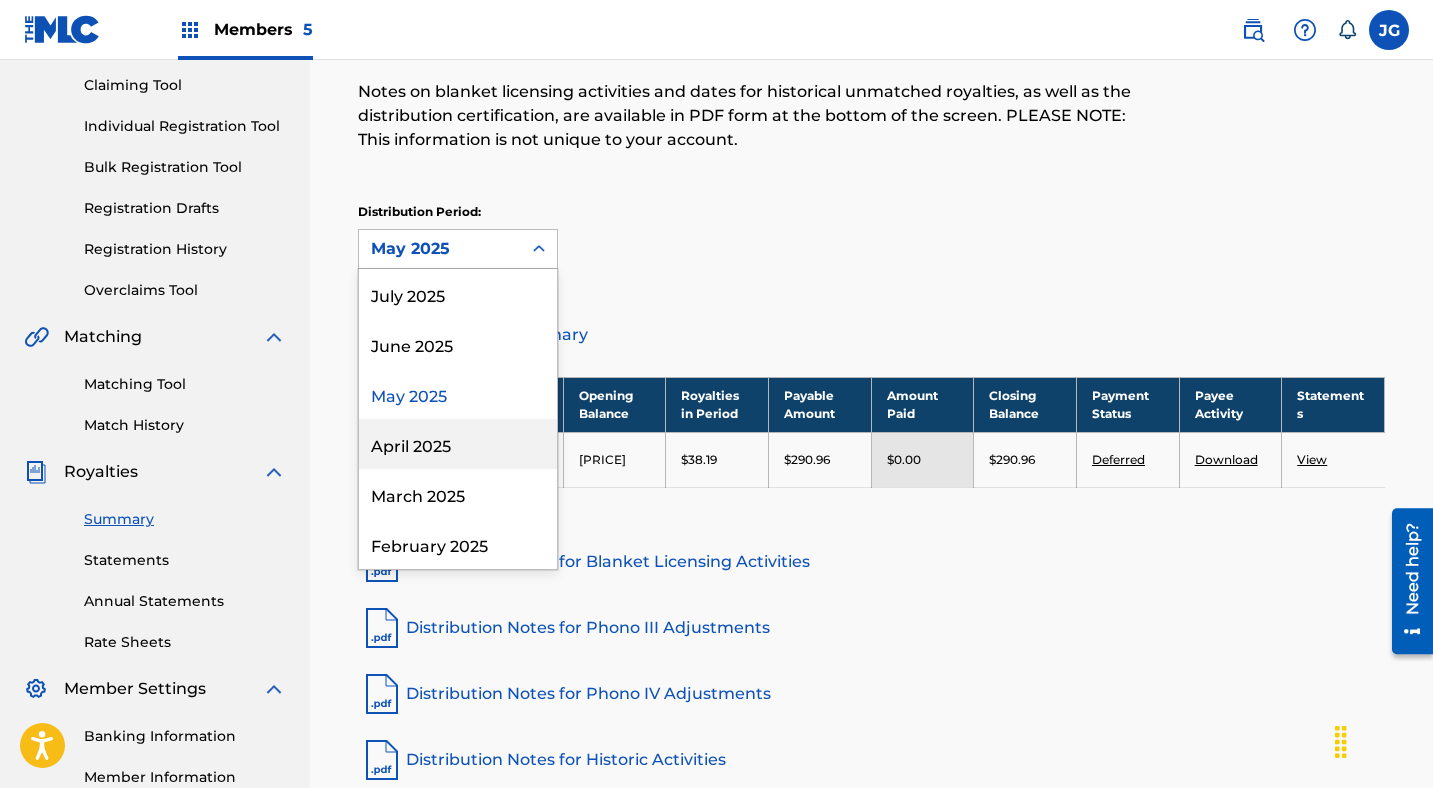 click on "April 2025" at bounding box center (458, 444) 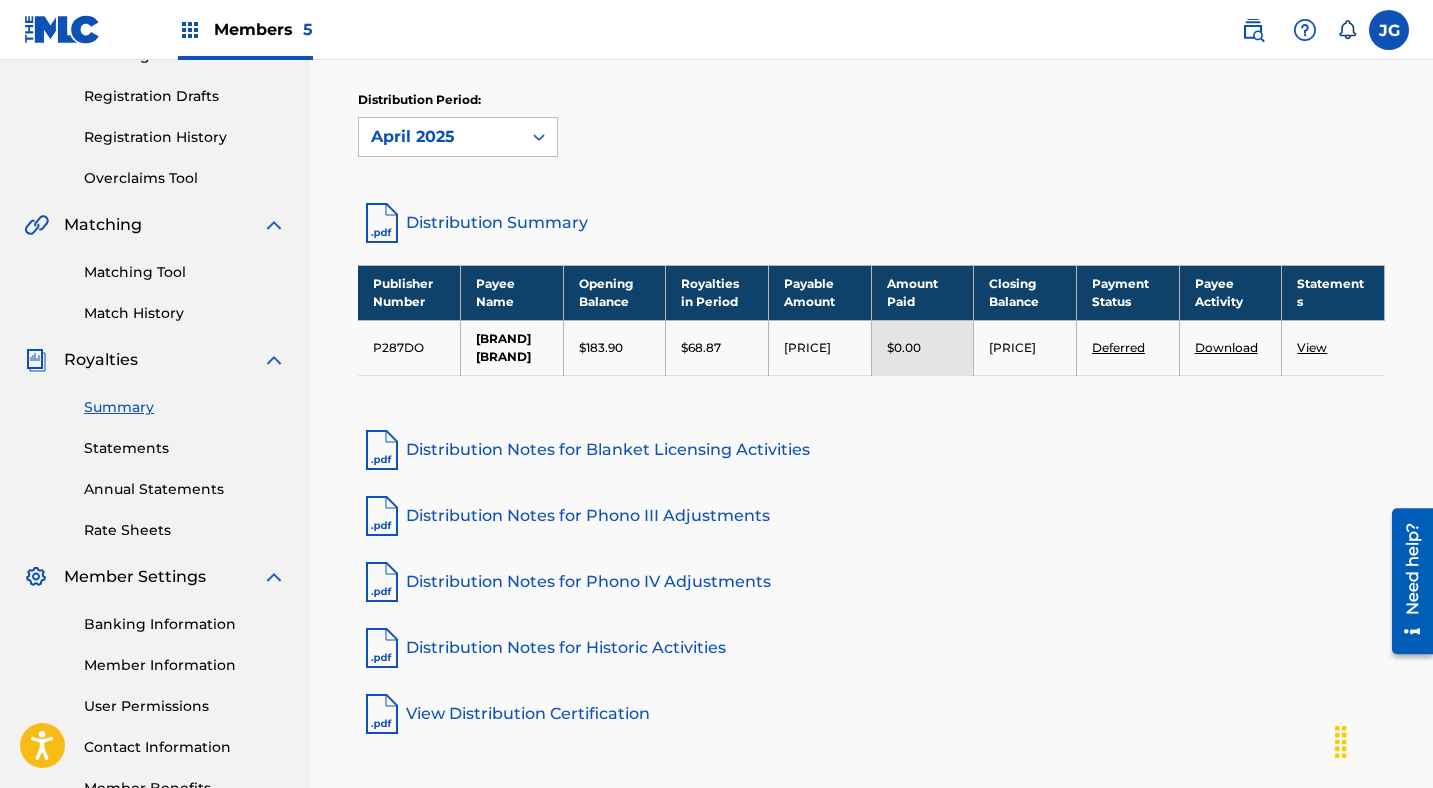 scroll, scrollTop: 326, scrollLeft: 0, axis: vertical 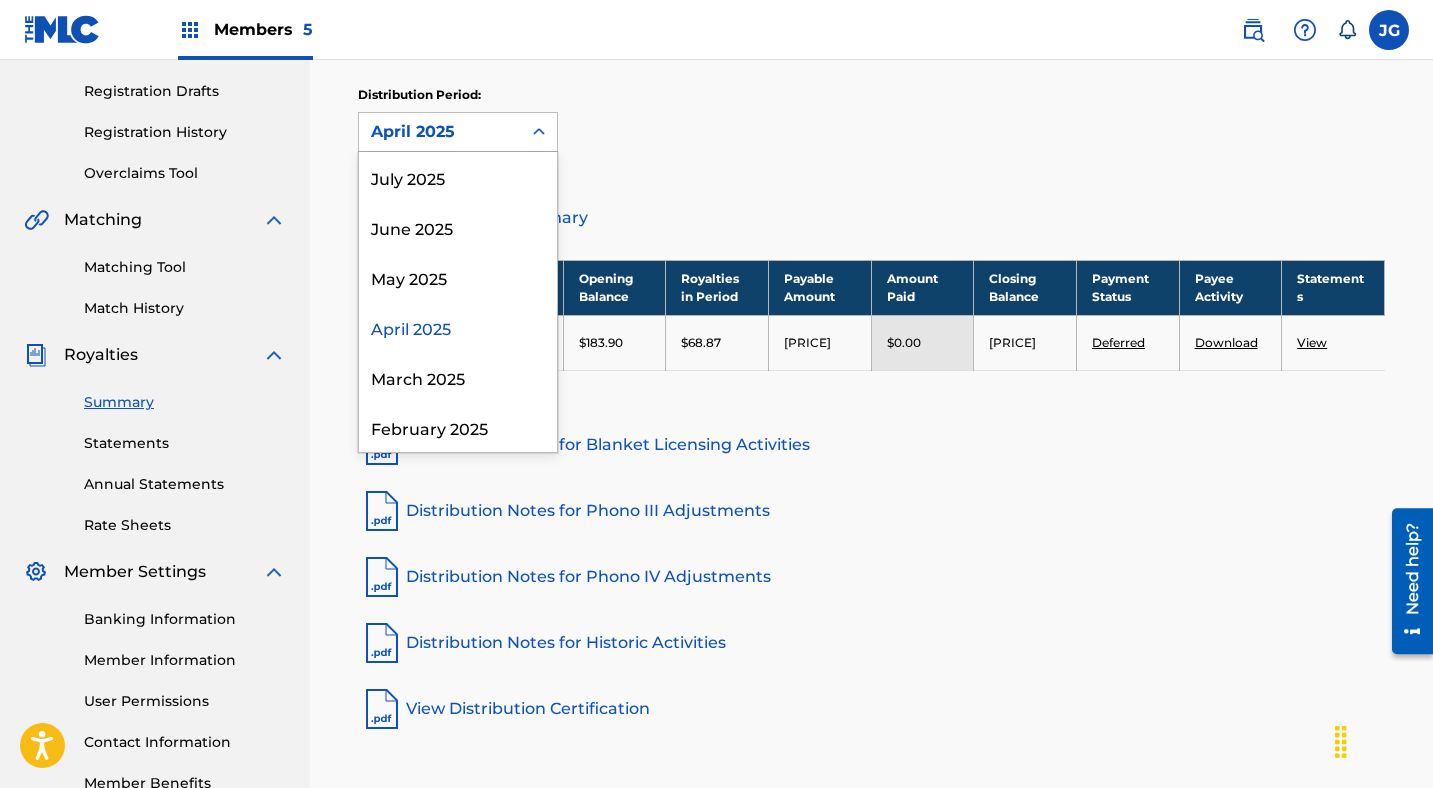 click on "April 2025" at bounding box center [440, 132] 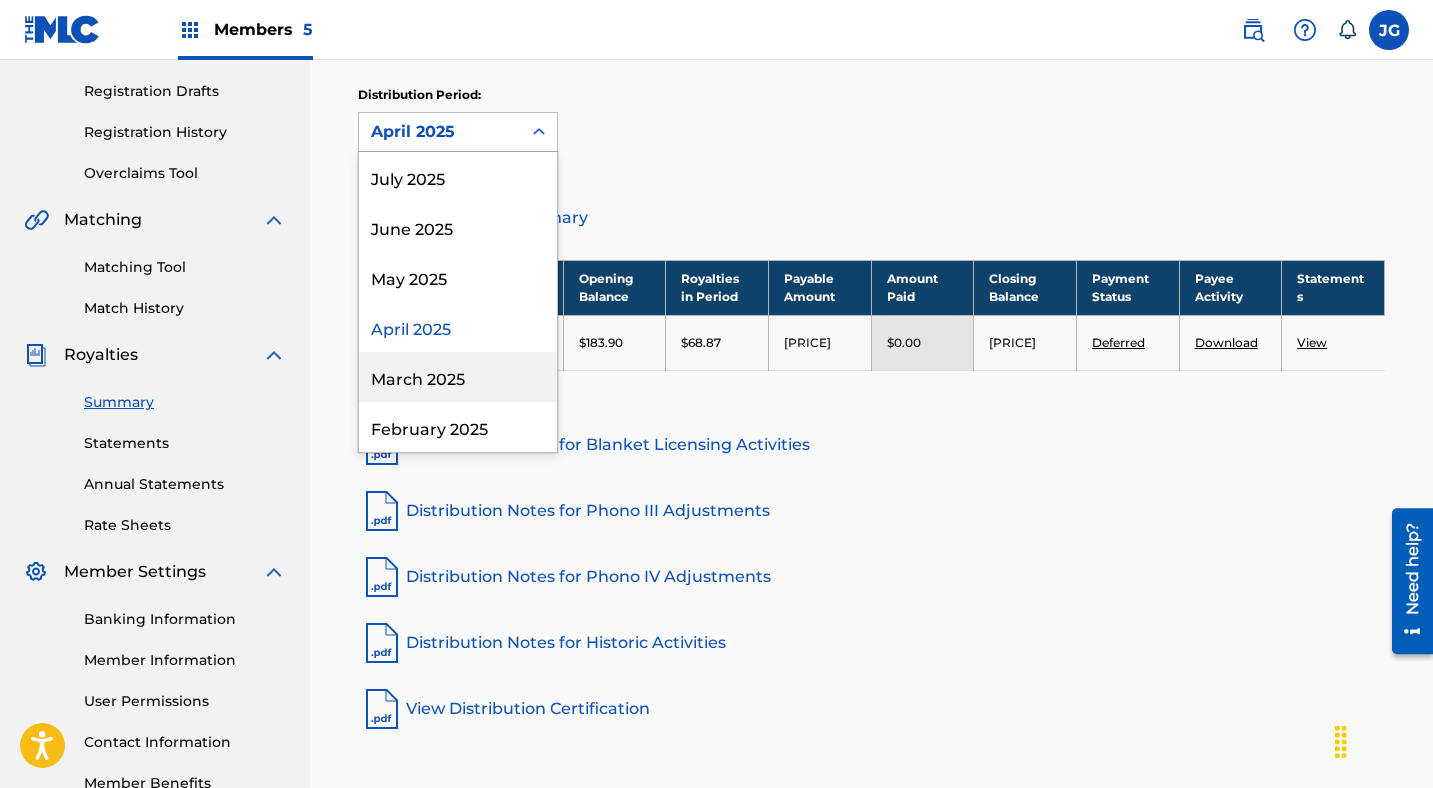 click on "March 2025" at bounding box center [458, 377] 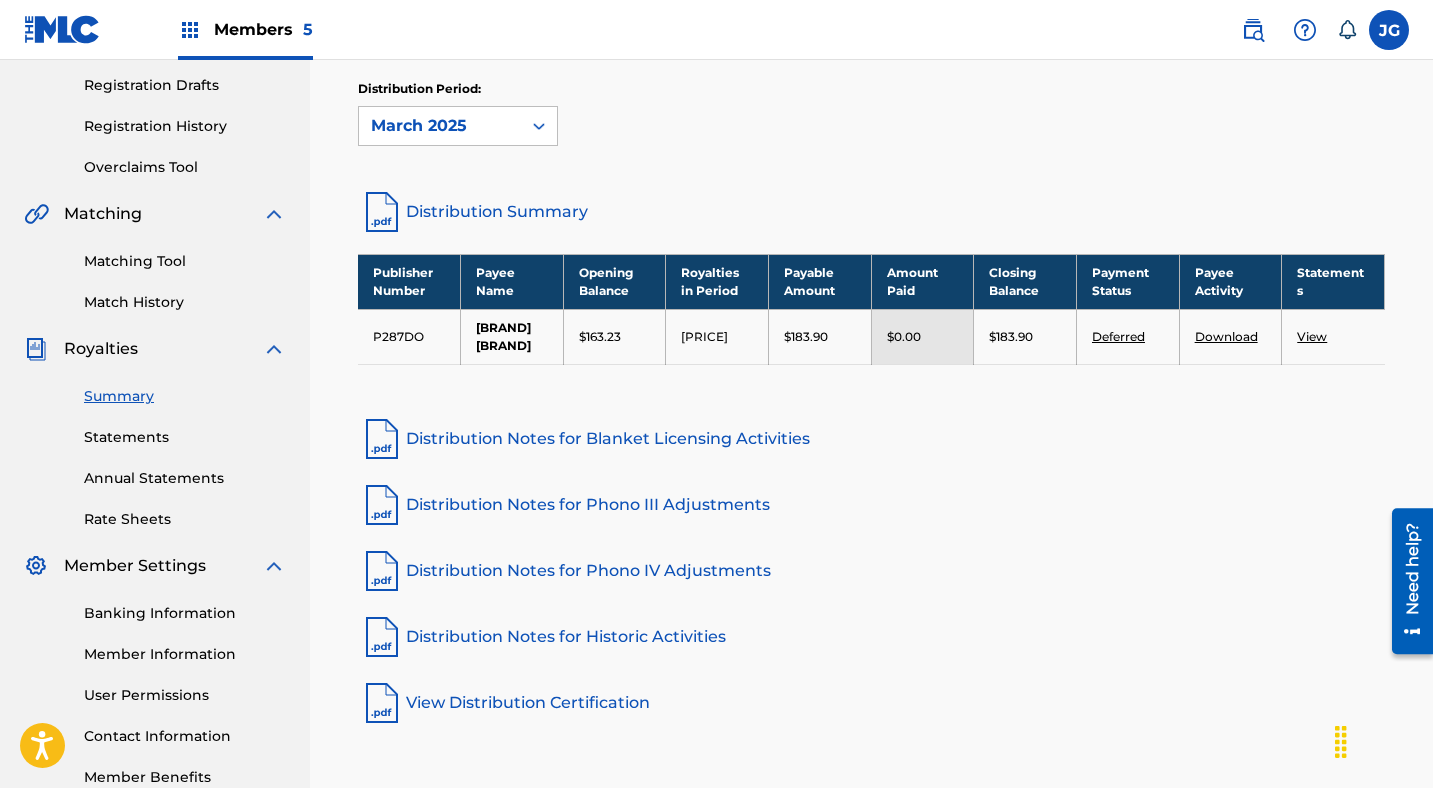 scroll, scrollTop: 296, scrollLeft: 0, axis: vertical 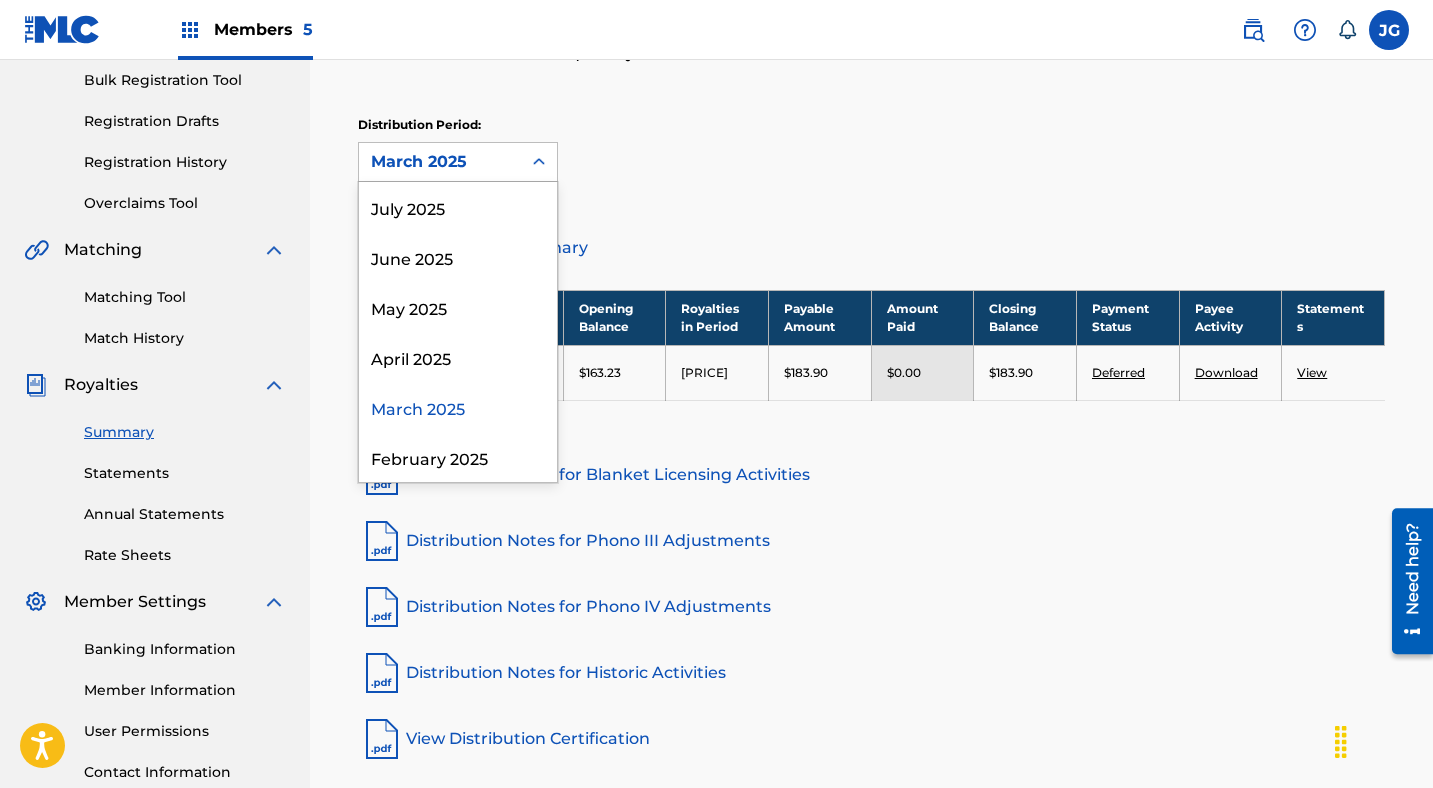 click on "March 2025" at bounding box center [440, 162] 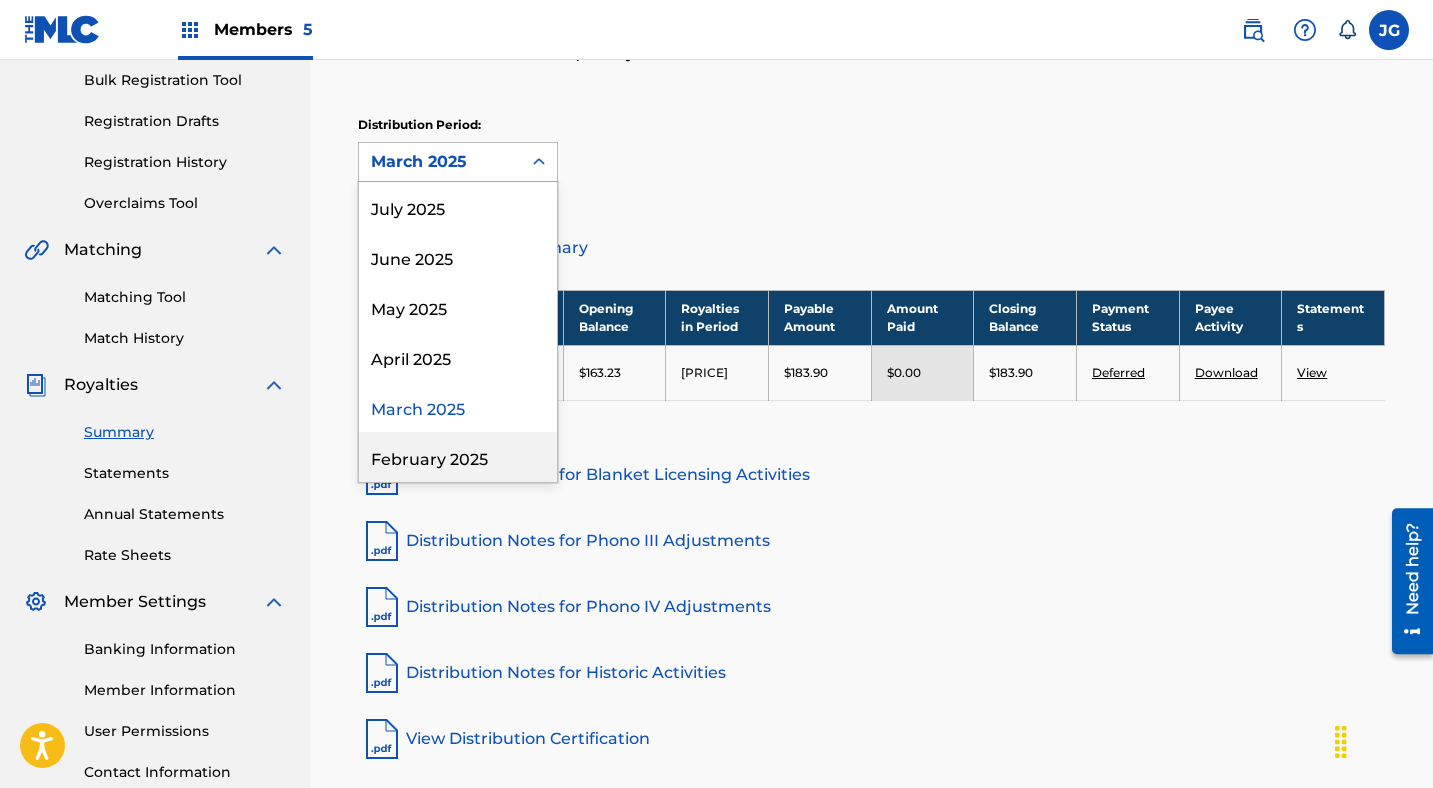 click on "February 2025" at bounding box center (458, 457) 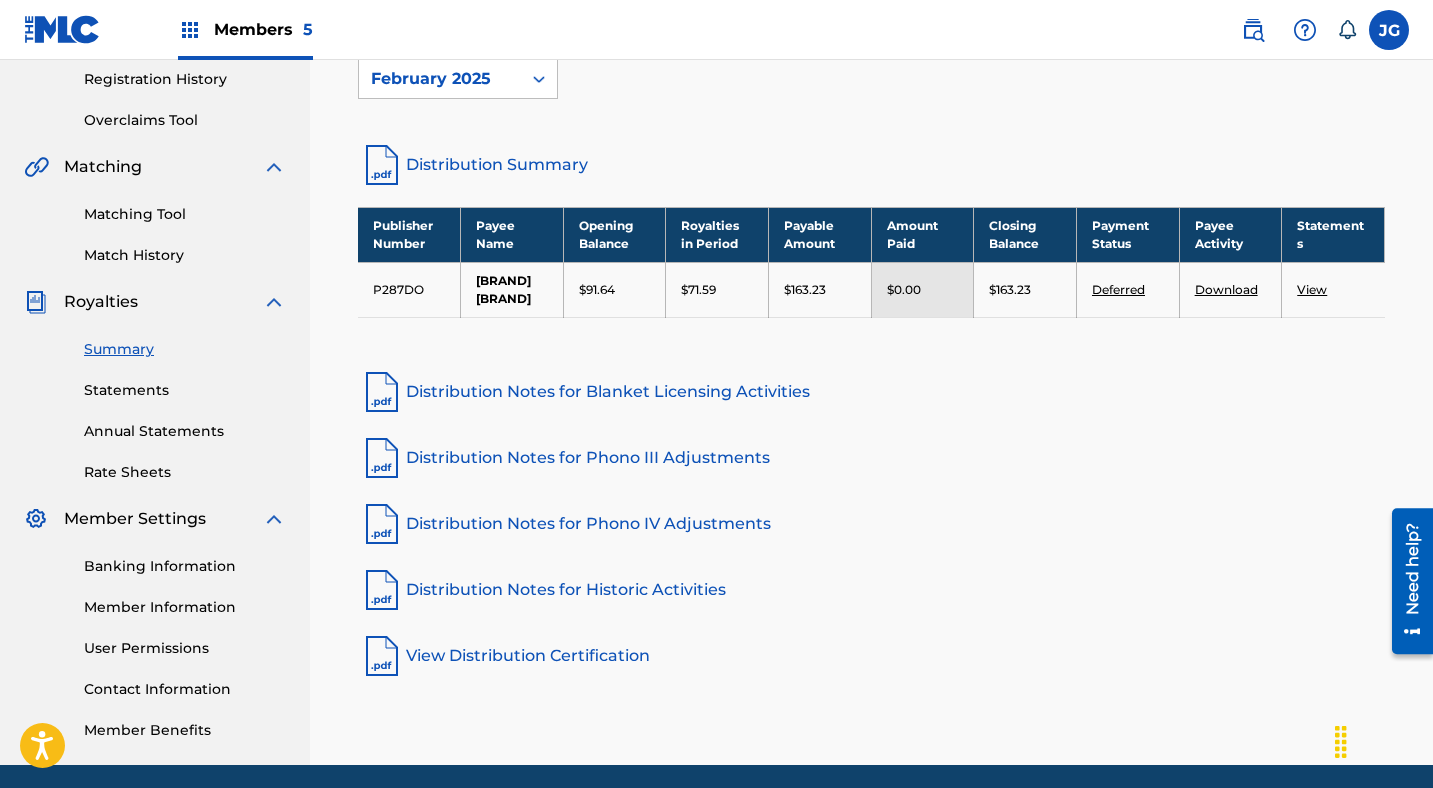 scroll, scrollTop: 381, scrollLeft: 0, axis: vertical 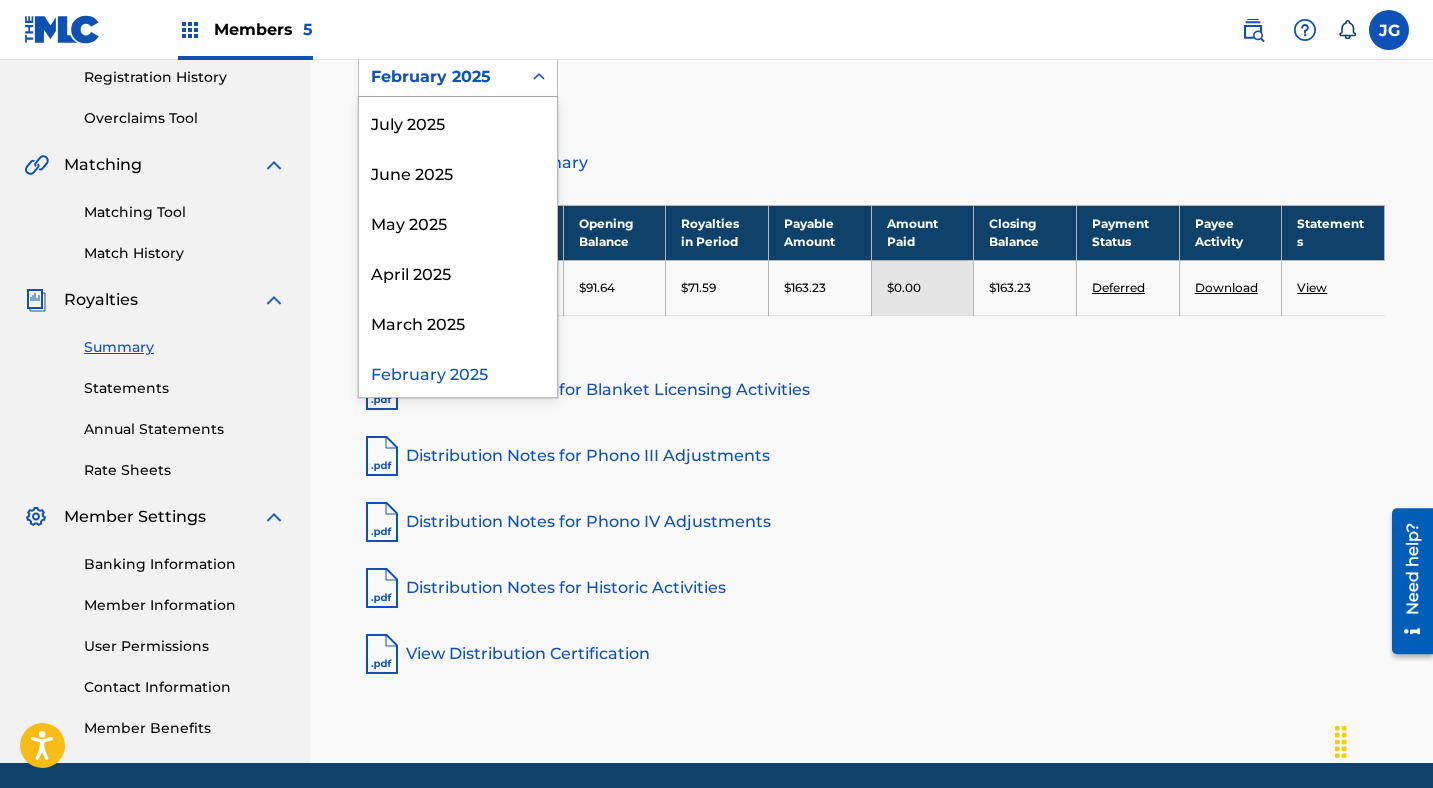 click on "February 2025" at bounding box center [440, 77] 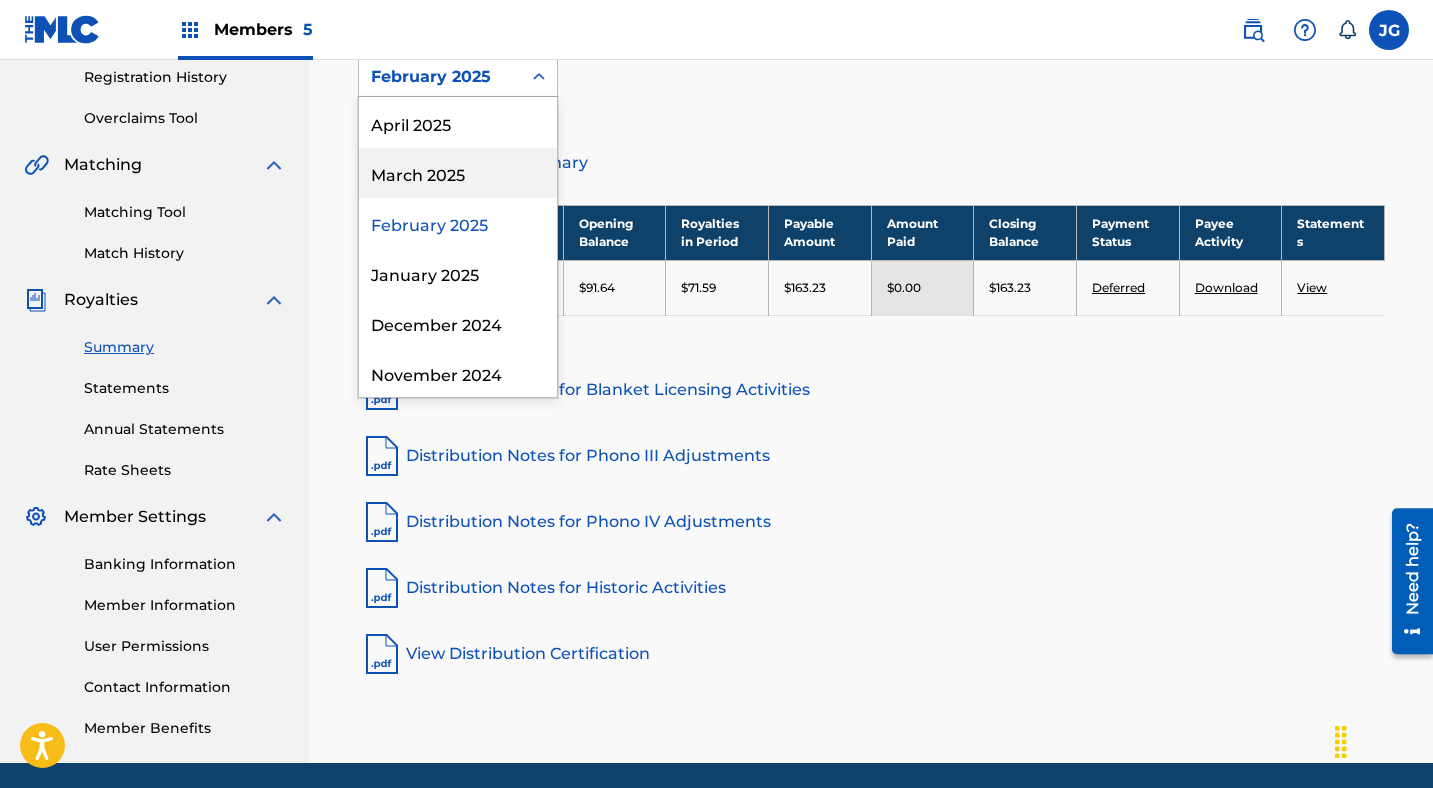 scroll, scrollTop: 150, scrollLeft: 0, axis: vertical 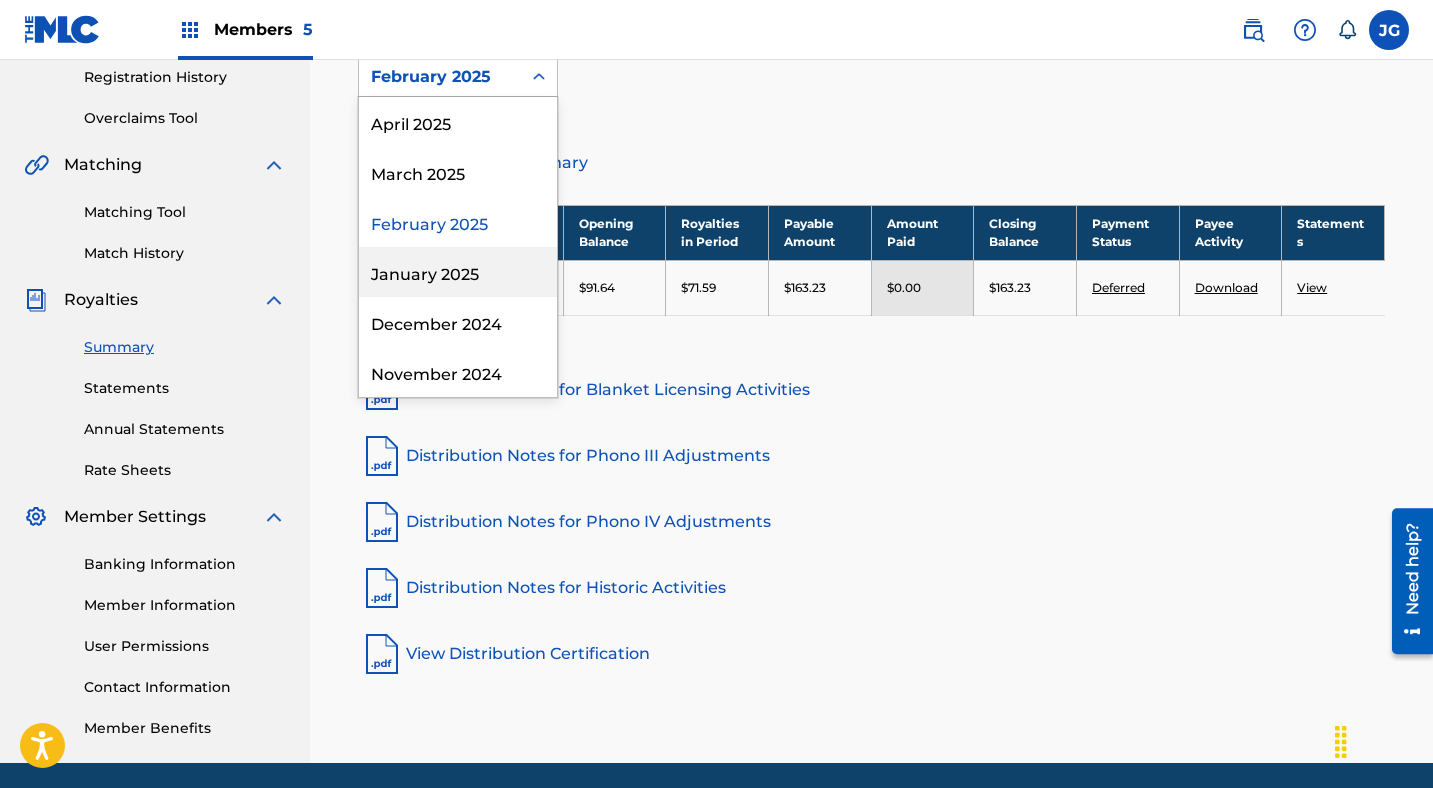 click on "January 2025" at bounding box center (458, 272) 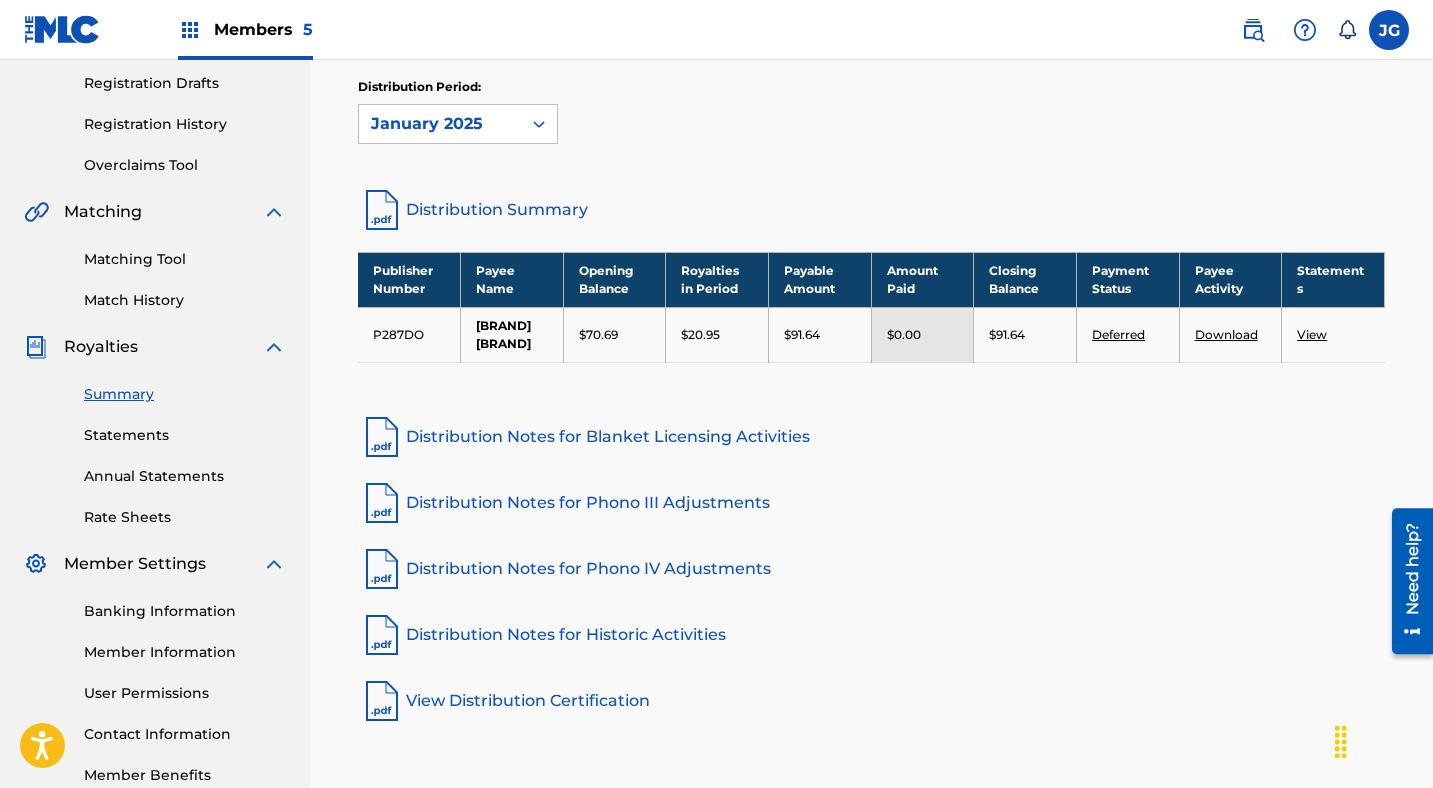 scroll, scrollTop: 312, scrollLeft: 0, axis: vertical 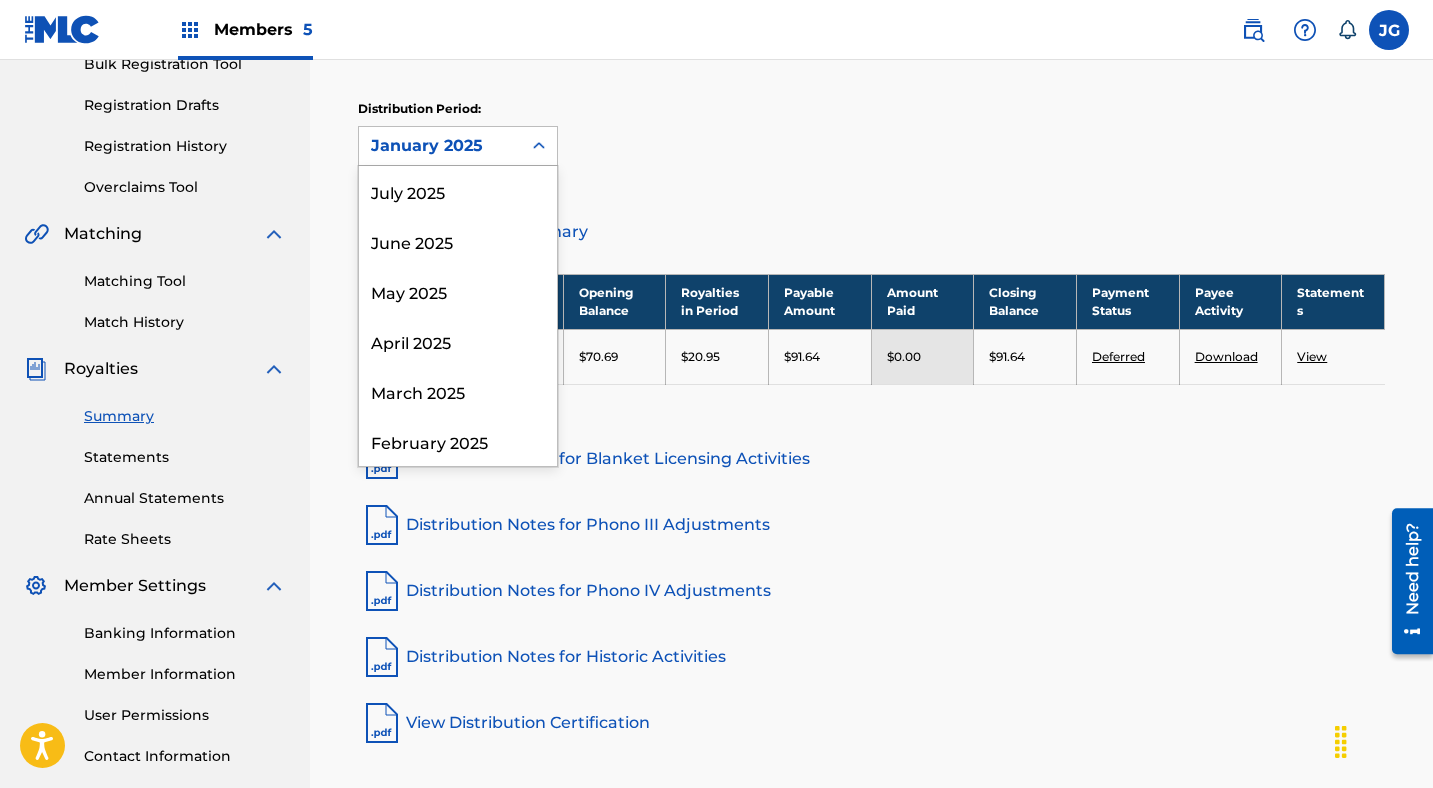 click on "January 2025" at bounding box center (440, 146) 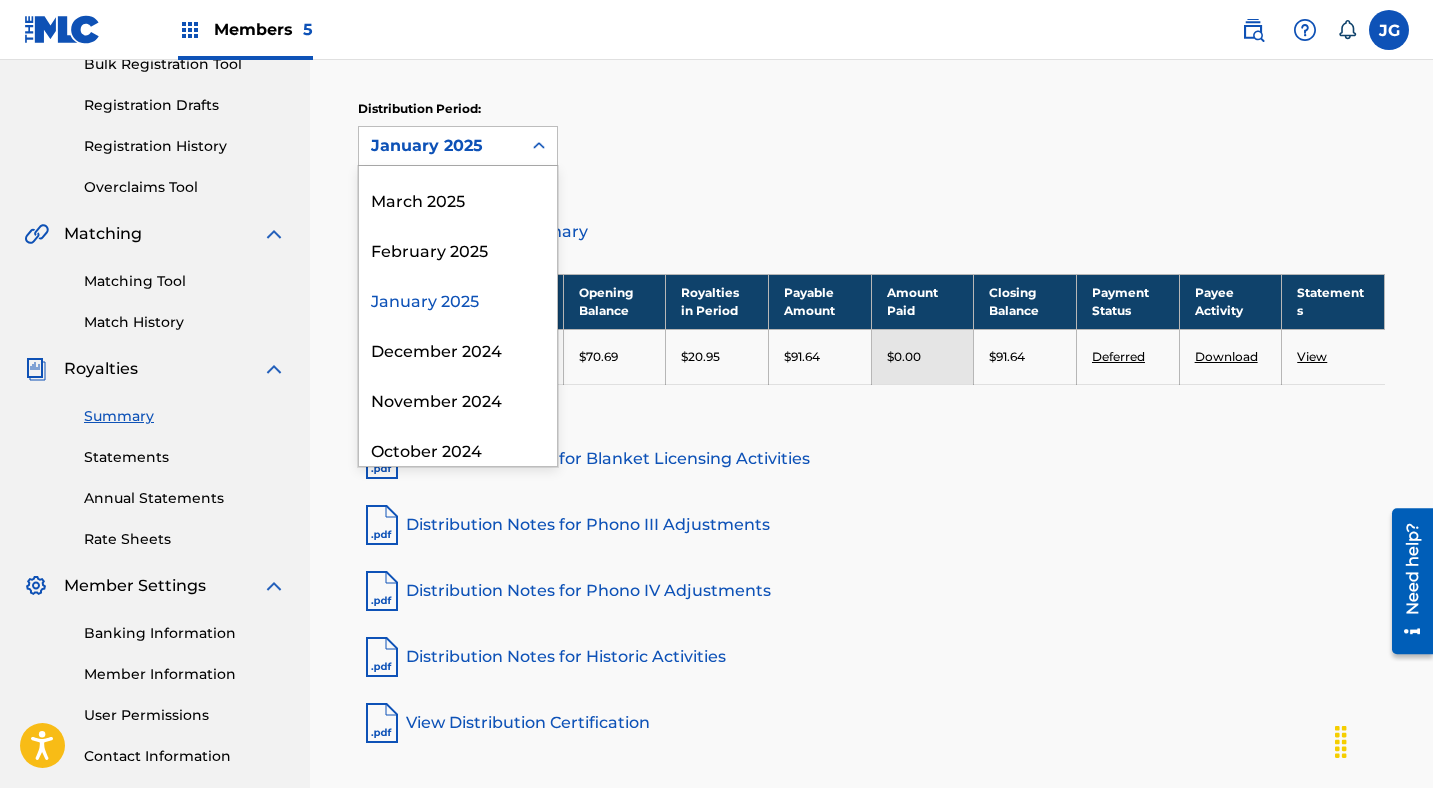 scroll, scrollTop: 197, scrollLeft: 0, axis: vertical 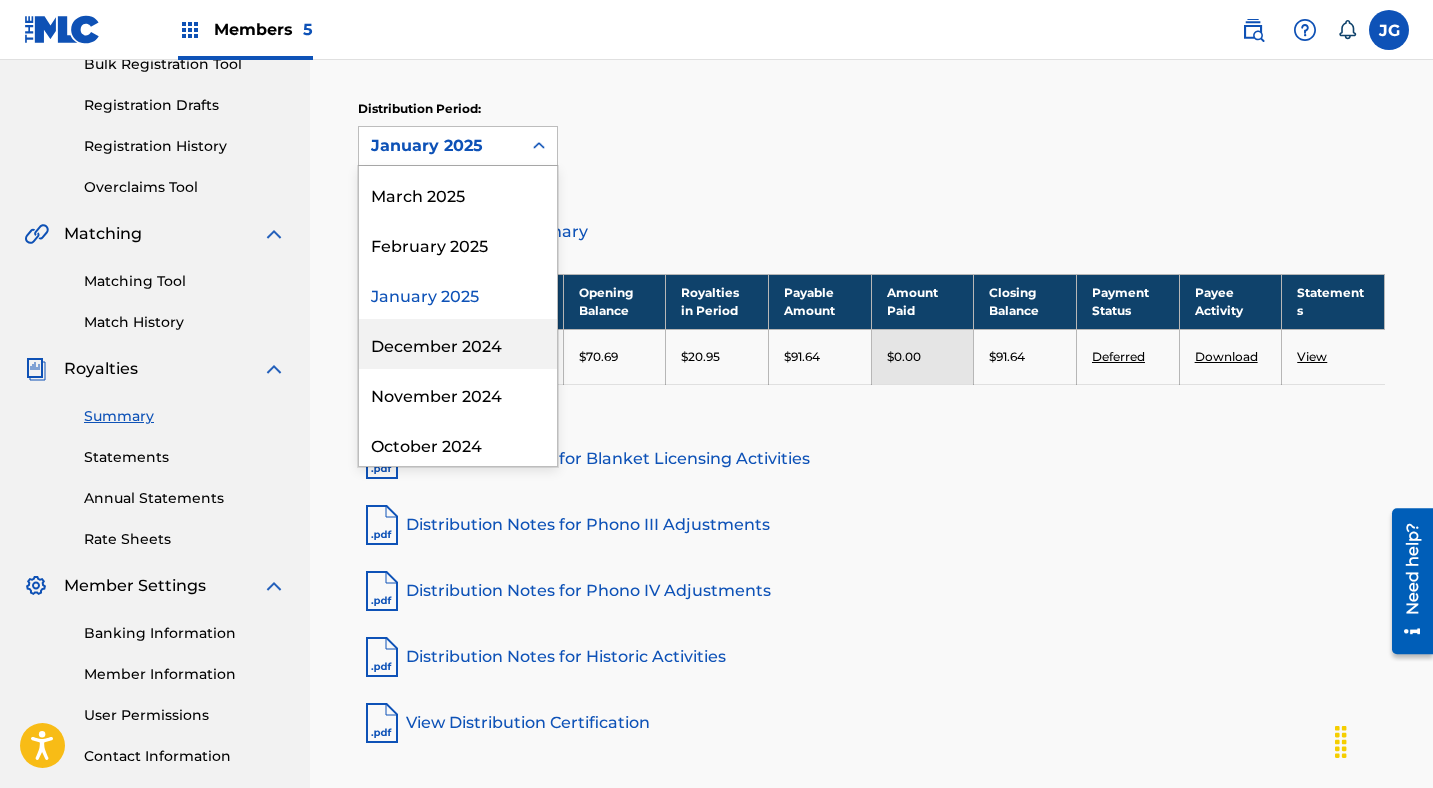 click on "December 2024" at bounding box center [458, 344] 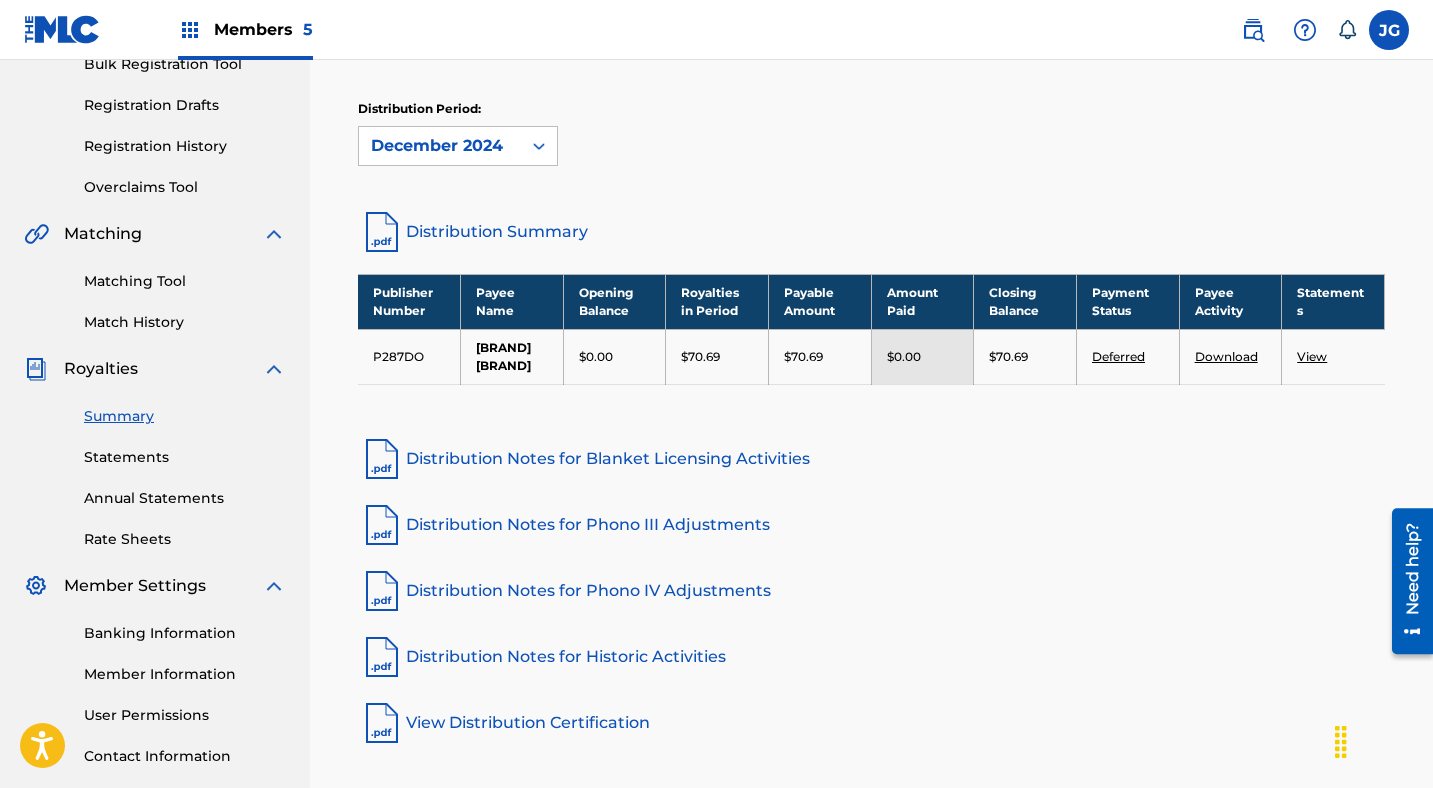 click on "December 2024" at bounding box center (440, 146) 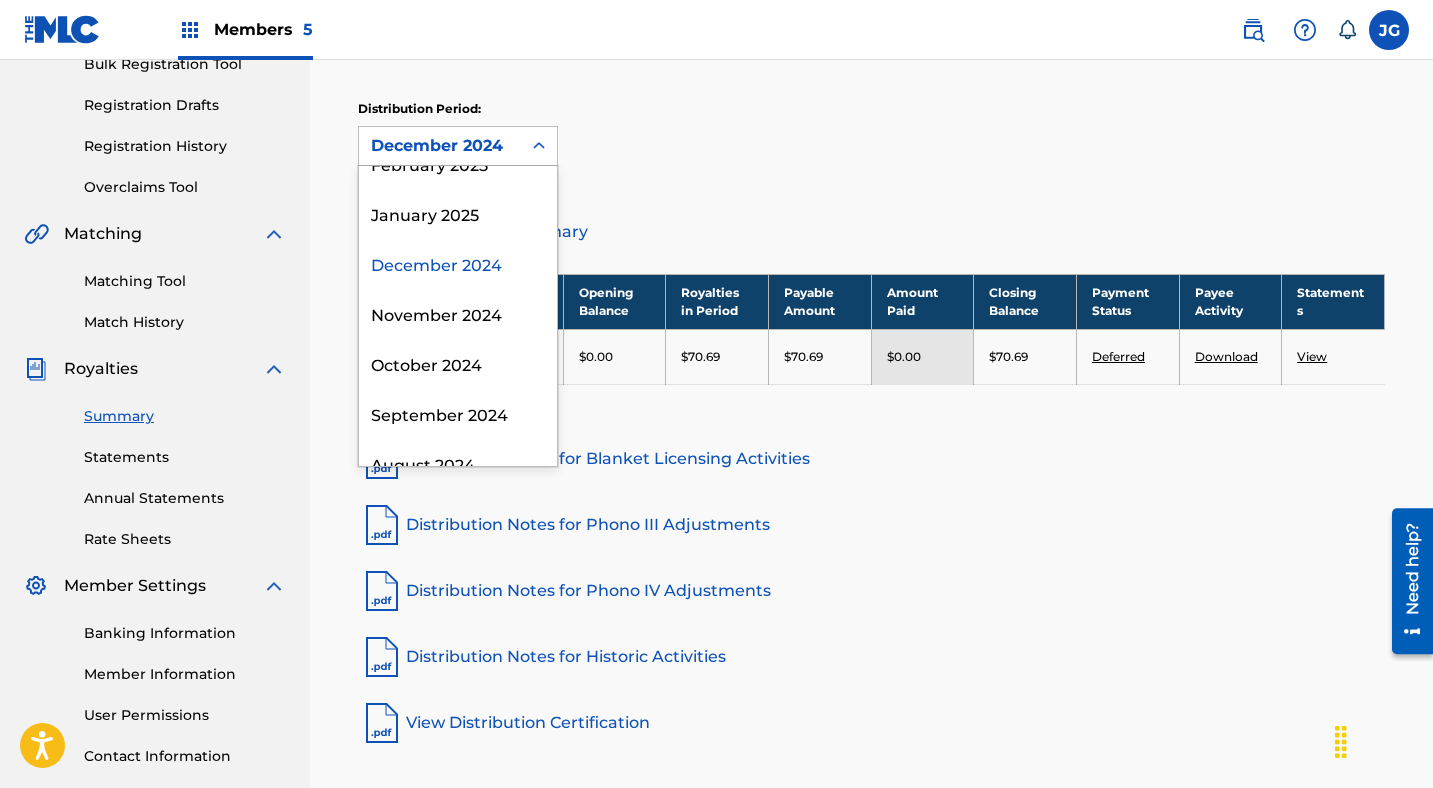 scroll, scrollTop: 288, scrollLeft: 0, axis: vertical 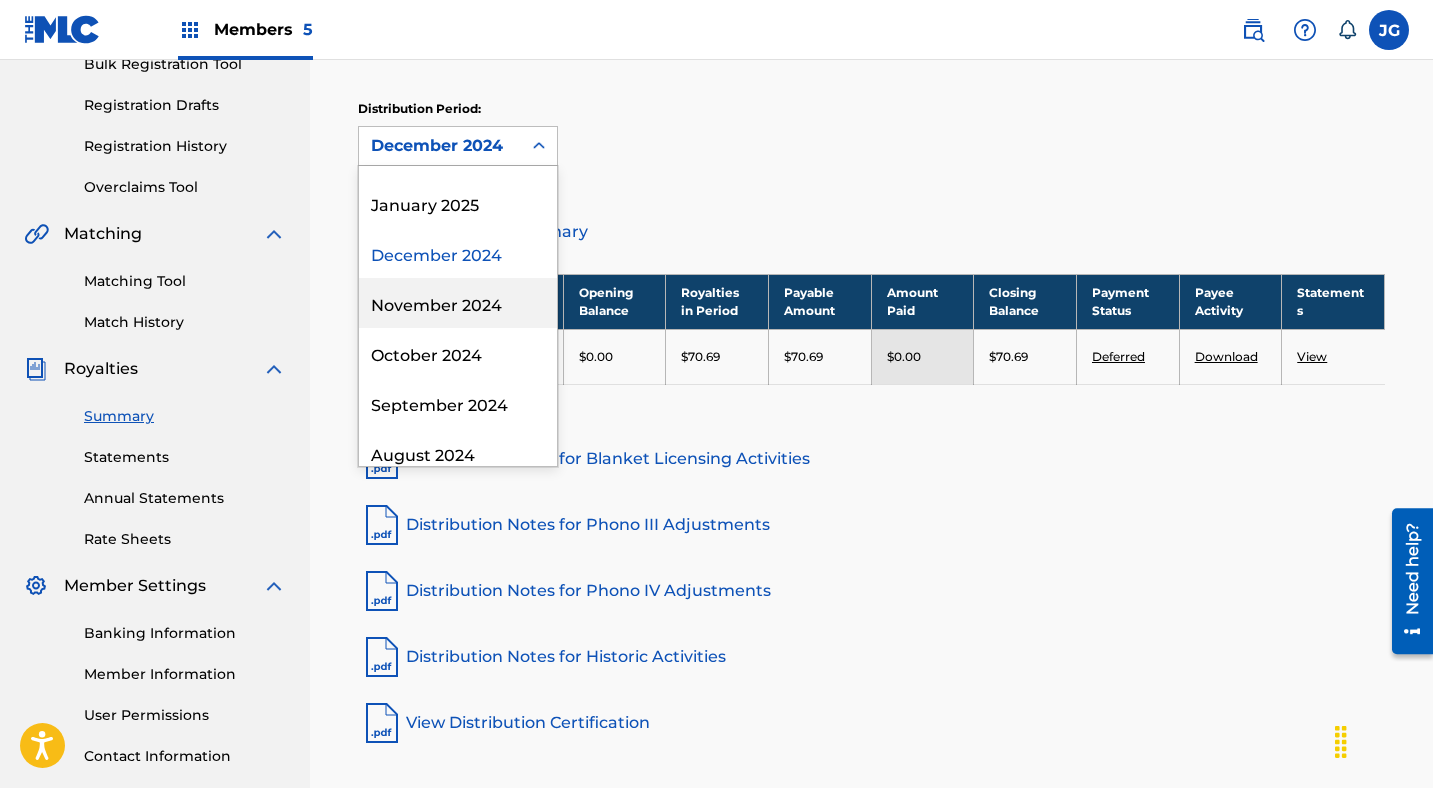 click on "November 2024" at bounding box center (458, 303) 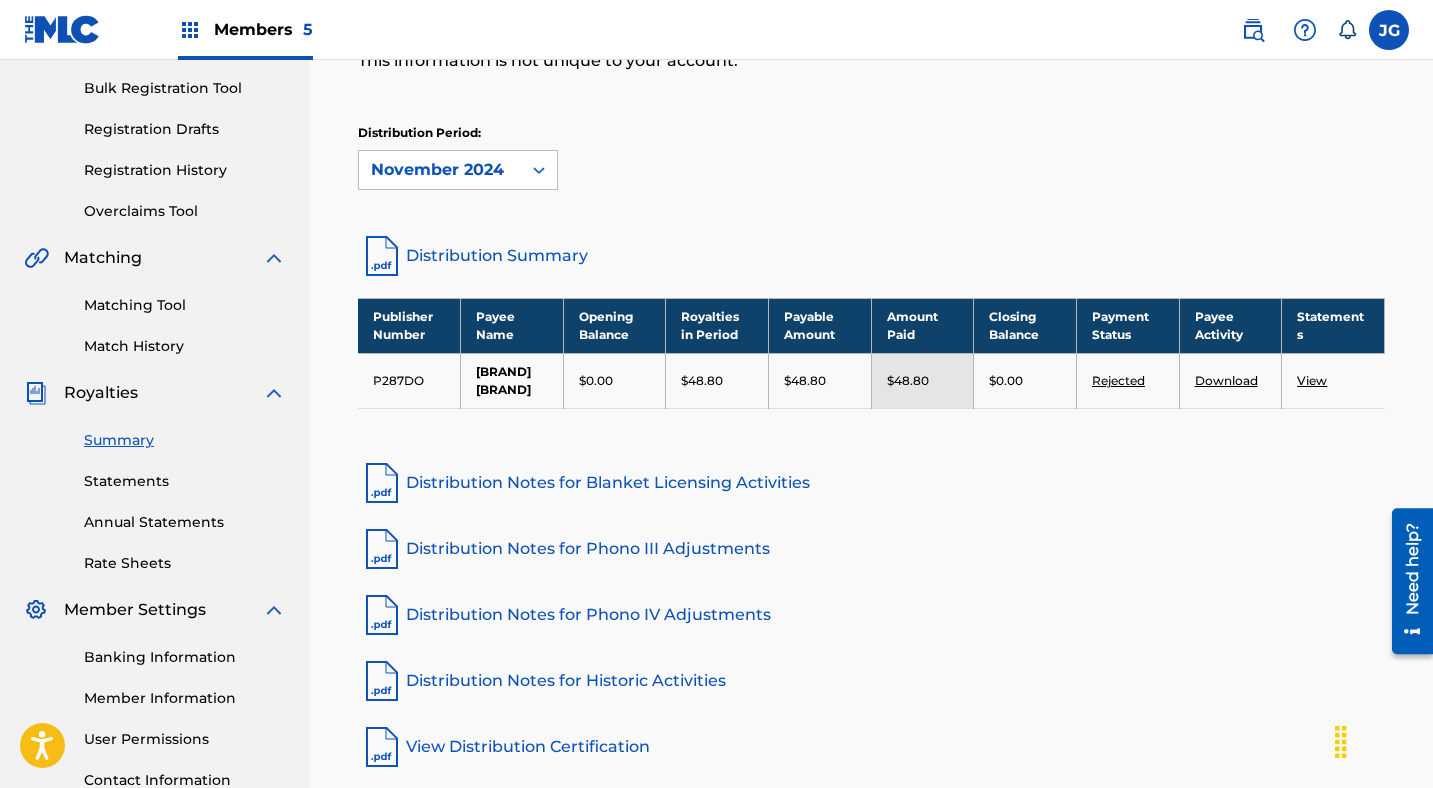 scroll, scrollTop: 285, scrollLeft: 0, axis: vertical 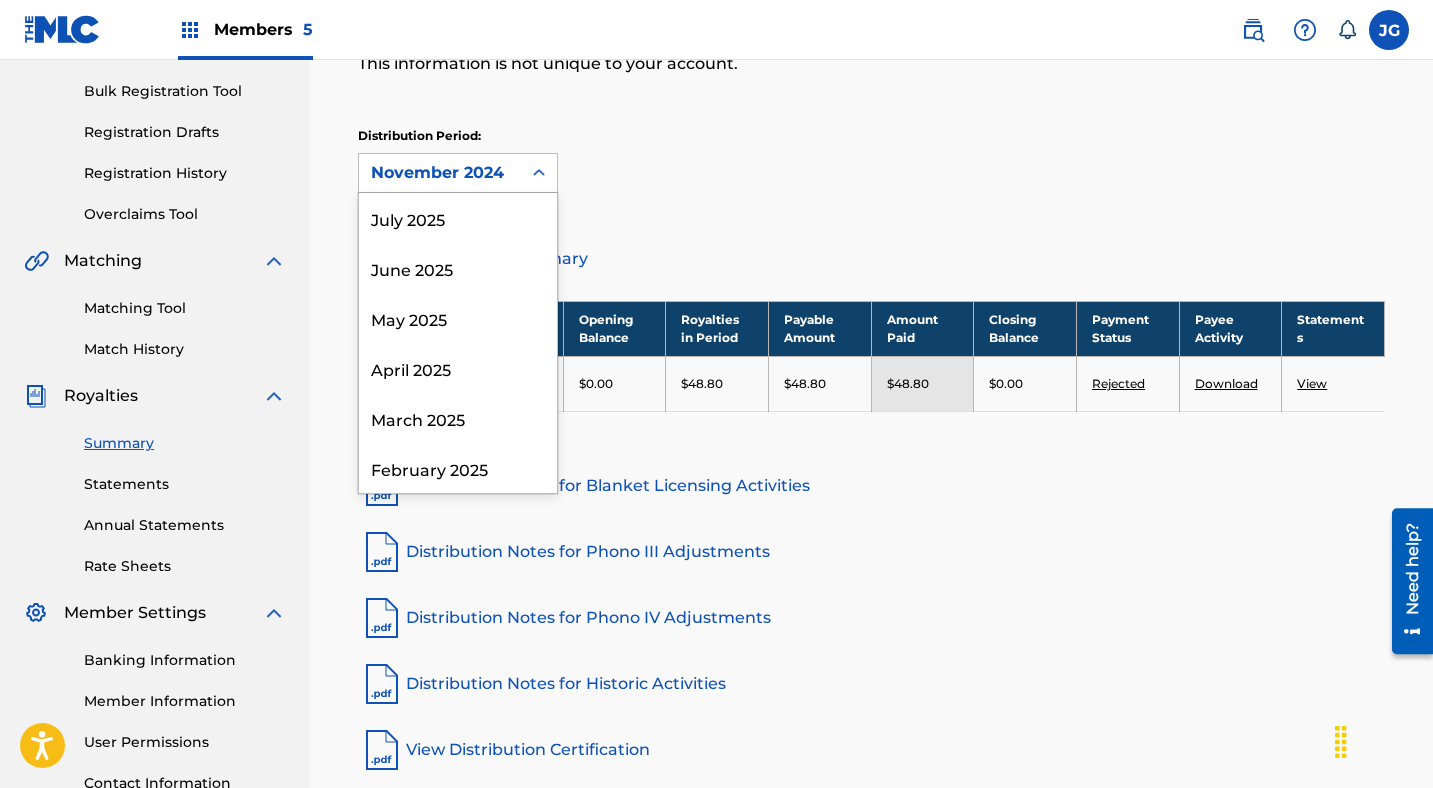 click on "November 2024" at bounding box center (440, 173) 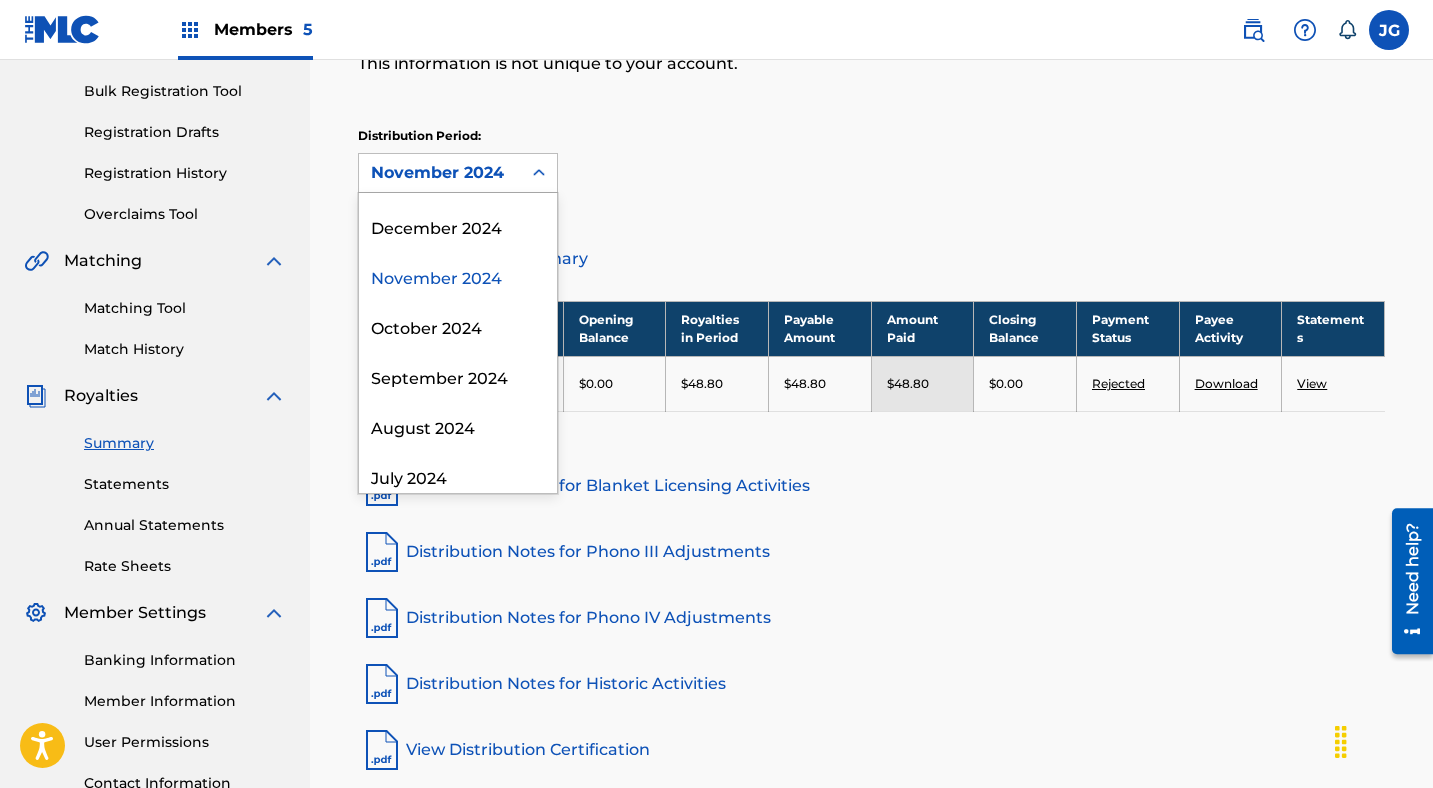 scroll, scrollTop: 347, scrollLeft: 0, axis: vertical 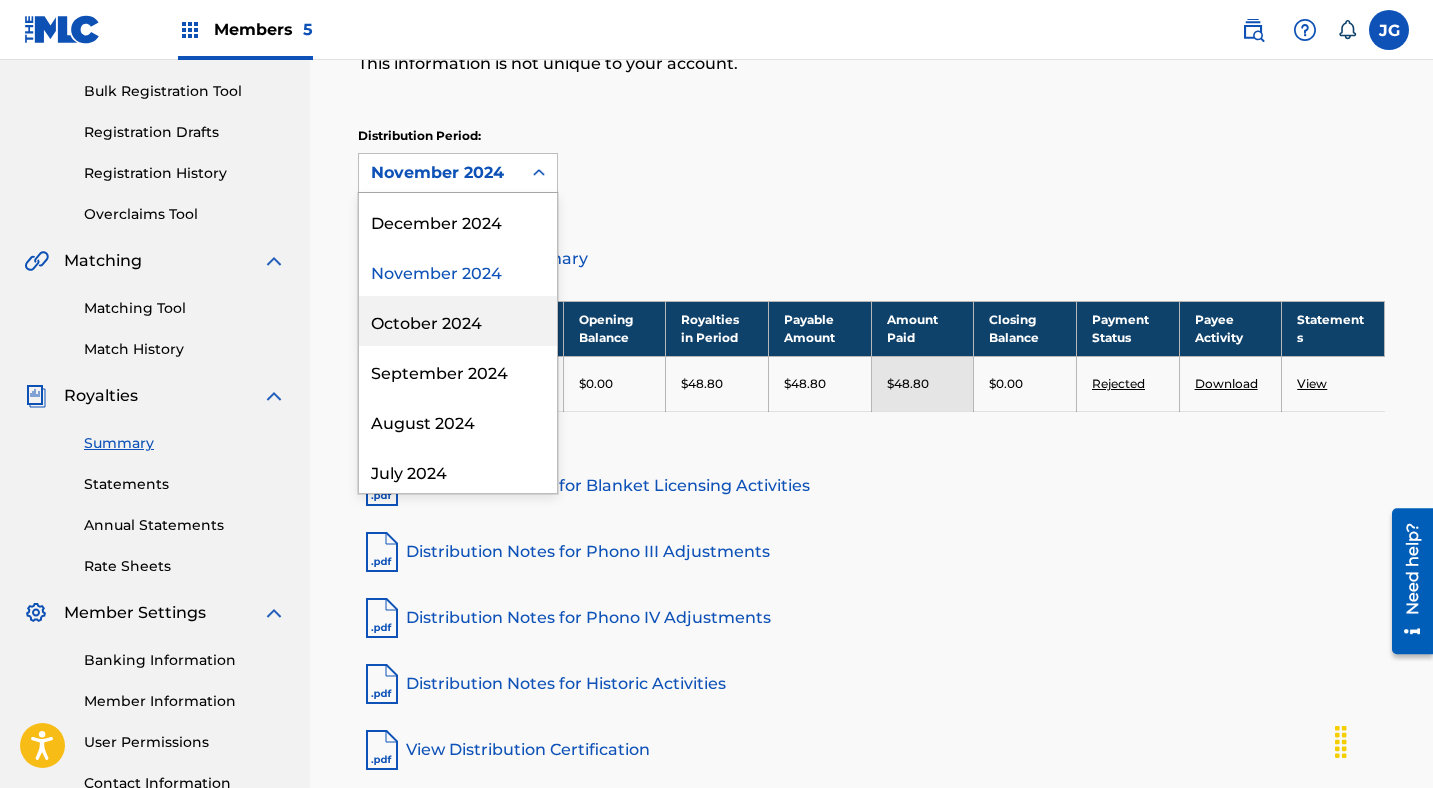 click on "October 2024" at bounding box center [458, 321] 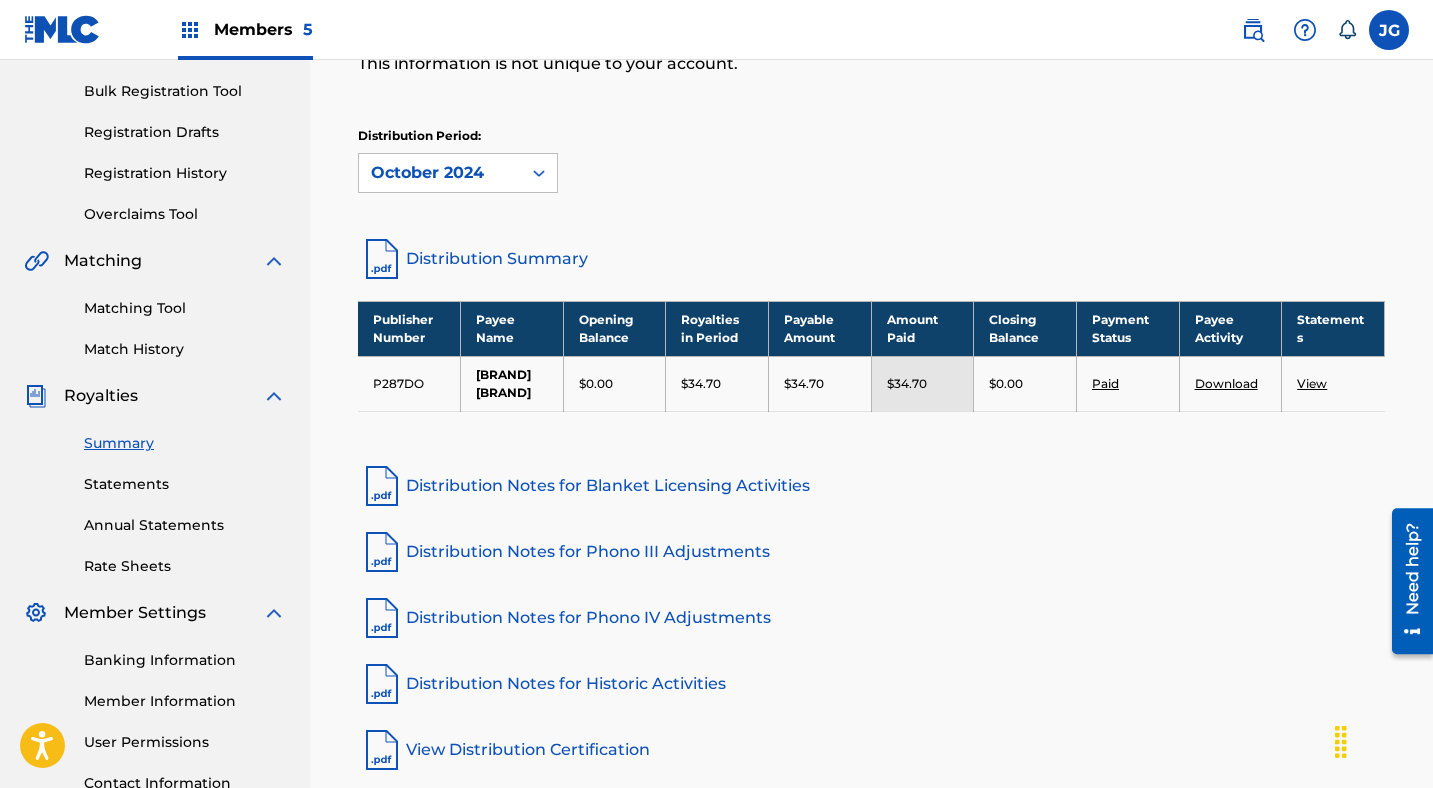 click on "Members    5" at bounding box center [263, 29] 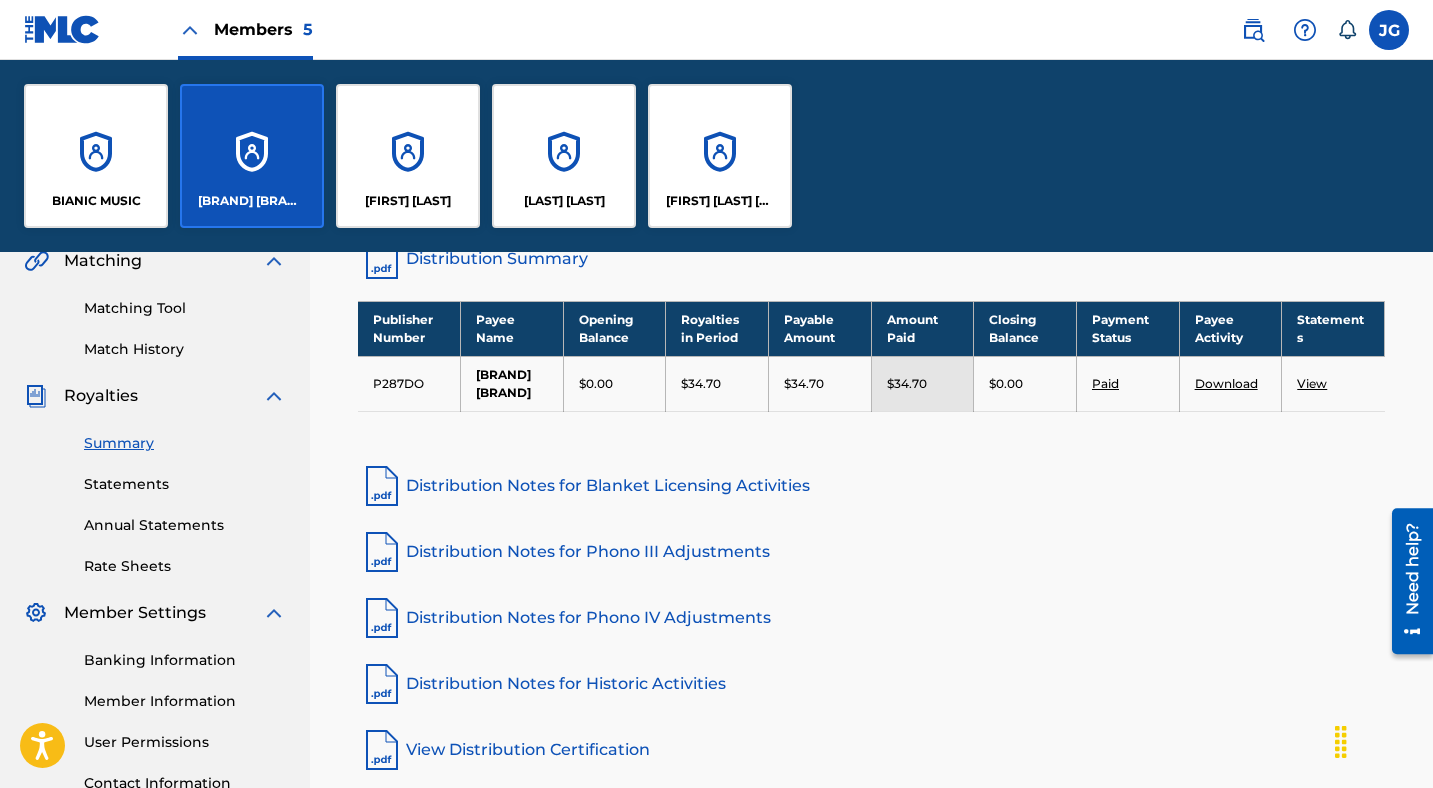click on "BIANIC MUSIC" at bounding box center (96, 156) 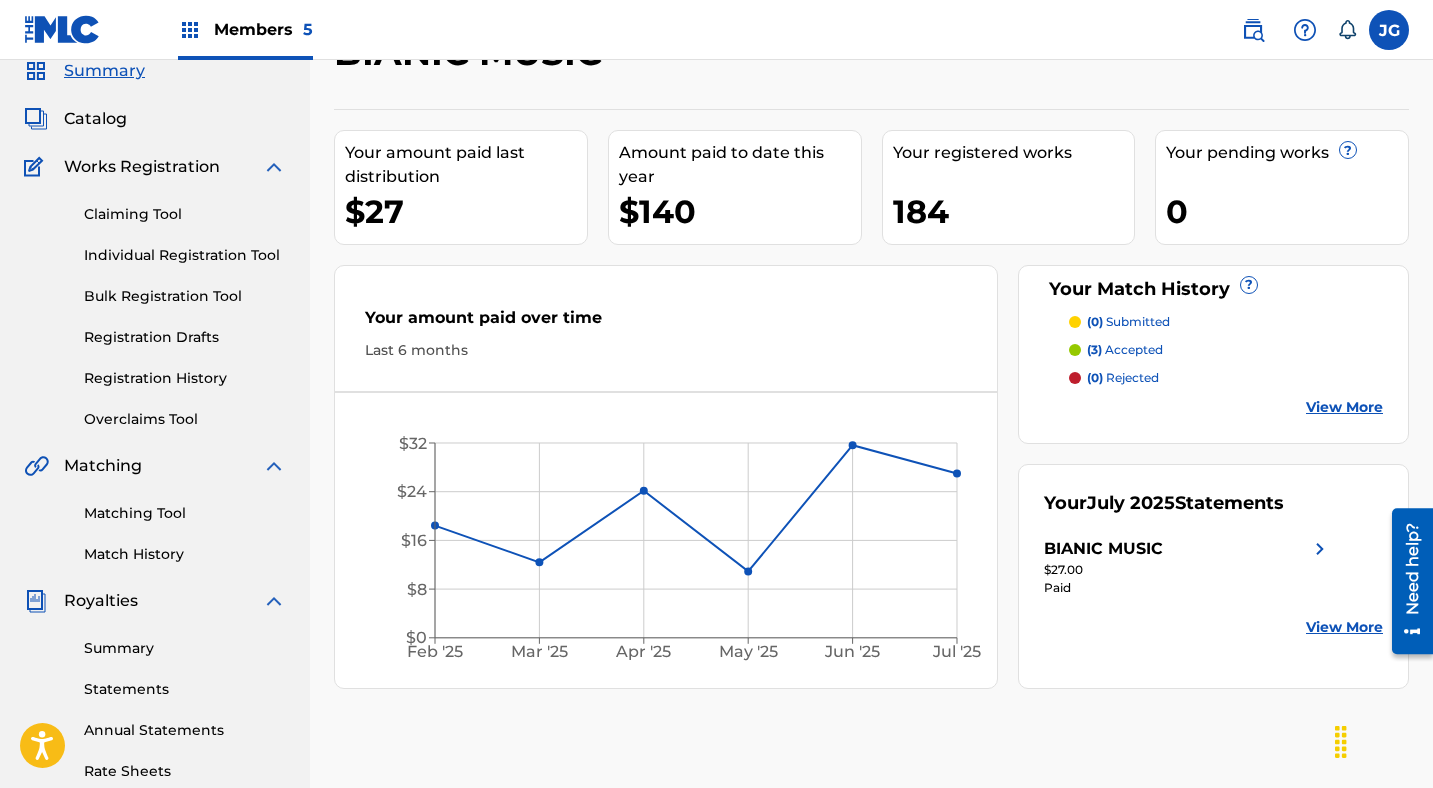 scroll, scrollTop: 58, scrollLeft: 0, axis: vertical 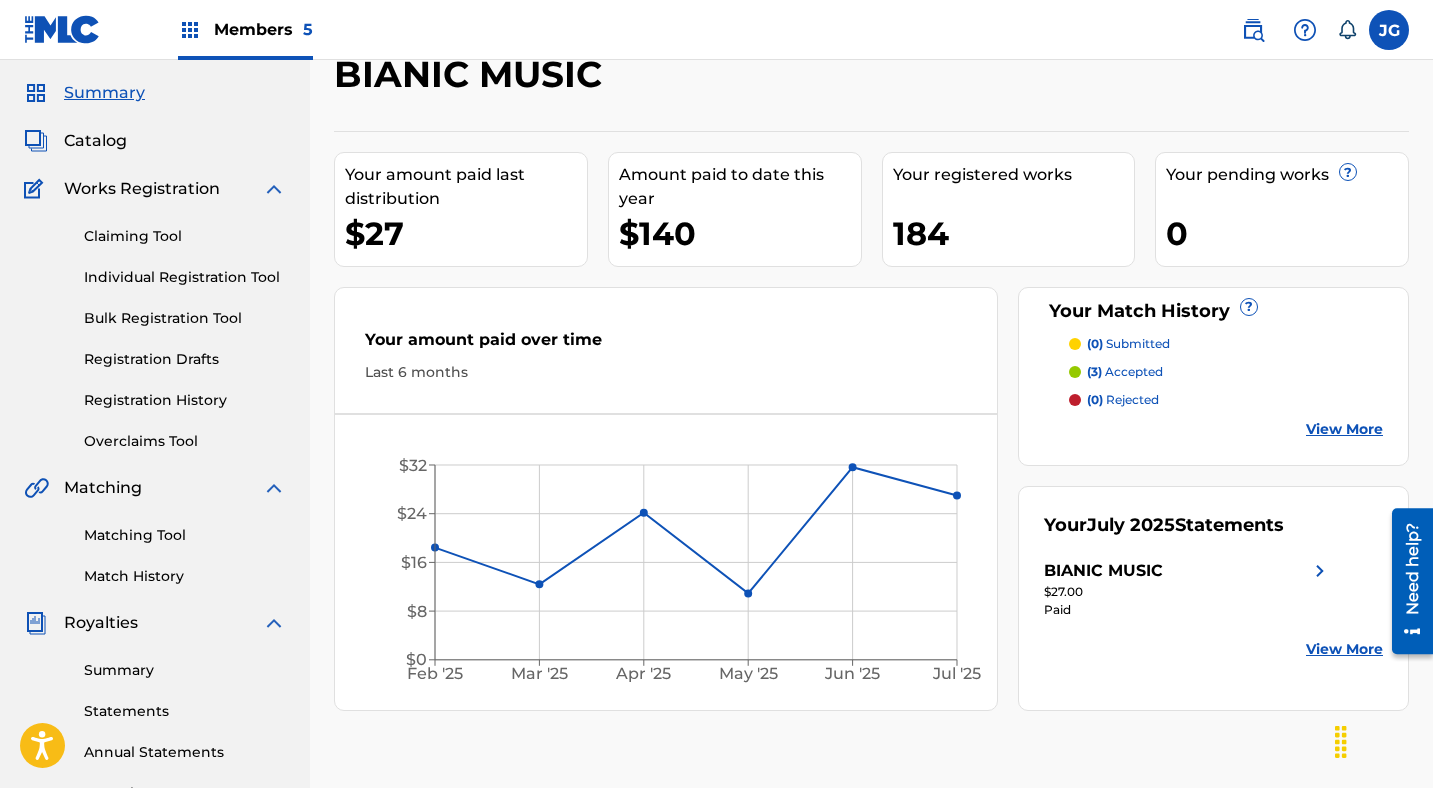 click on "Catalog" at bounding box center (95, 141) 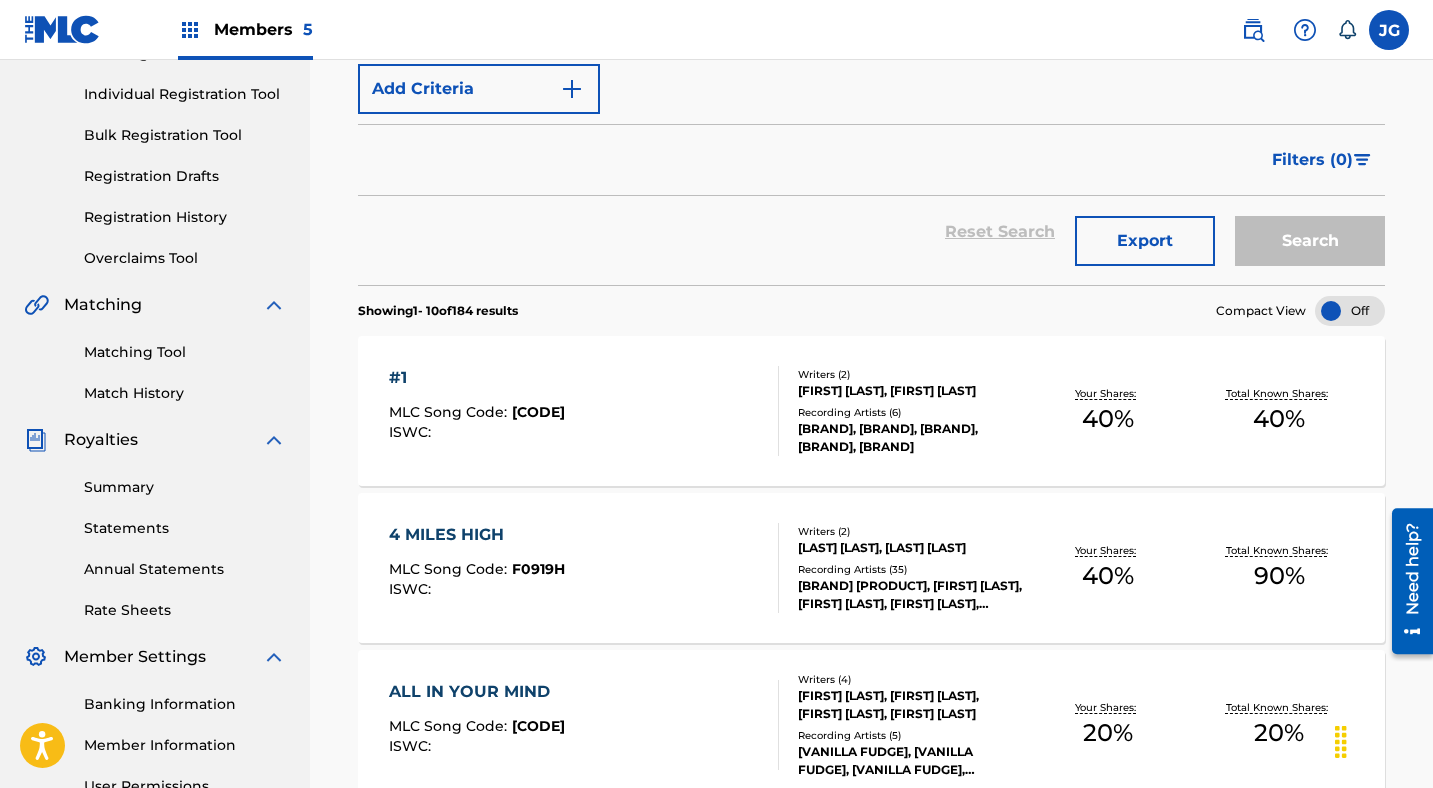 scroll, scrollTop: 0, scrollLeft: 0, axis: both 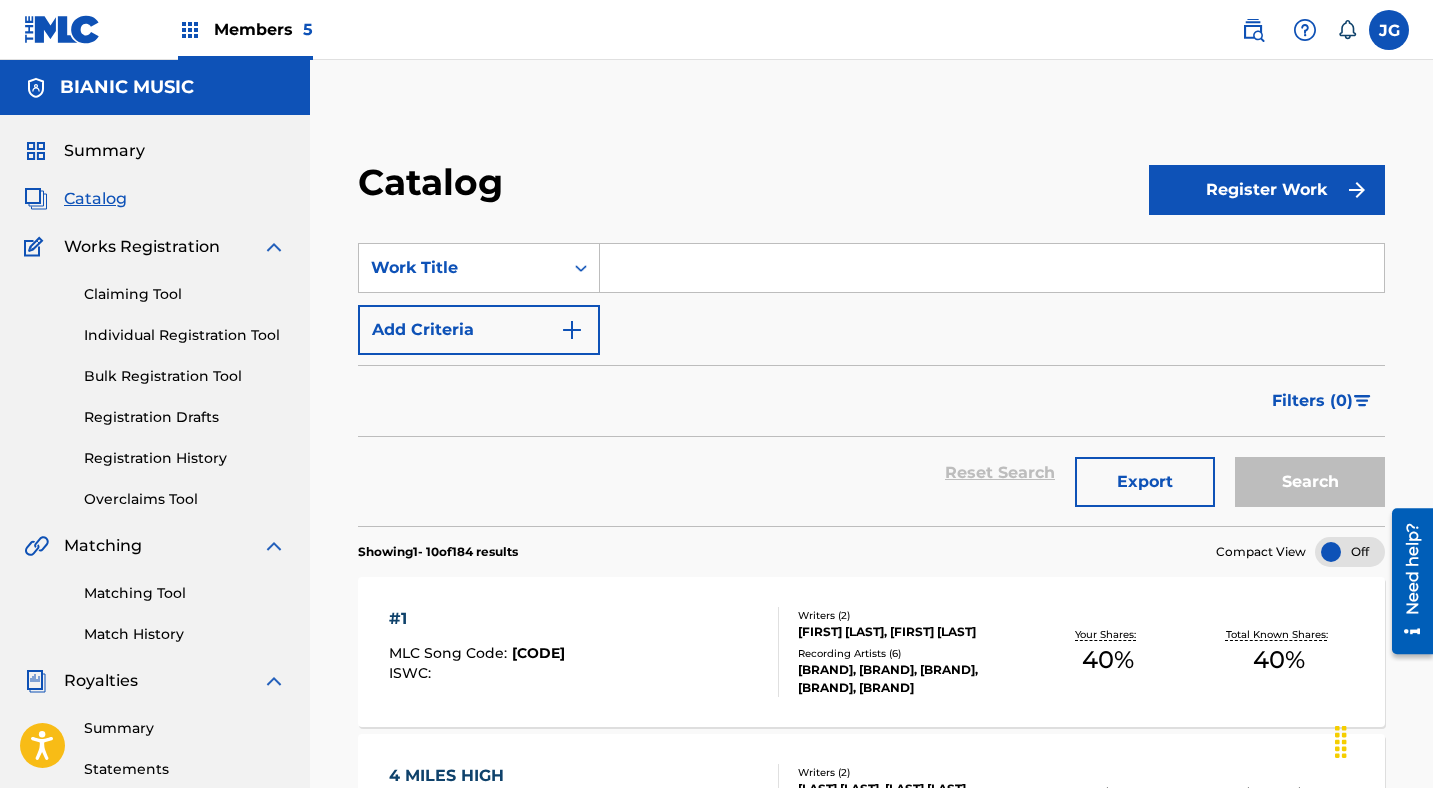 click on "Members    5" at bounding box center (263, 29) 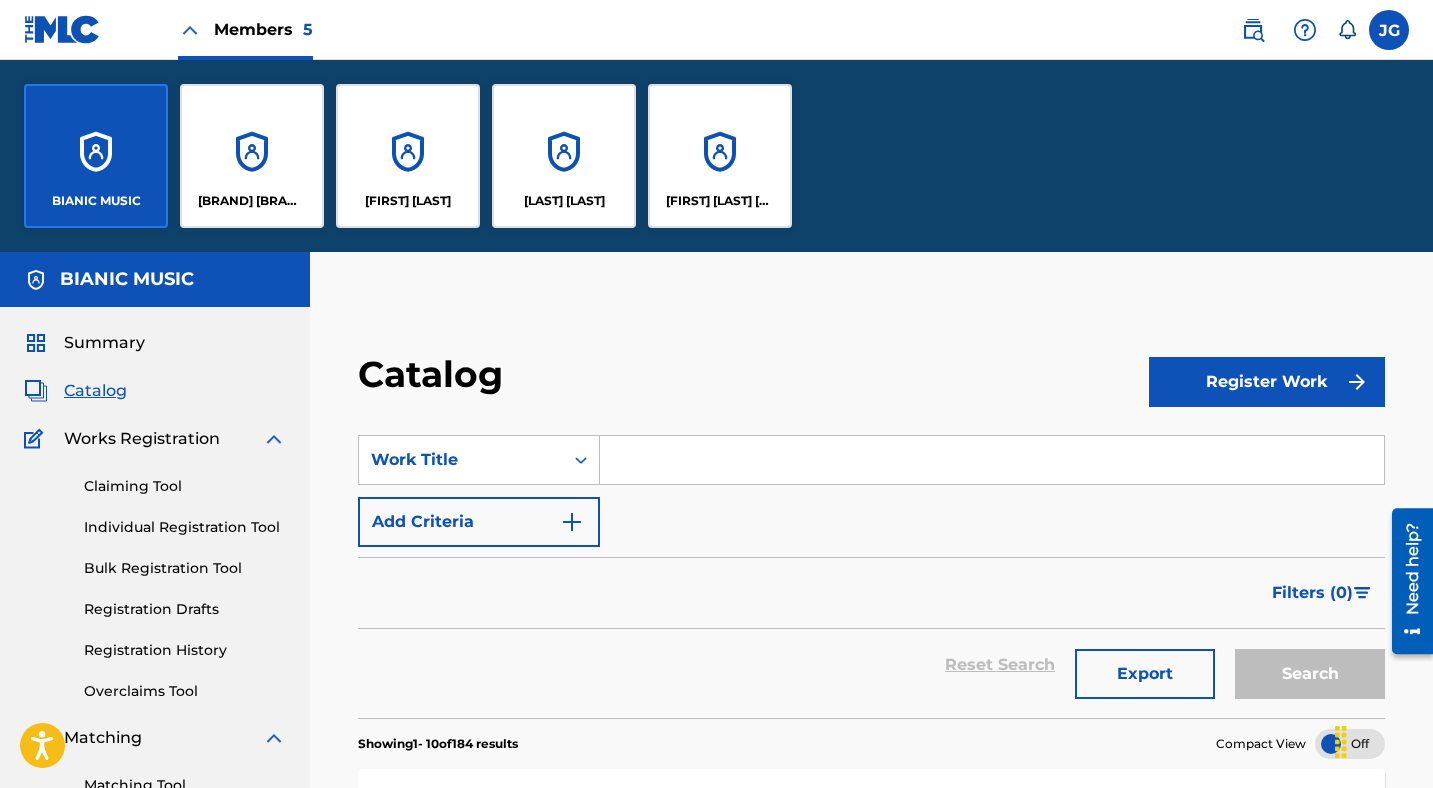 click on "[FIRST] [LAST]" at bounding box center [408, 156] 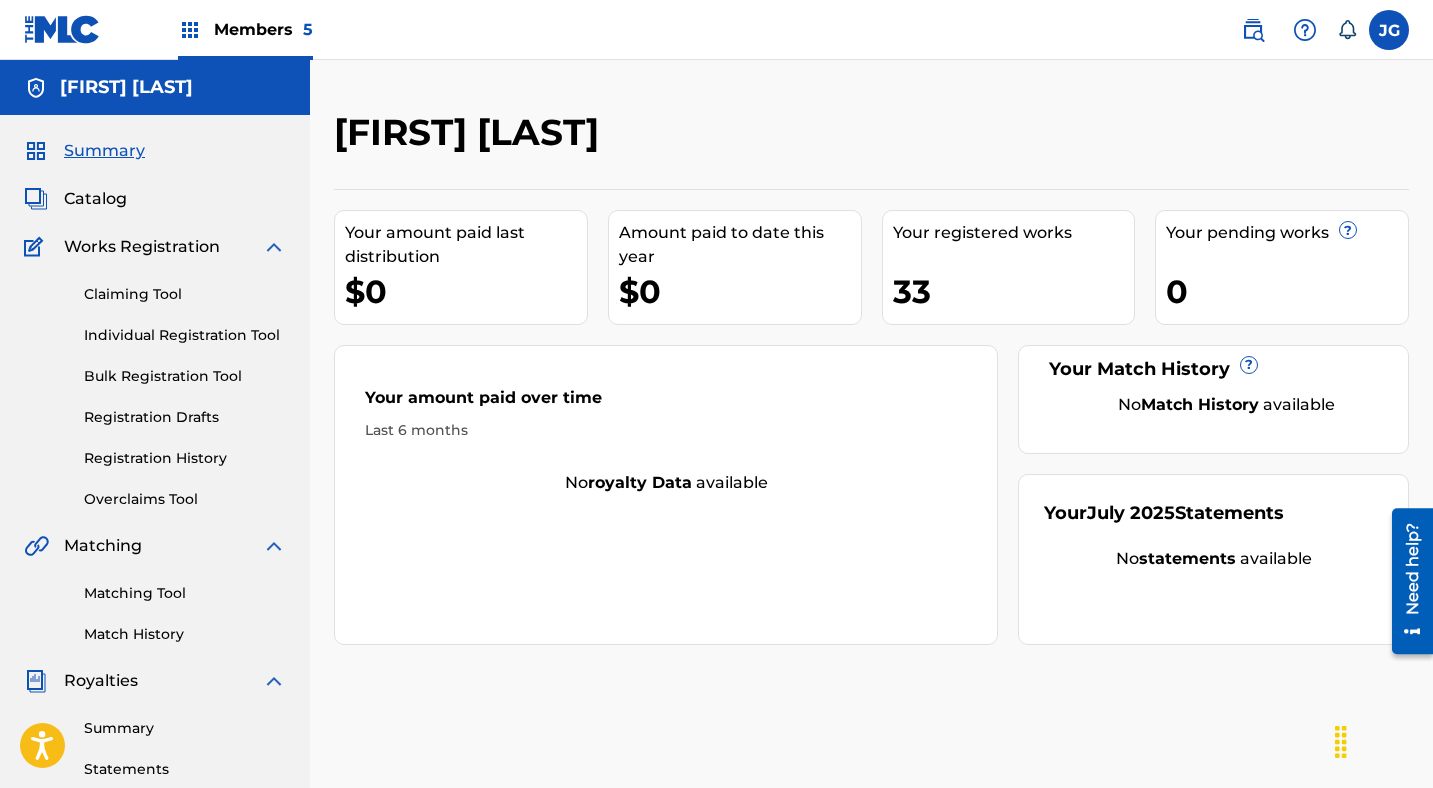 click on "Registration History" at bounding box center [185, 458] 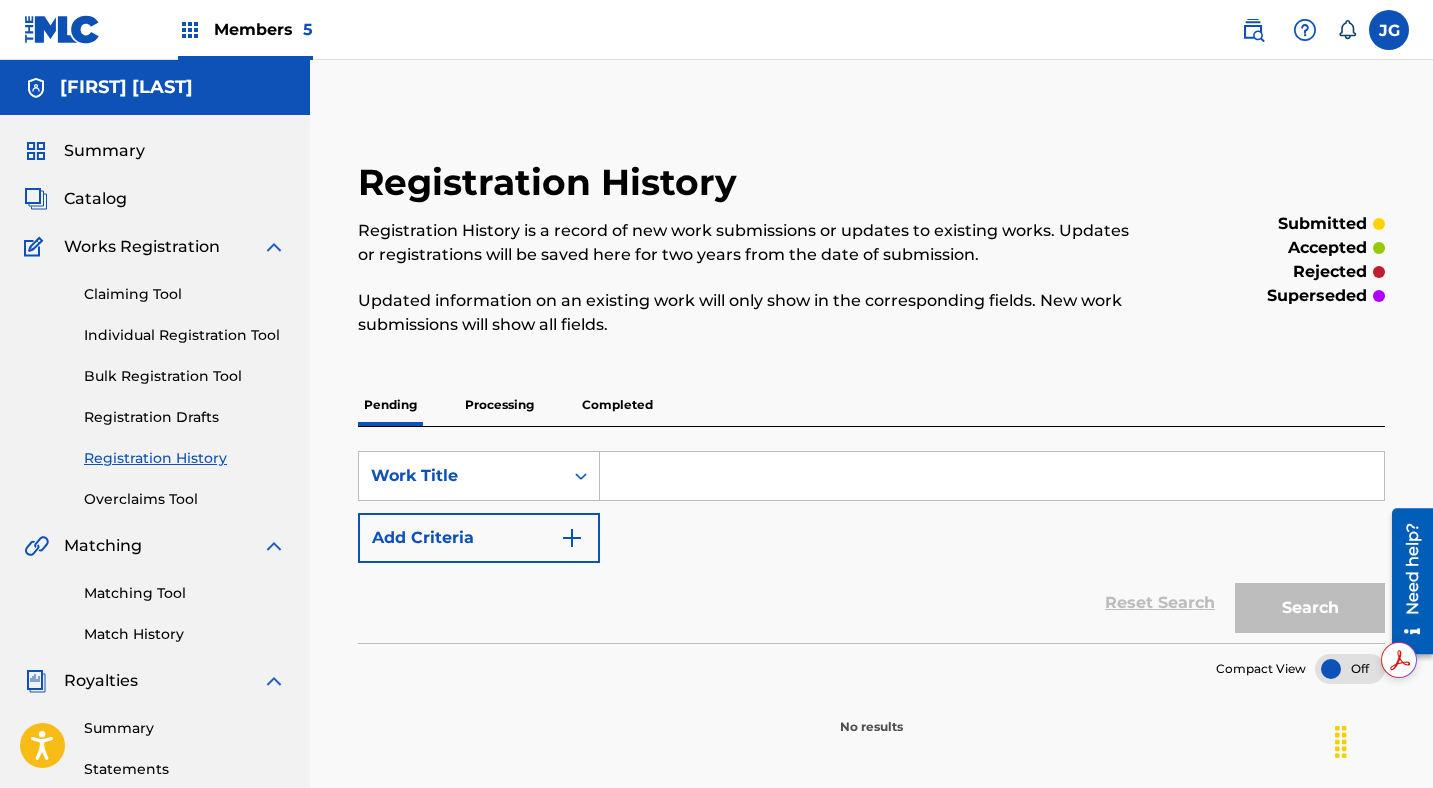 click on "Processing" at bounding box center (499, 405) 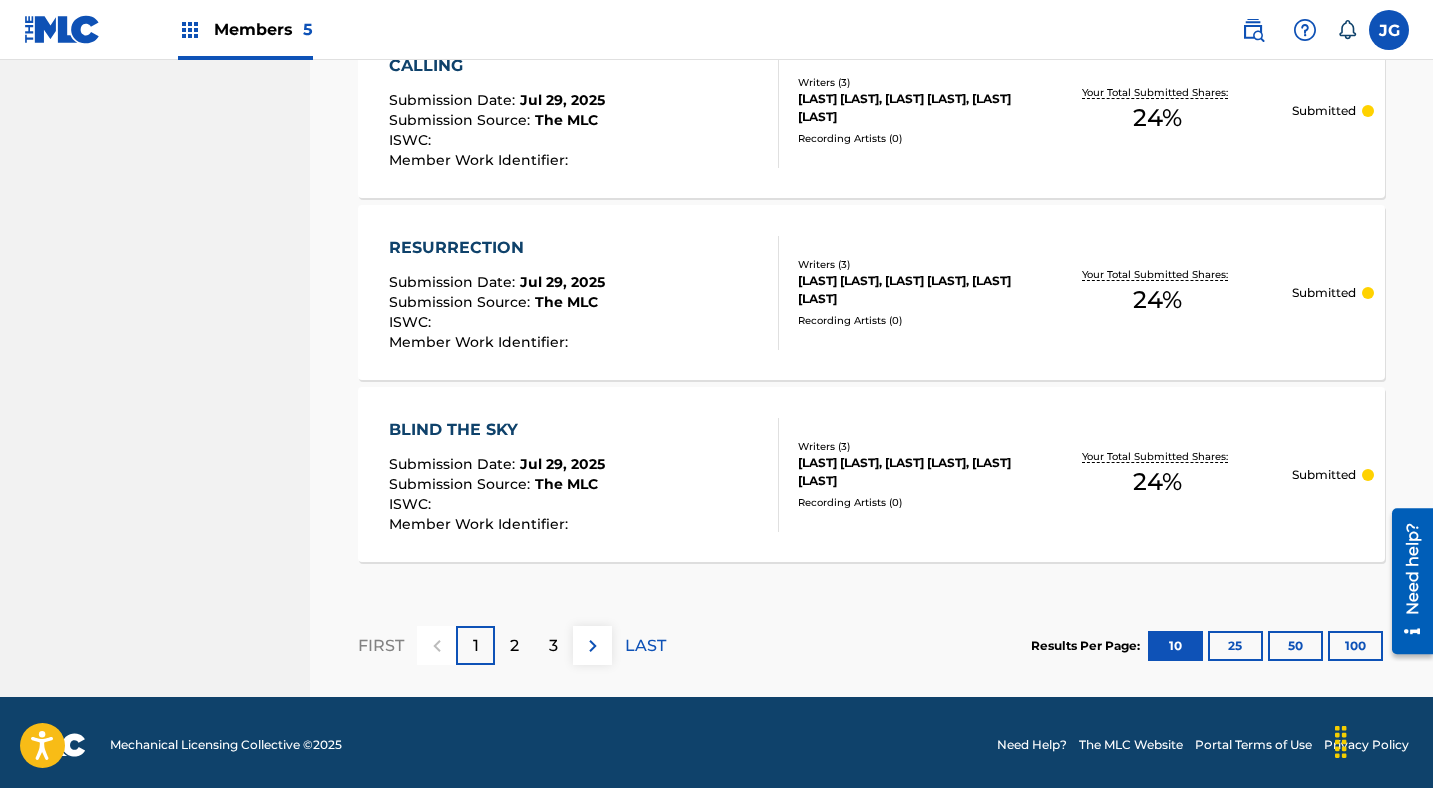 scroll, scrollTop: 1950, scrollLeft: 0, axis: vertical 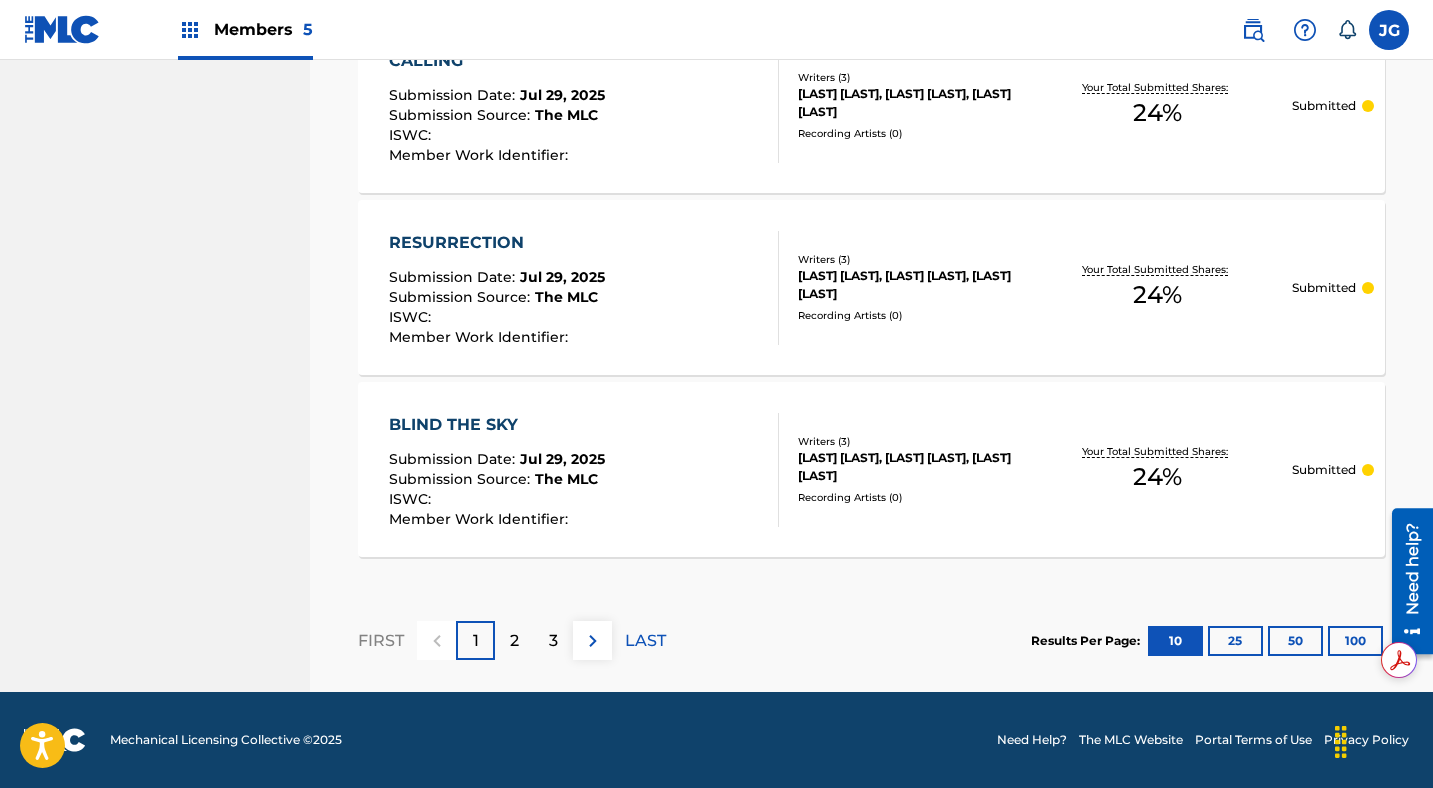 click on "100" at bounding box center (1355, 641) 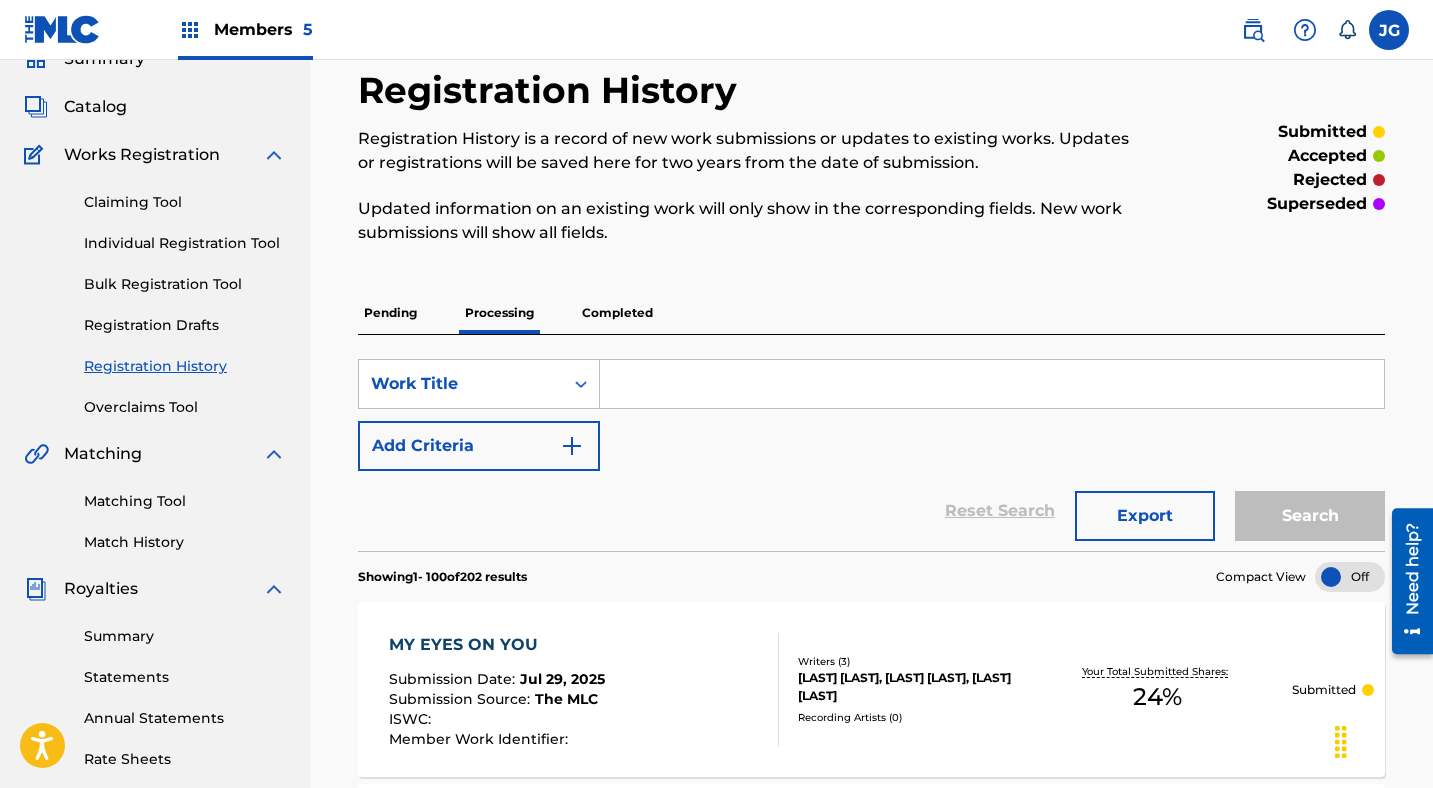 scroll, scrollTop: 93, scrollLeft: 0, axis: vertical 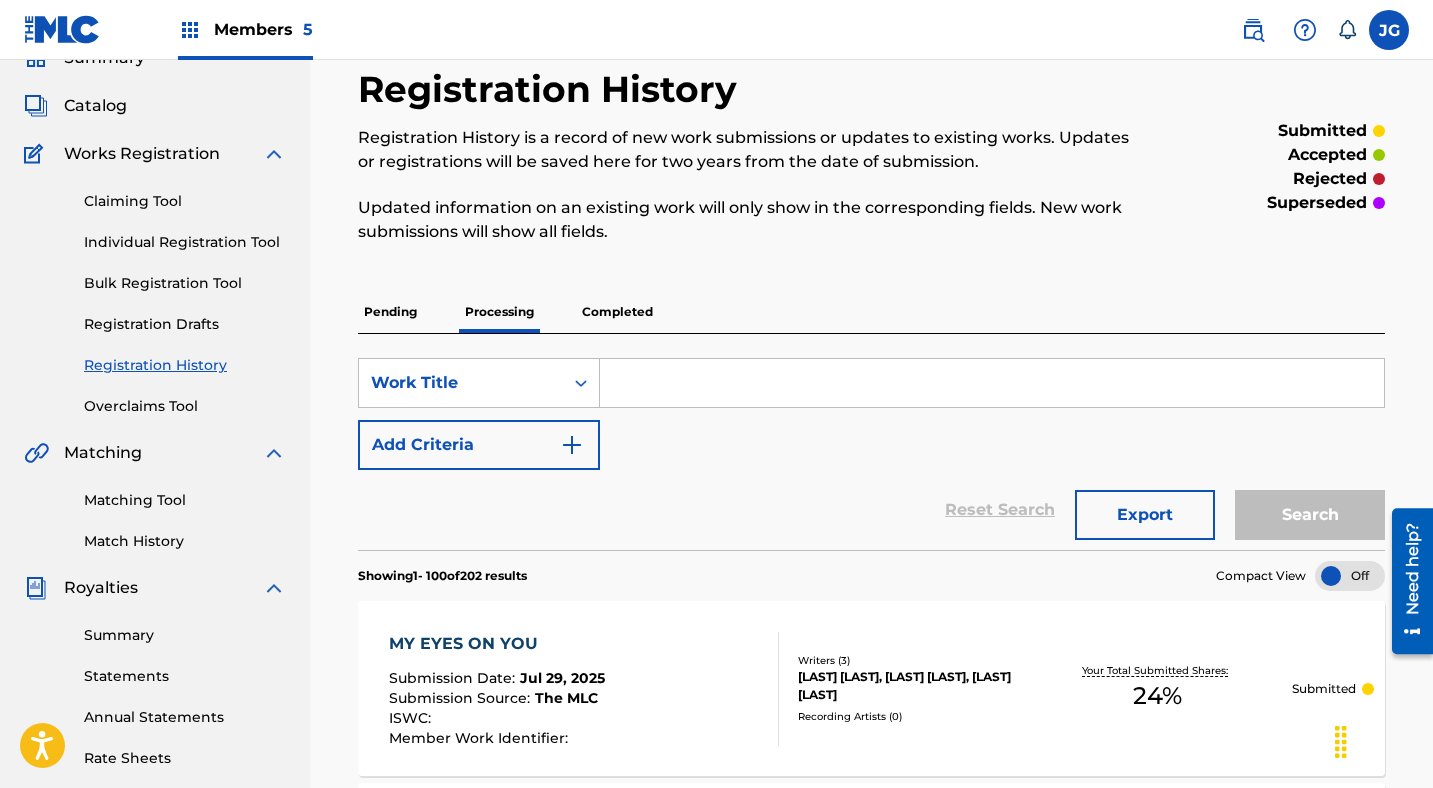 click on "Completed" at bounding box center [617, 312] 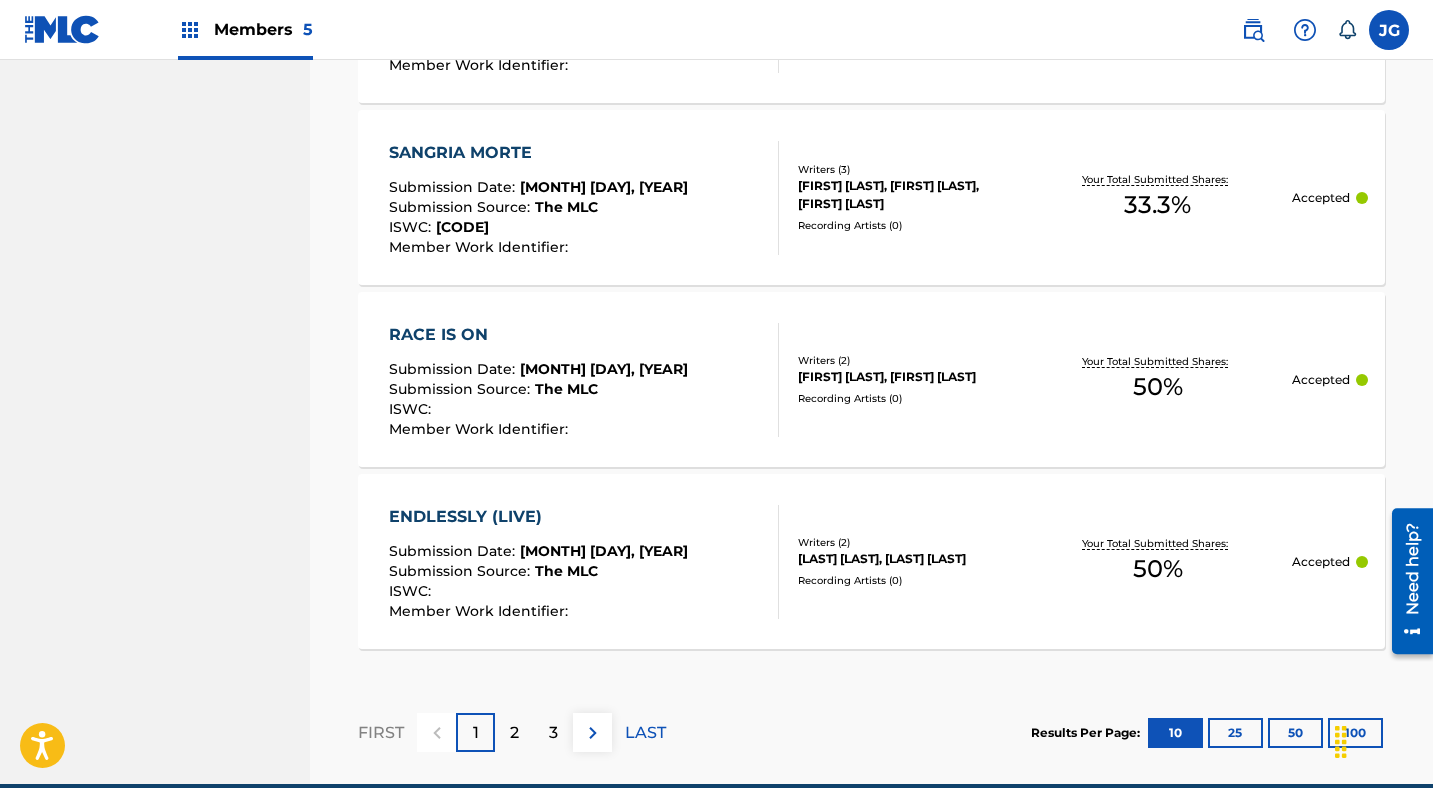 scroll, scrollTop: 2032, scrollLeft: 0, axis: vertical 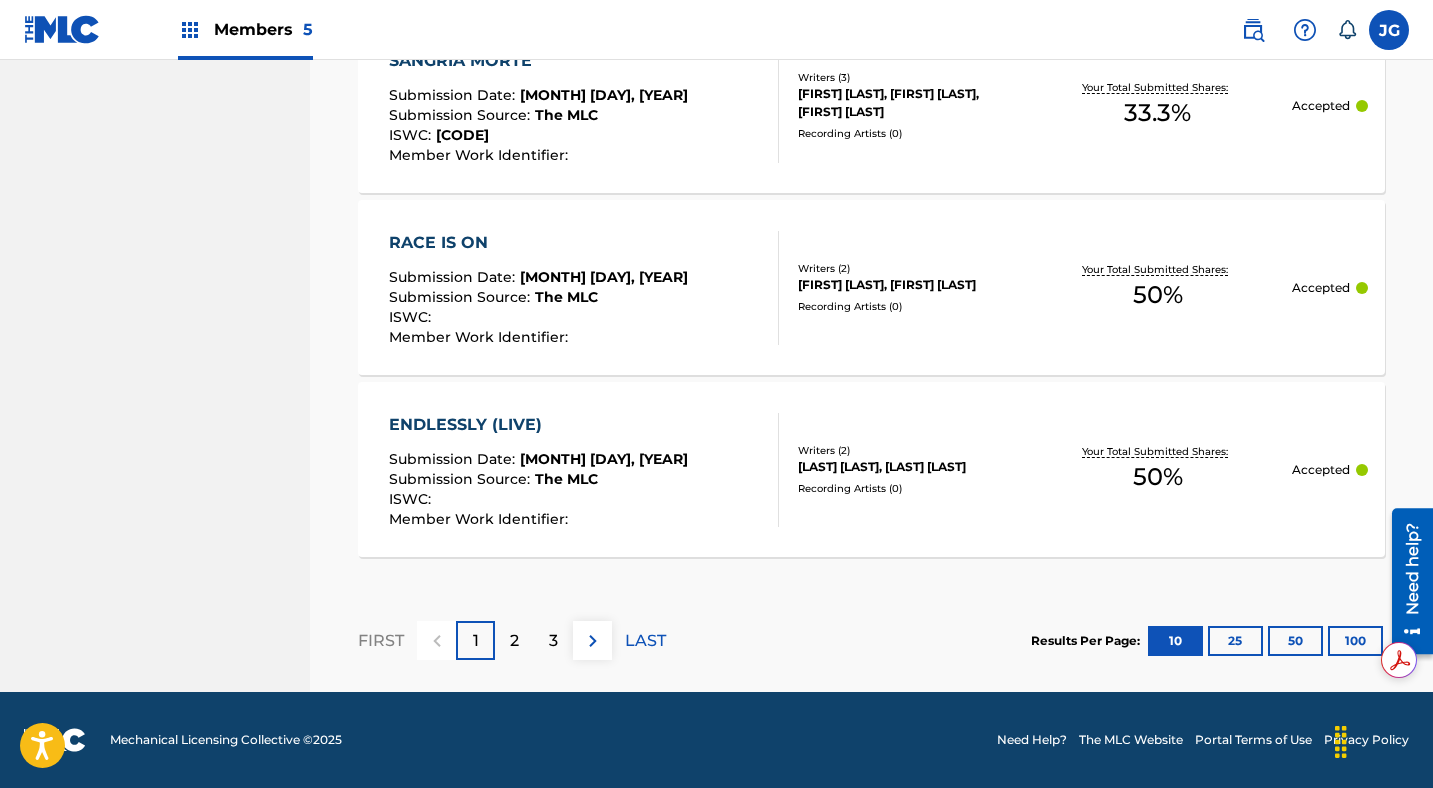 click on "100" at bounding box center (1355, 641) 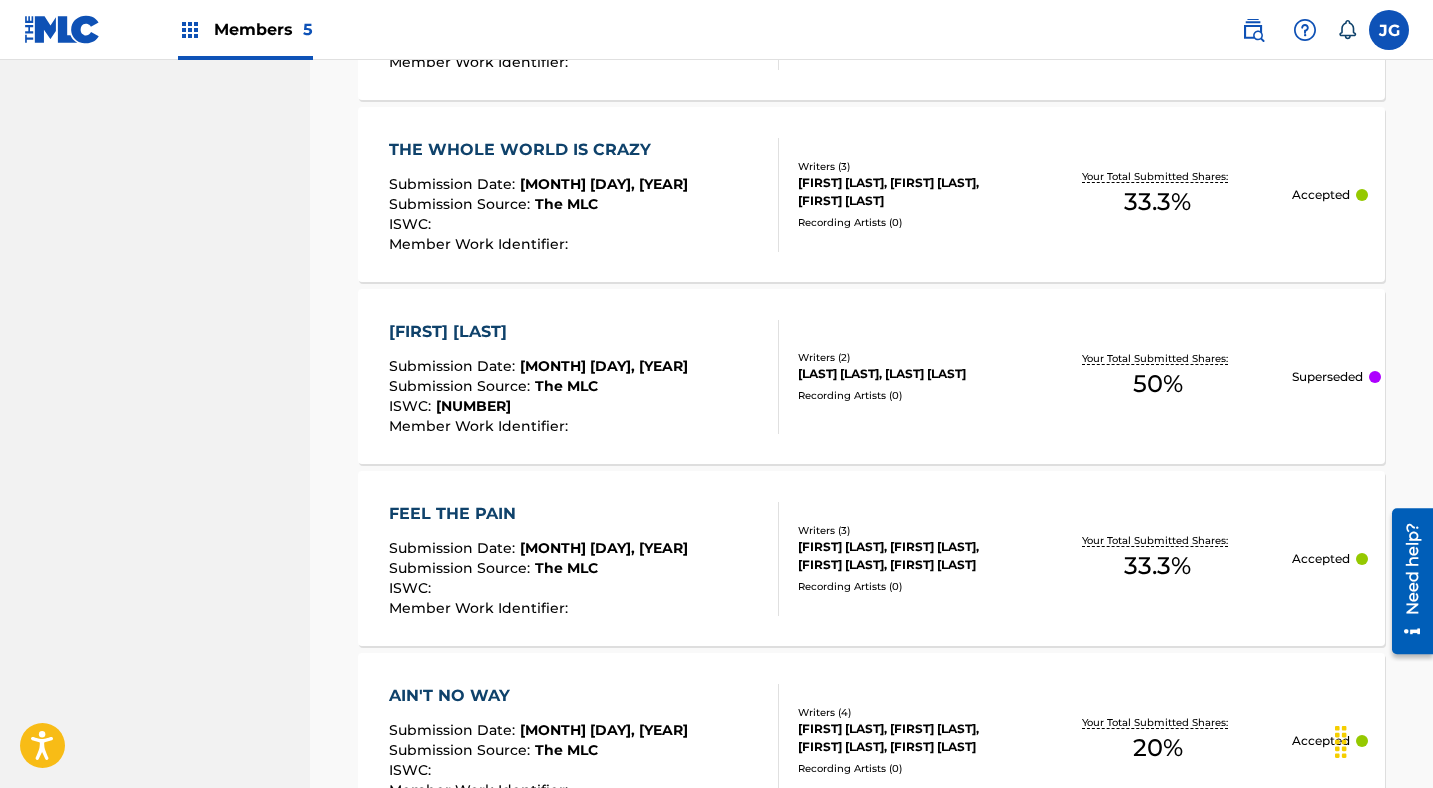 scroll, scrollTop: 3943, scrollLeft: 0, axis: vertical 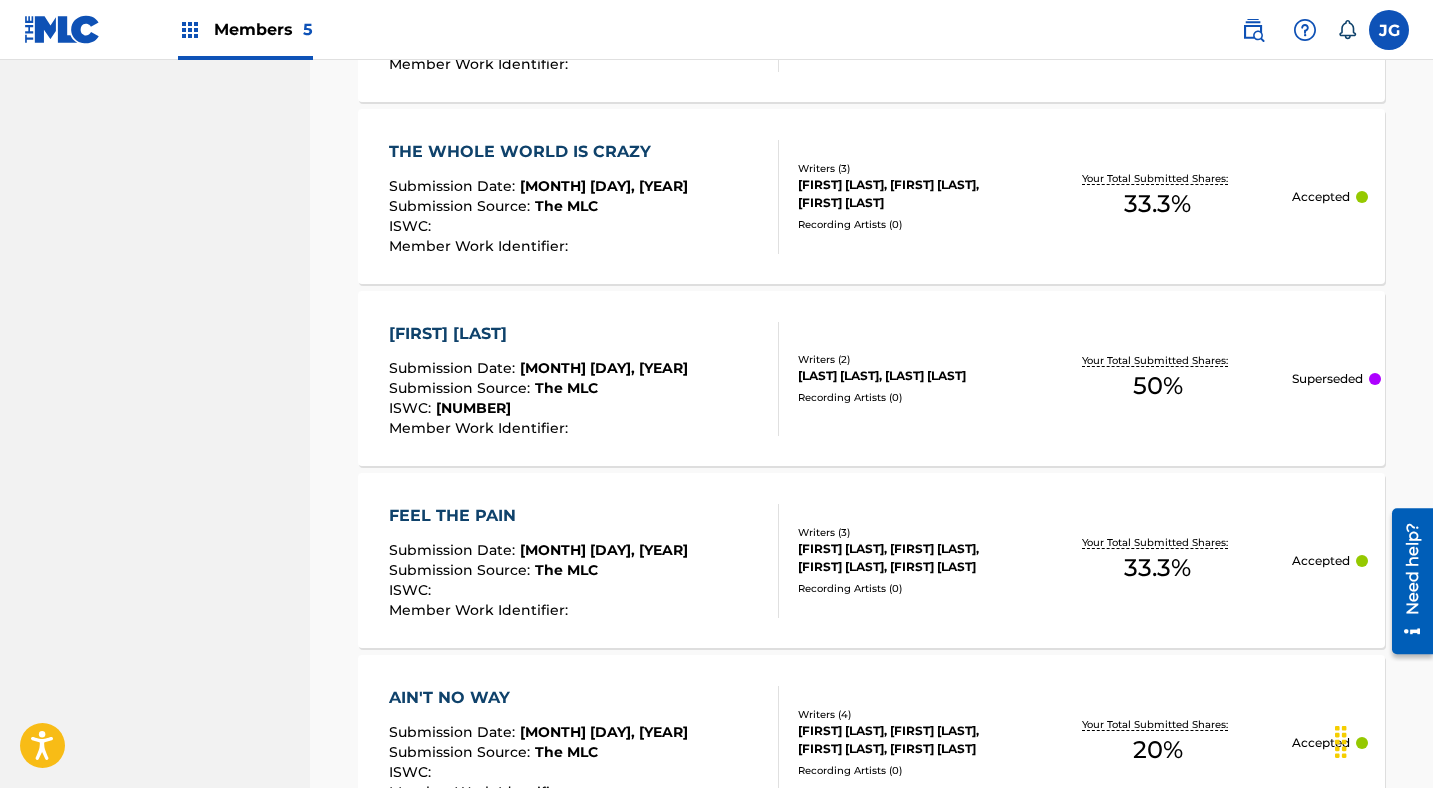 click on "Writers ( 2 ) [FIRST] [LAST], [FIRST] [LAST] Recording Artists ( 0 )" at bounding box center [901, 378] 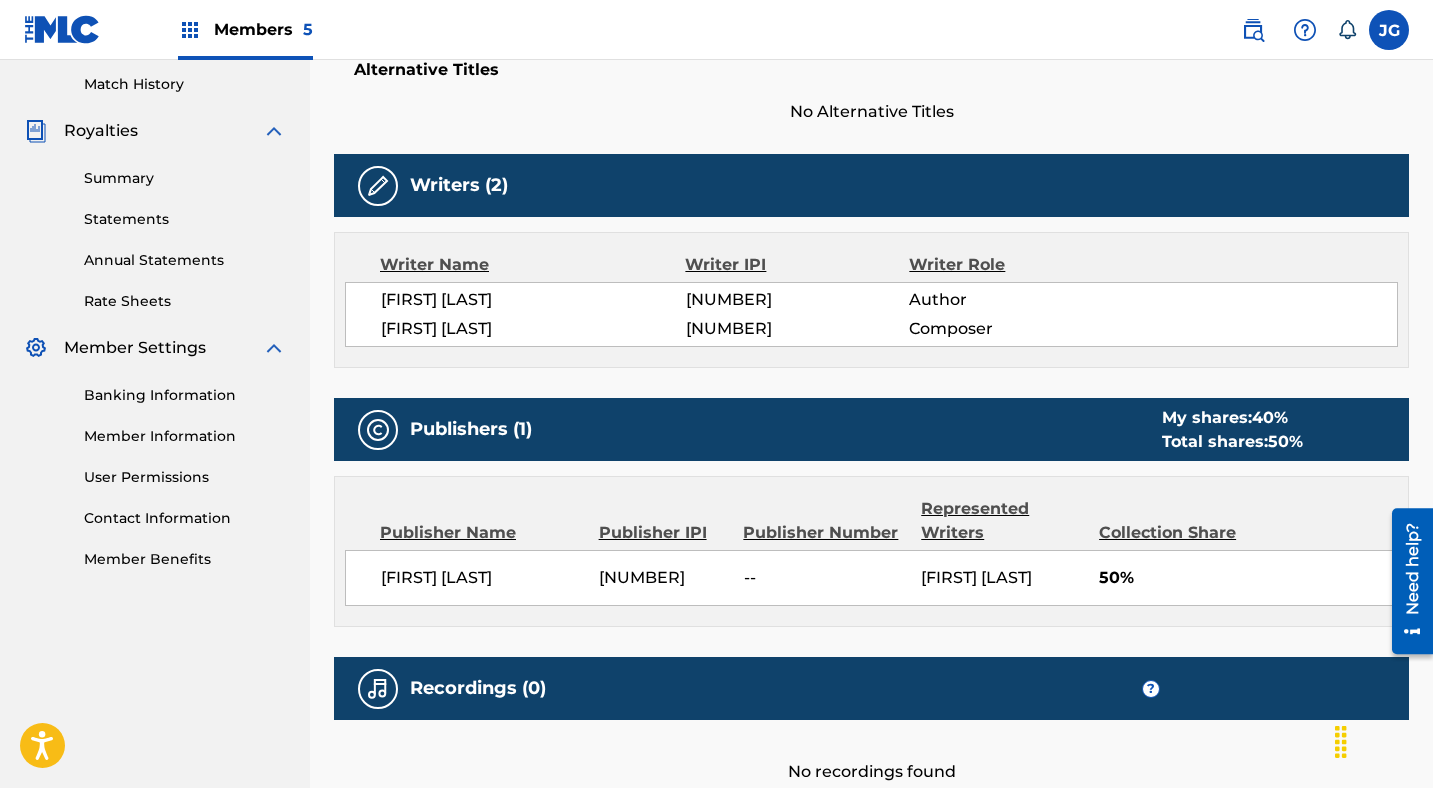 scroll, scrollTop: 0, scrollLeft: 0, axis: both 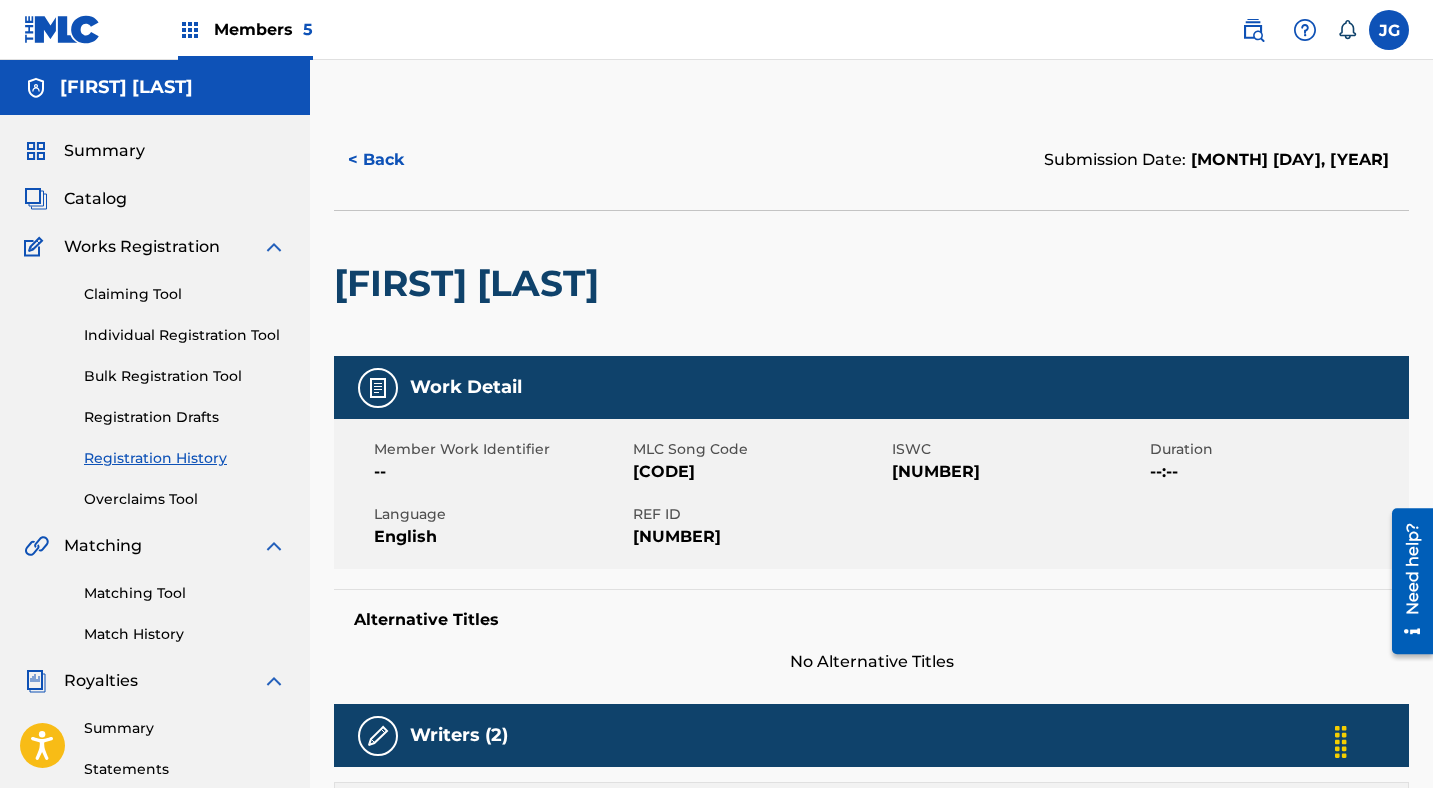 click on "< Back" at bounding box center [394, 160] 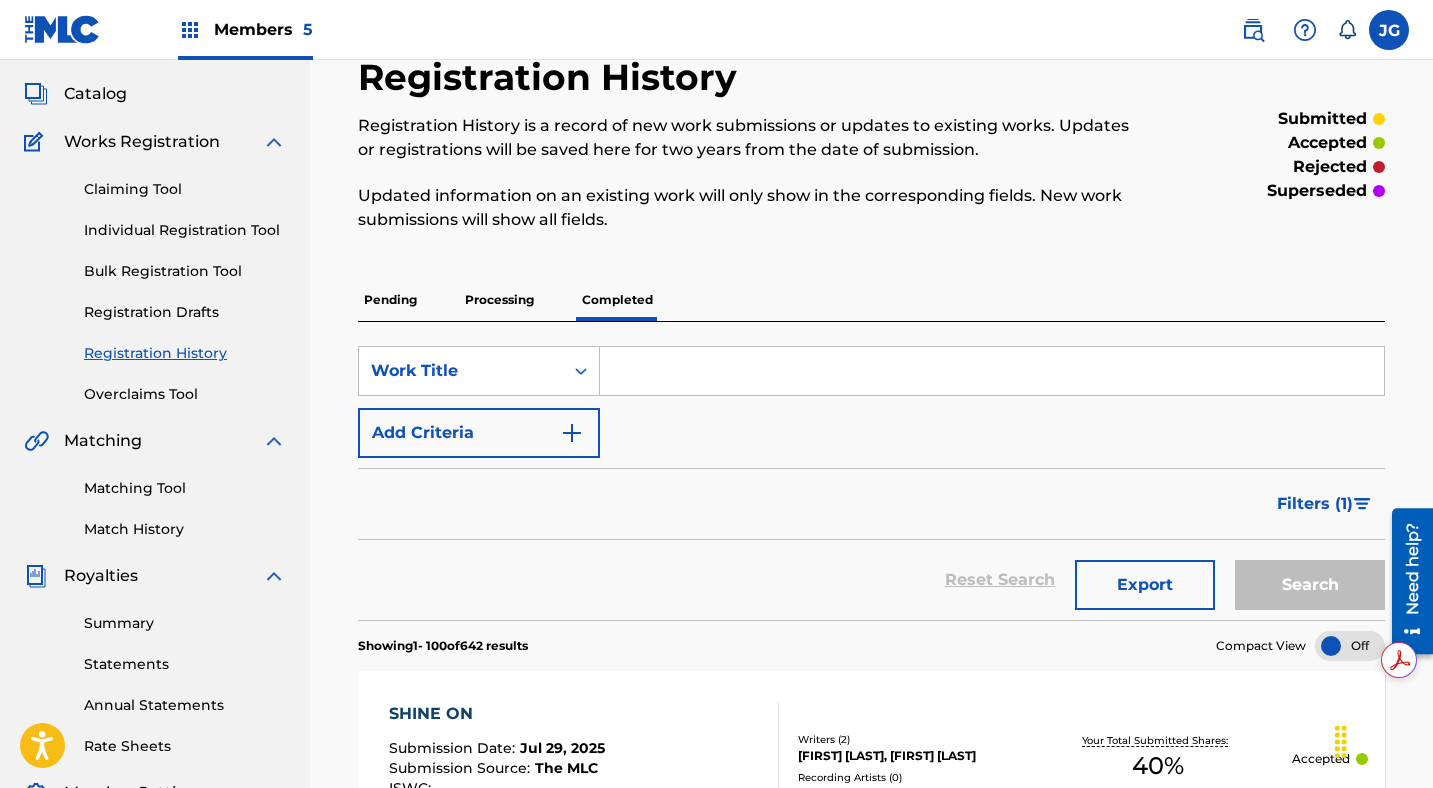 scroll, scrollTop: 107, scrollLeft: 0, axis: vertical 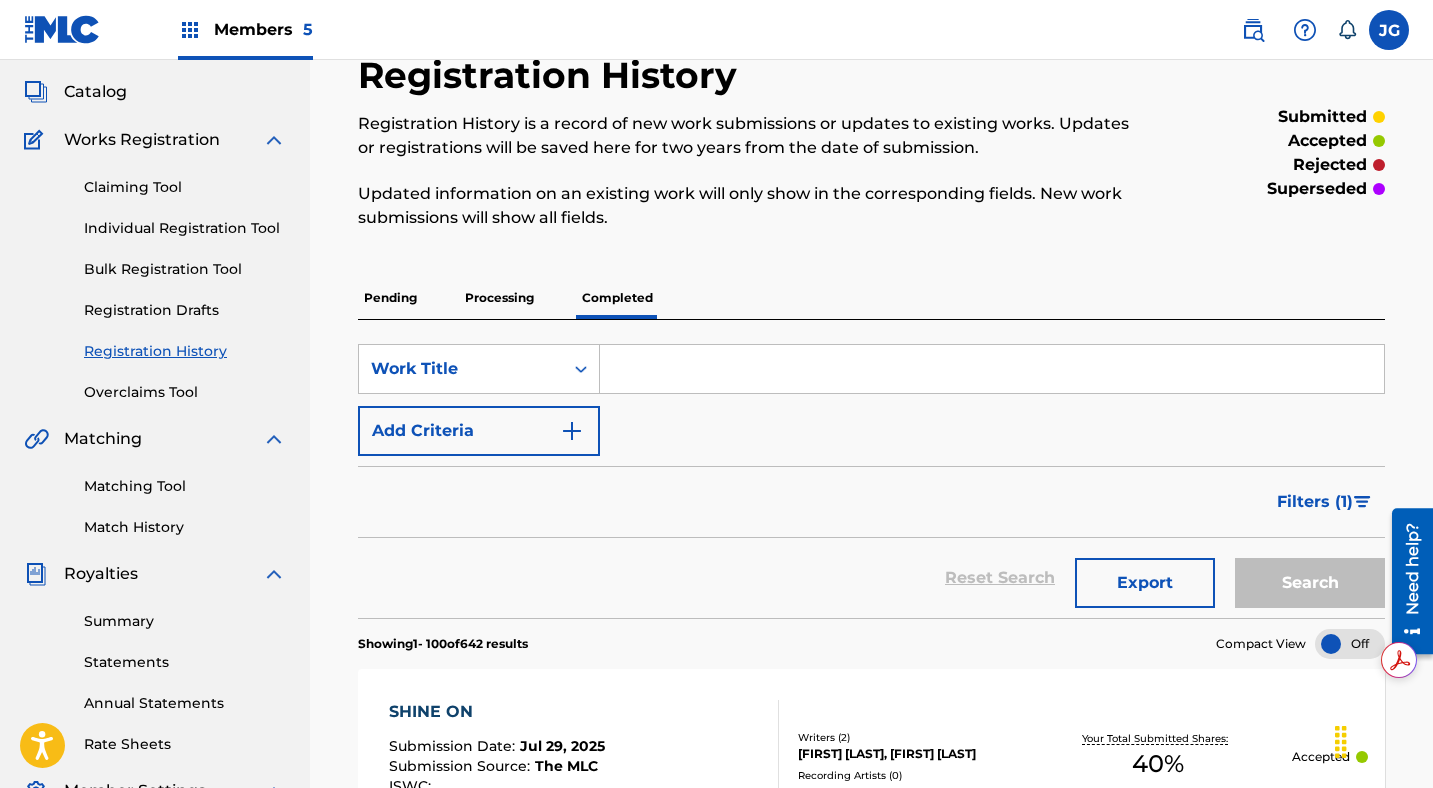 click on "Registration History" at bounding box center [185, 351] 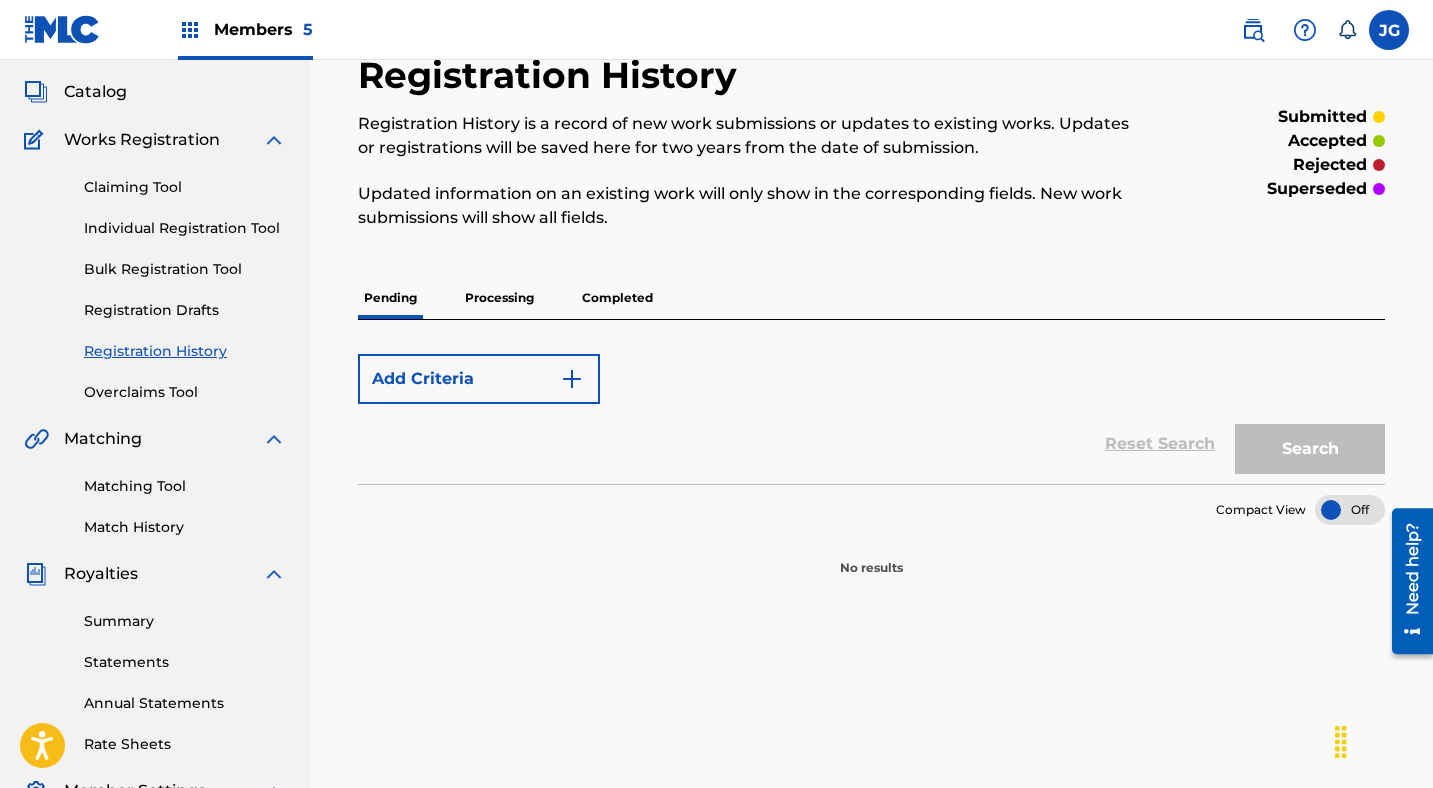 scroll, scrollTop: 0, scrollLeft: 0, axis: both 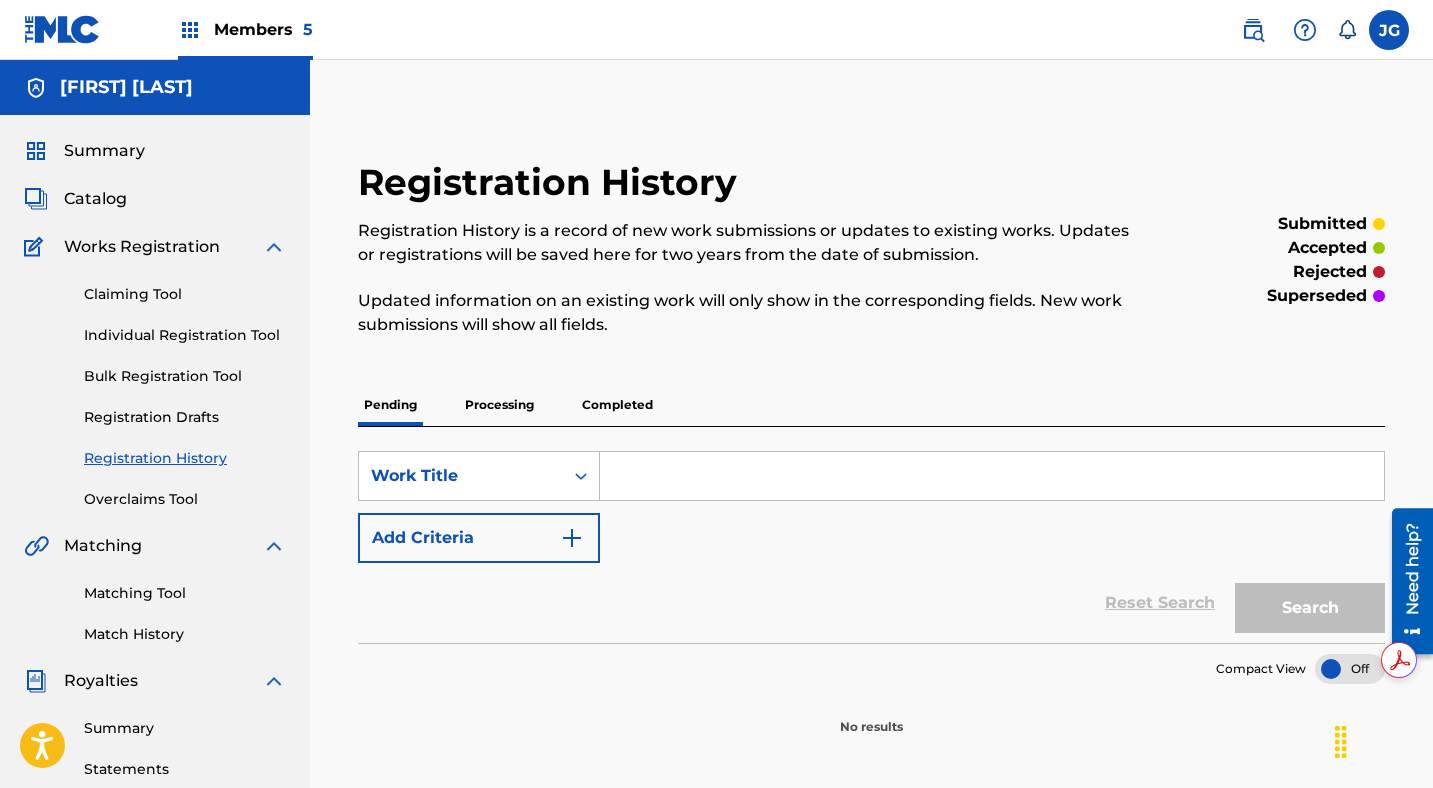 click on "Processing" at bounding box center [499, 405] 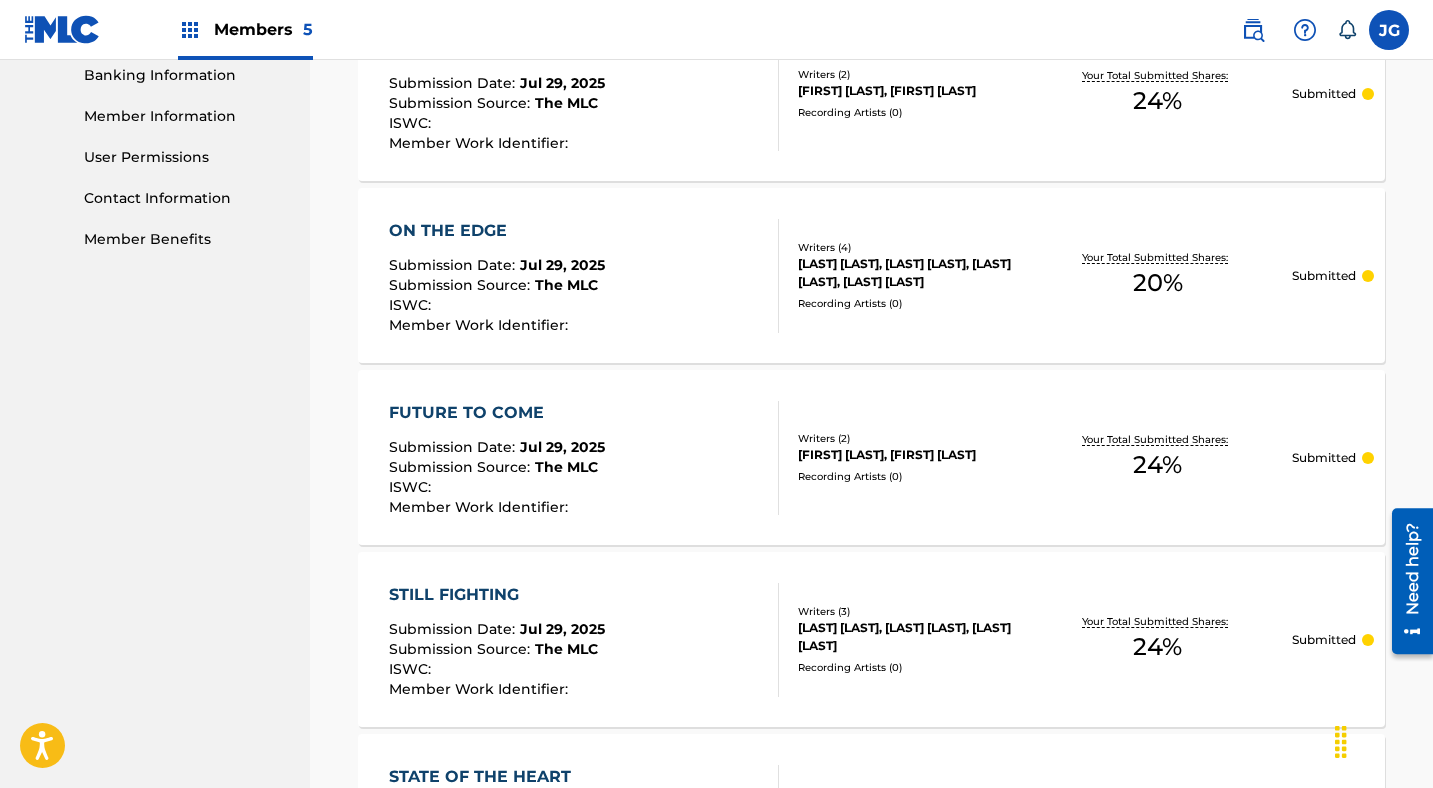 scroll, scrollTop: 0, scrollLeft: 0, axis: both 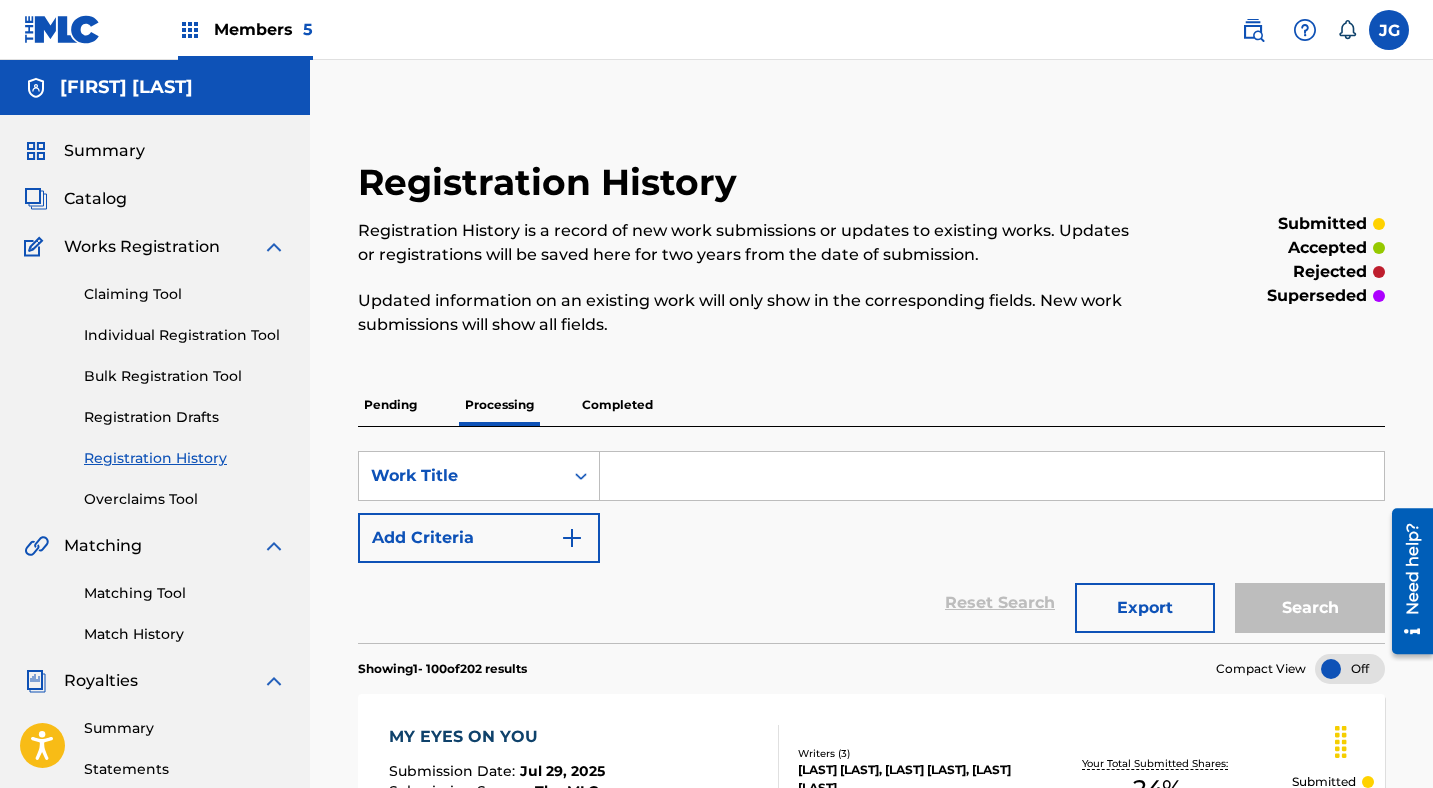 click on "Members    5" at bounding box center [263, 29] 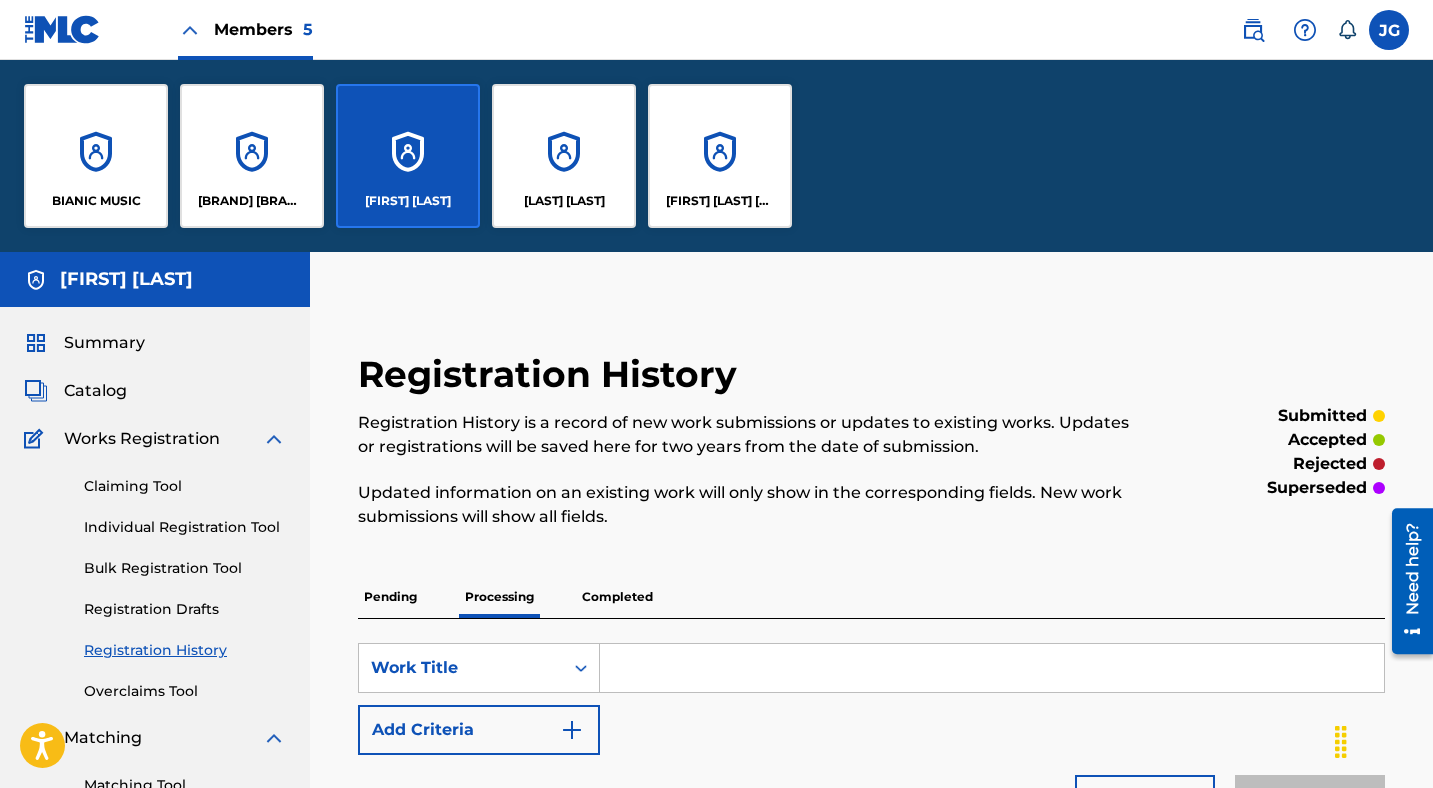click on "[LAST] [LAST]" at bounding box center [564, 156] 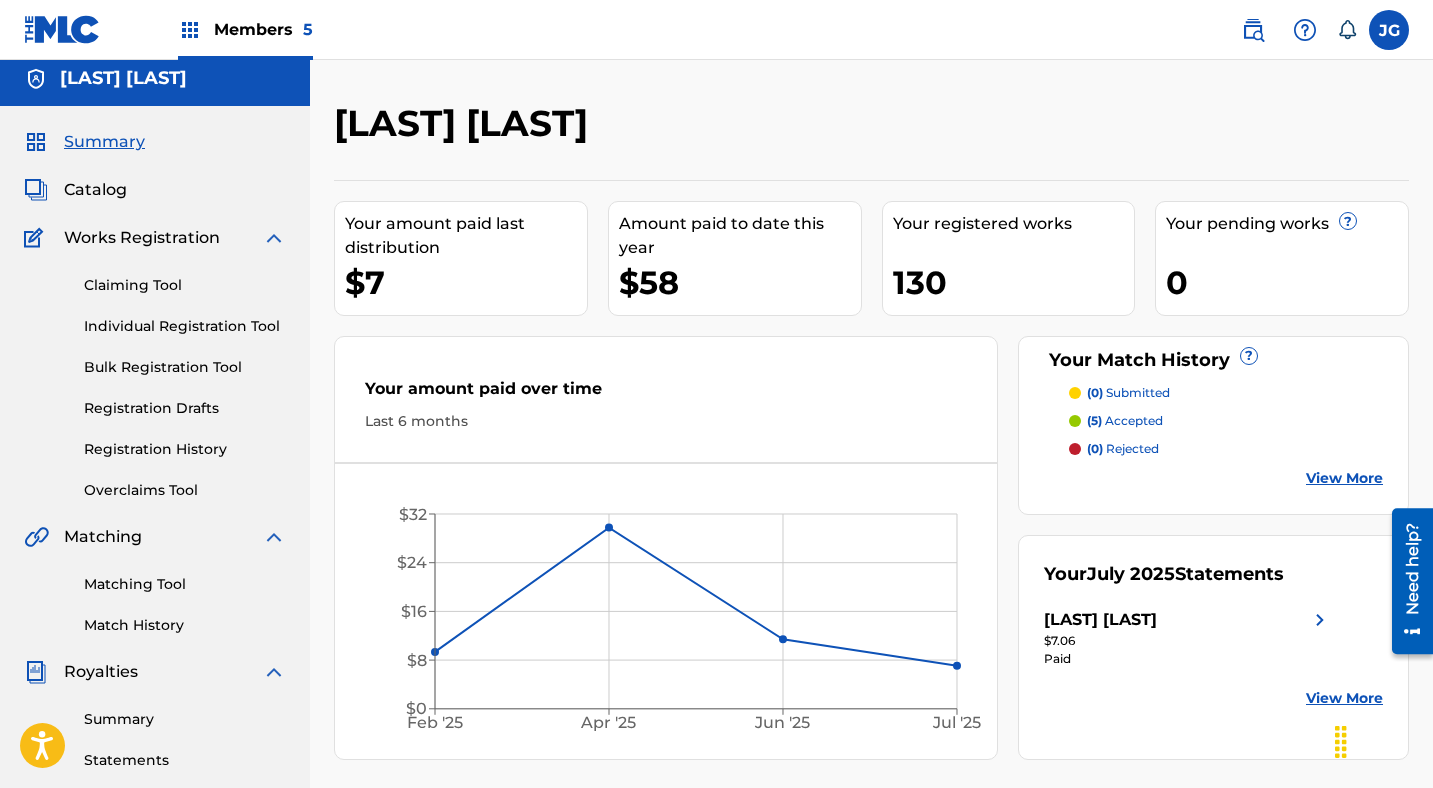 scroll, scrollTop: 0, scrollLeft: 0, axis: both 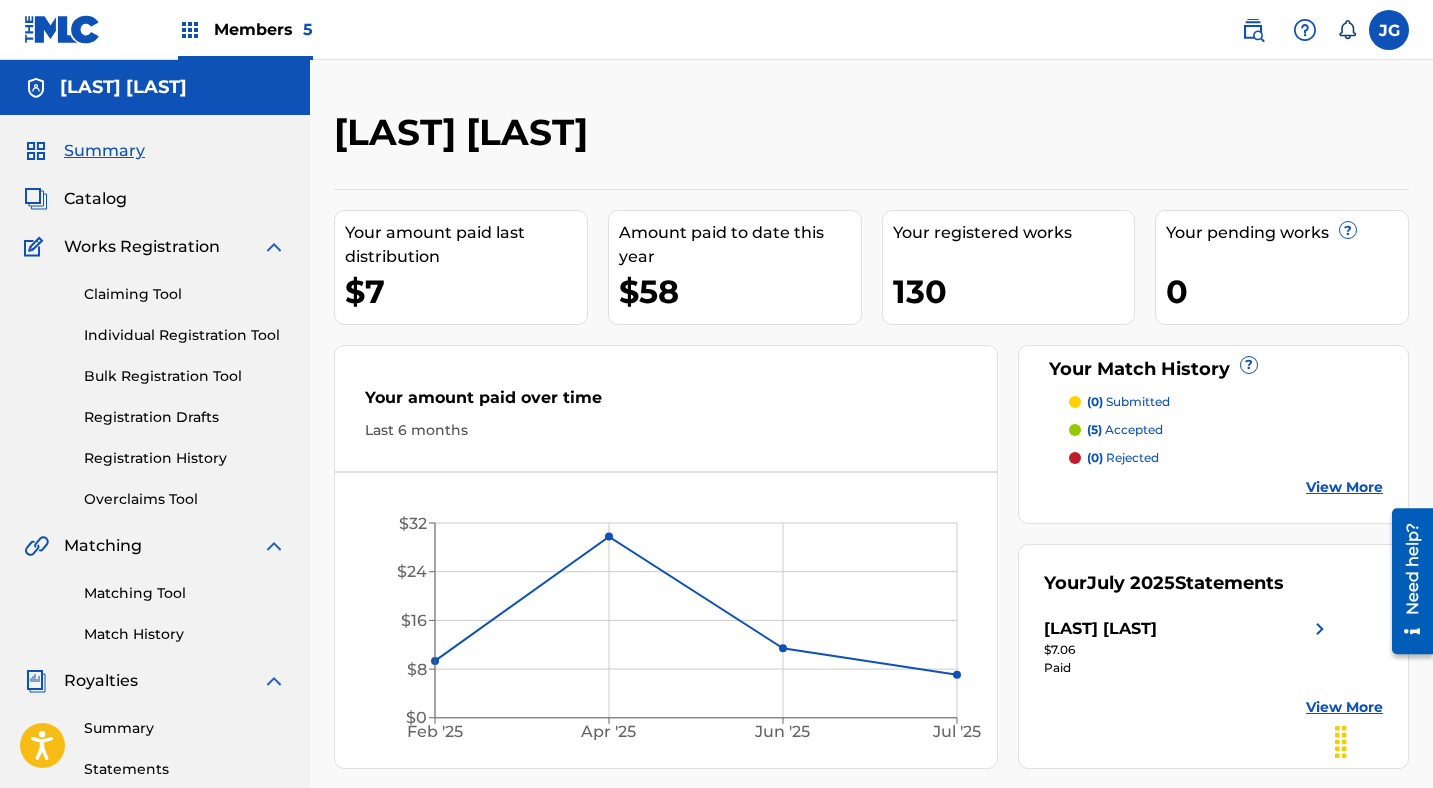 click on "Registration History" at bounding box center (185, 458) 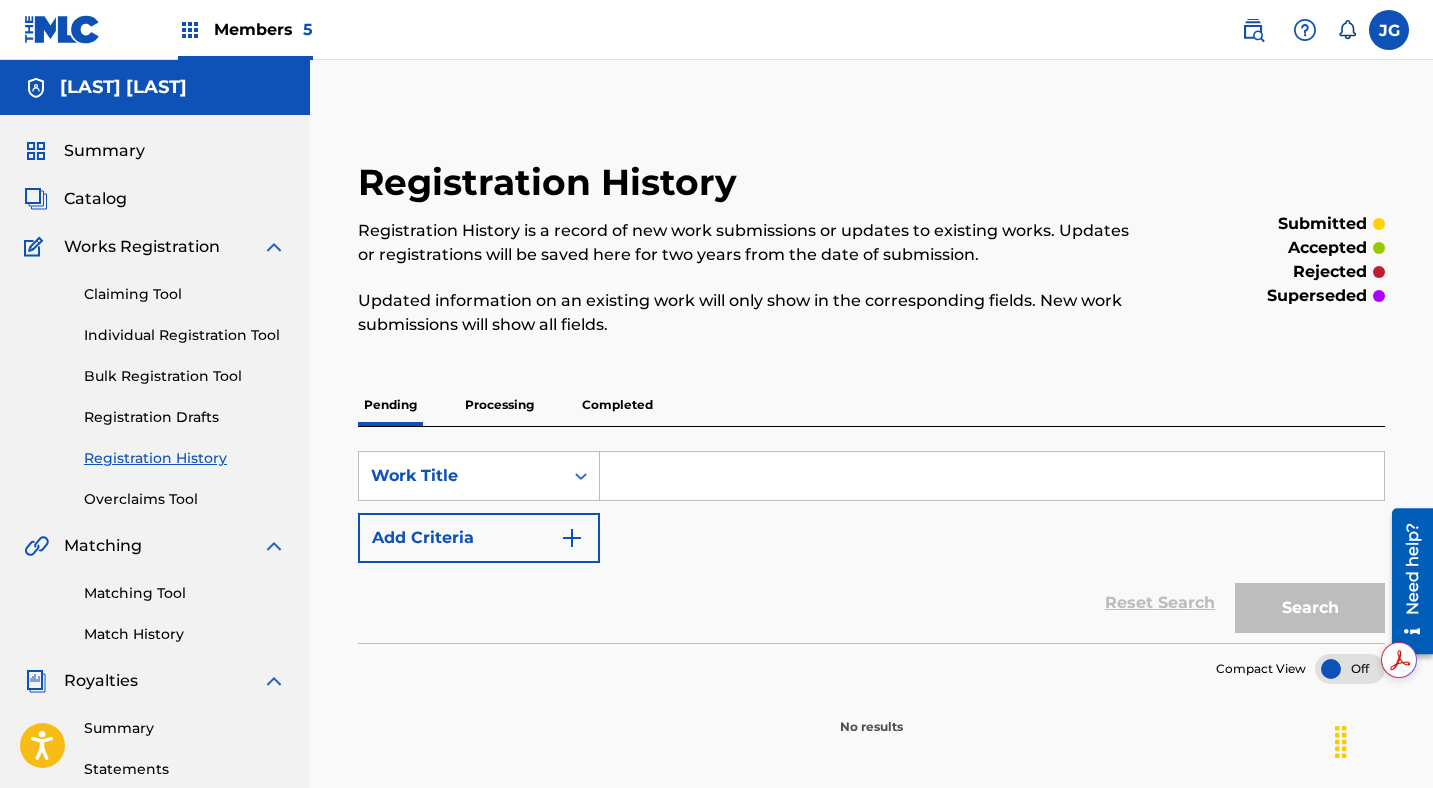 click on "Processing" at bounding box center (499, 405) 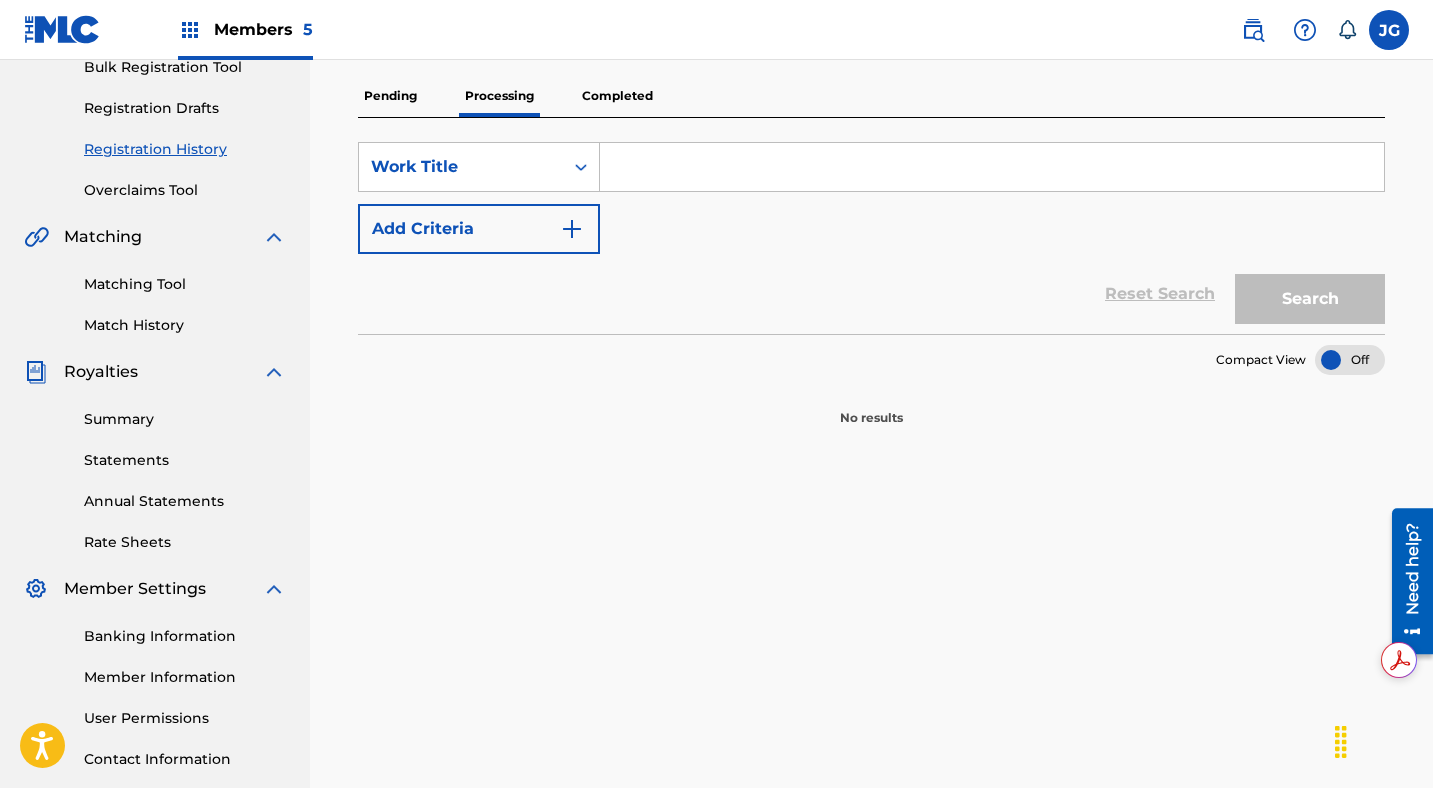scroll, scrollTop: 307, scrollLeft: 0, axis: vertical 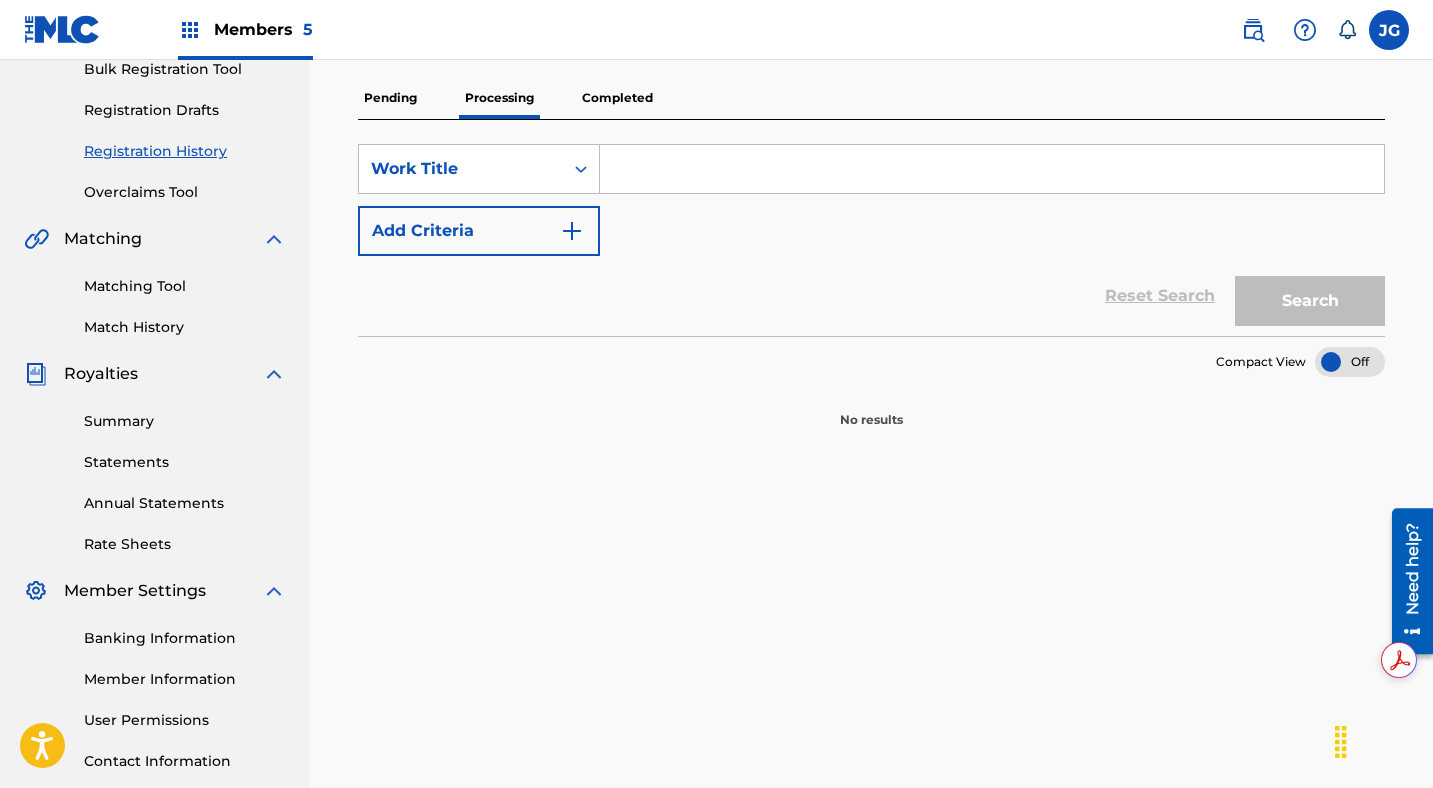 click on "Completed" at bounding box center (617, 98) 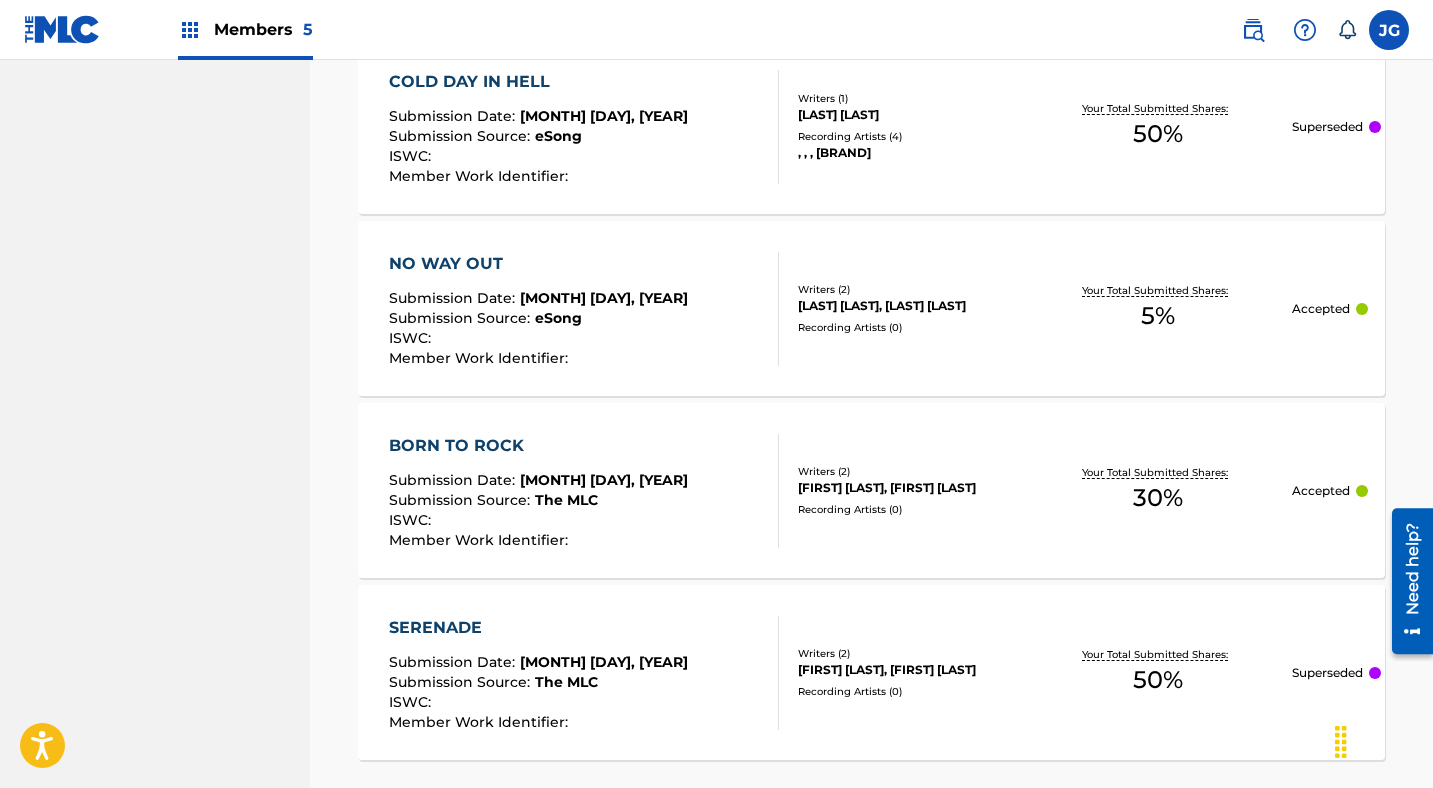 scroll, scrollTop: 2054, scrollLeft: 0, axis: vertical 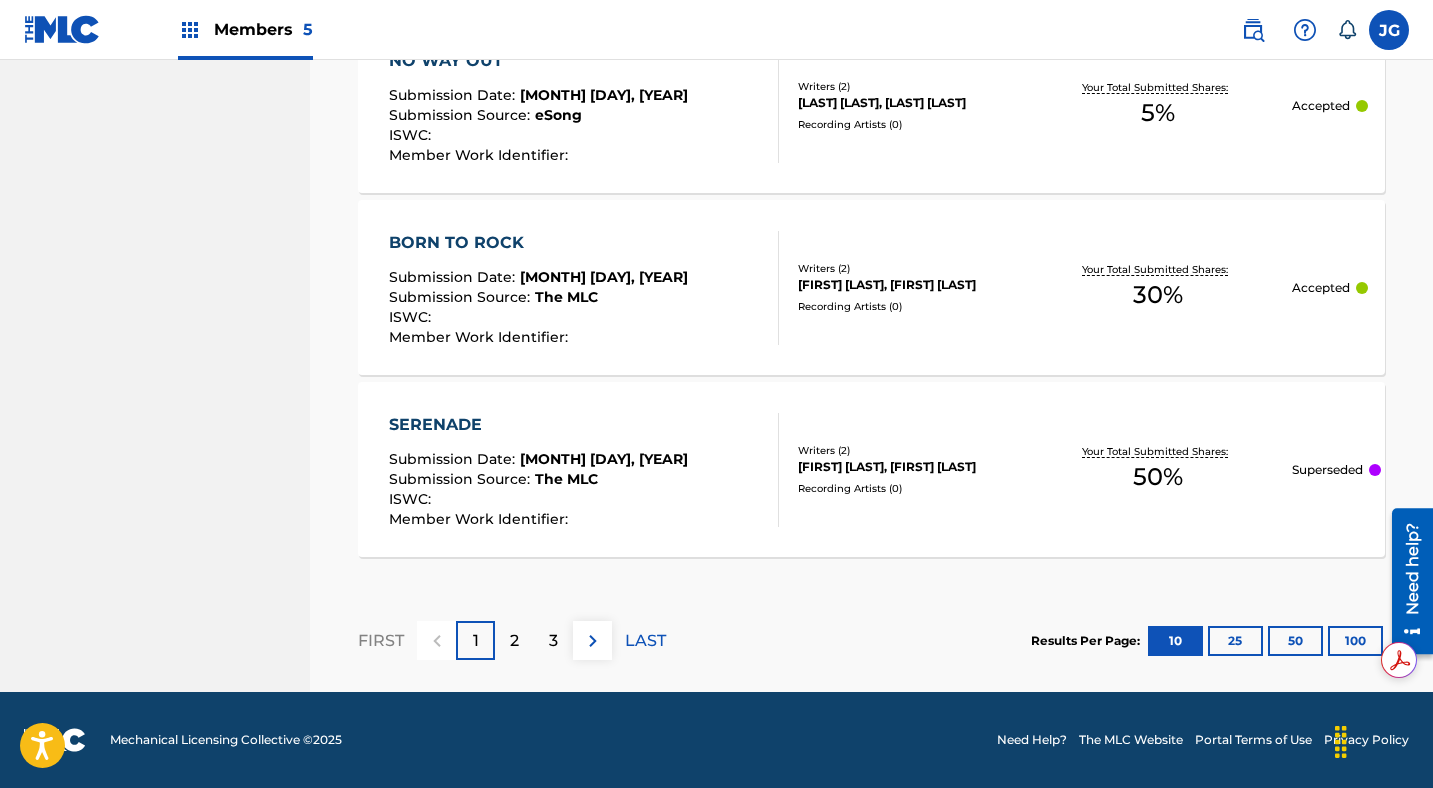 click on "100" at bounding box center [1355, 641] 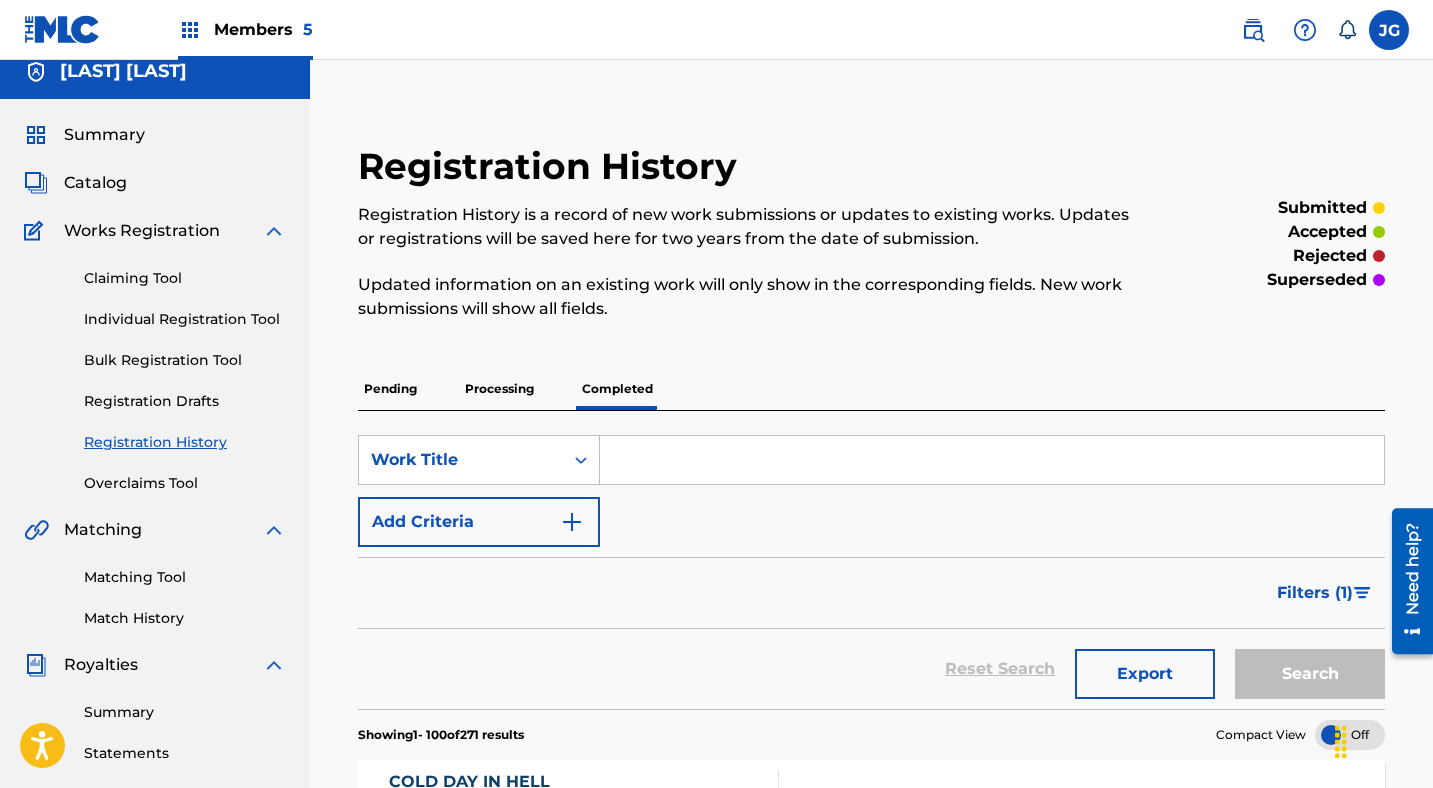 scroll, scrollTop: 0, scrollLeft: 0, axis: both 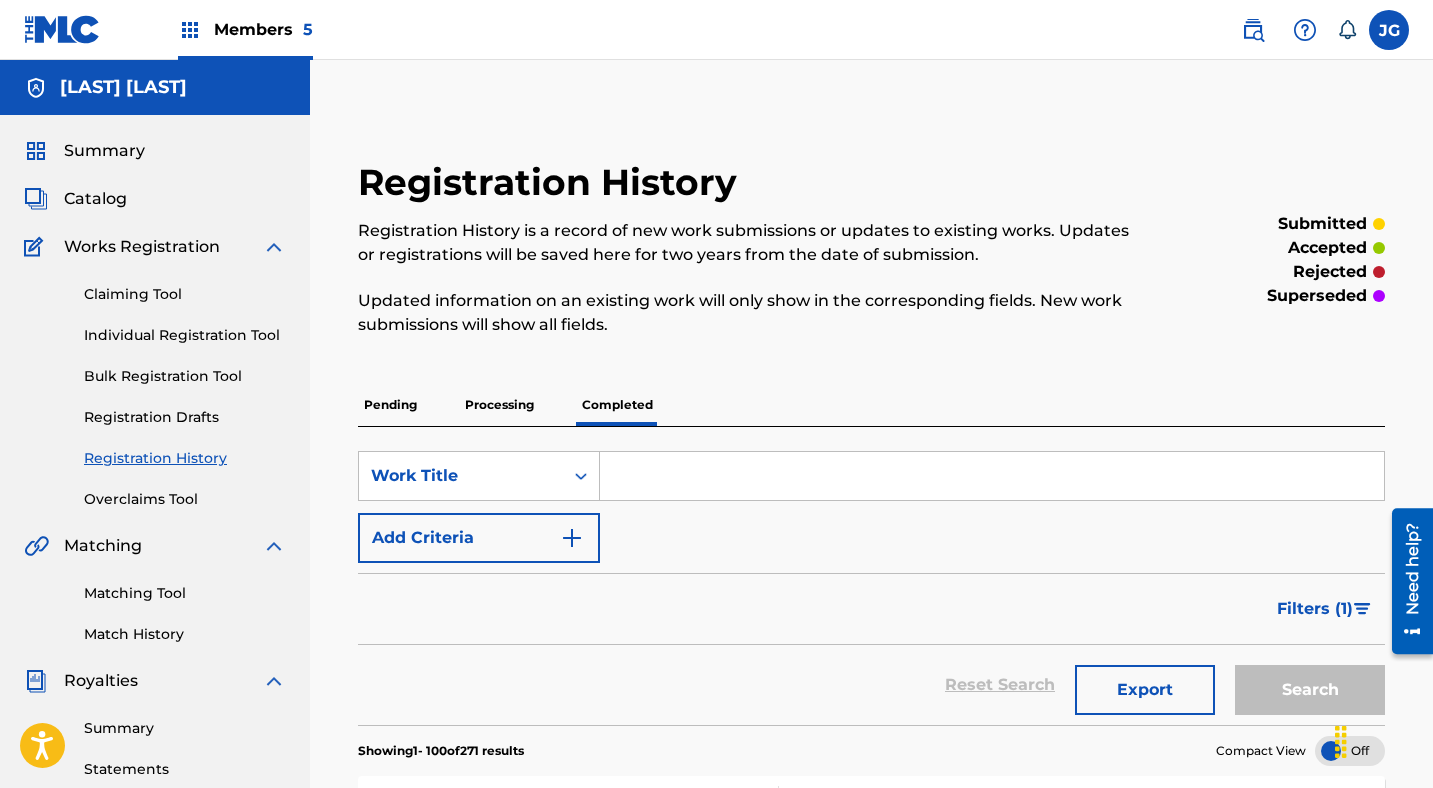 click on "Members    5" at bounding box center (263, 29) 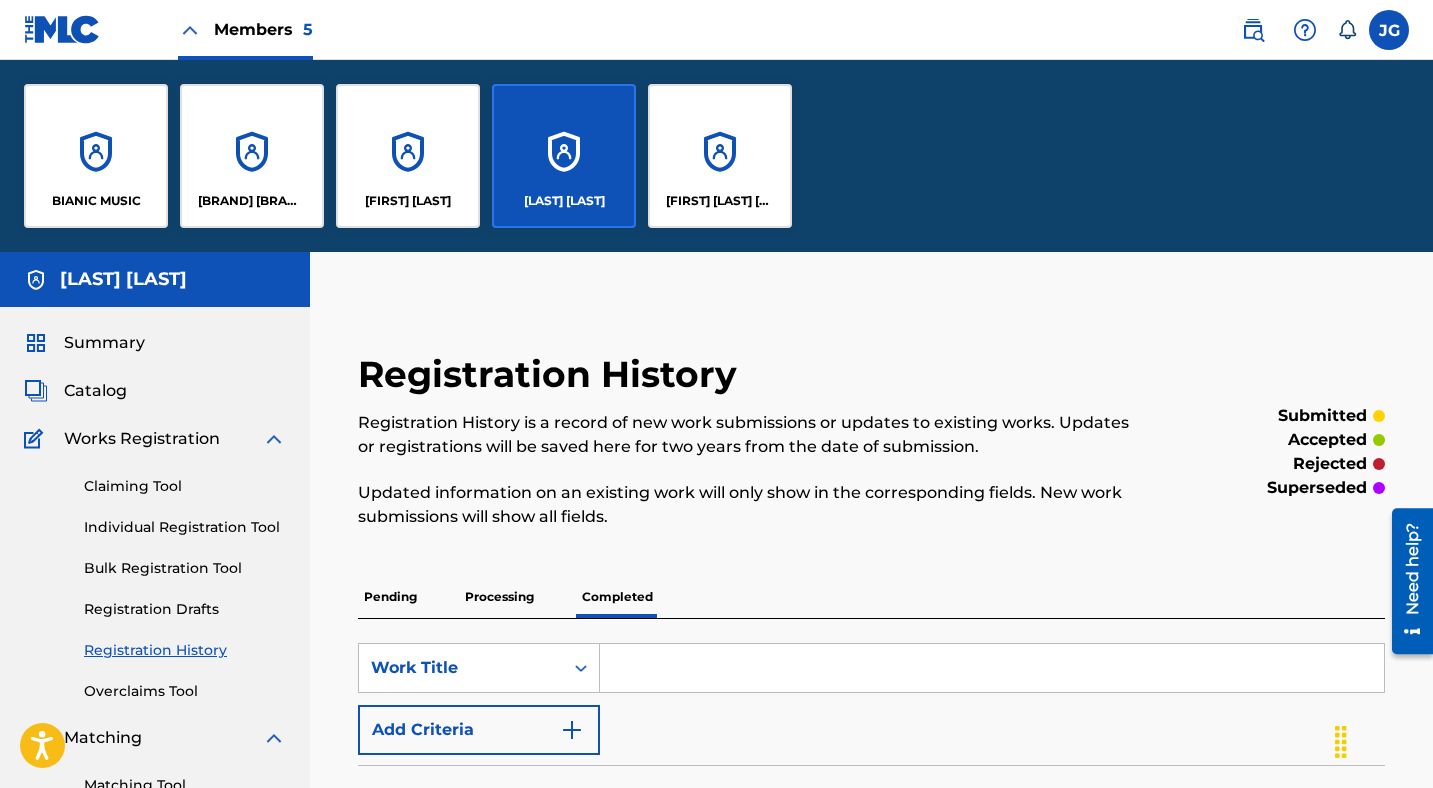 click on "[FIRST] [LAST] [PRODUCT]" at bounding box center [720, 156] 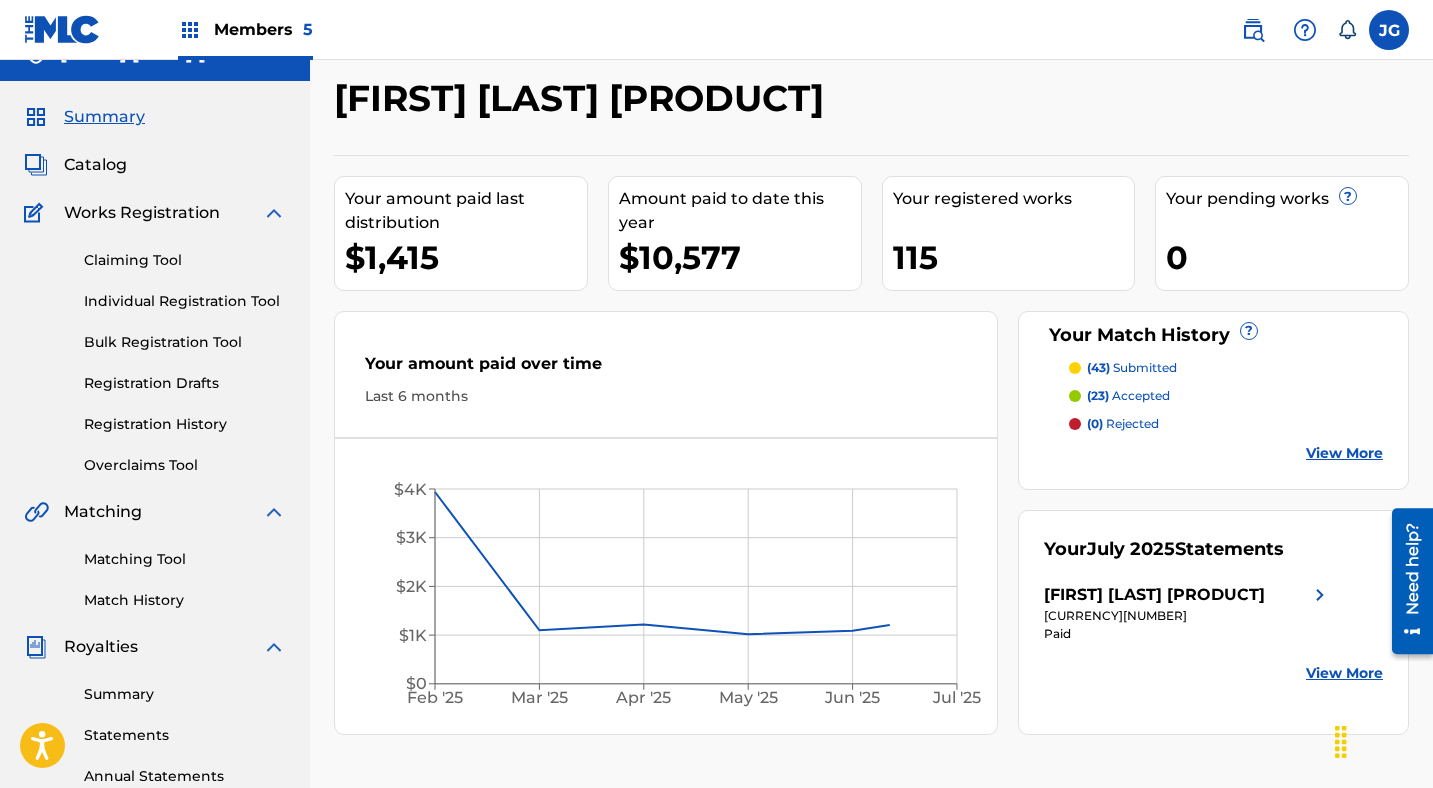 scroll, scrollTop: 1, scrollLeft: 0, axis: vertical 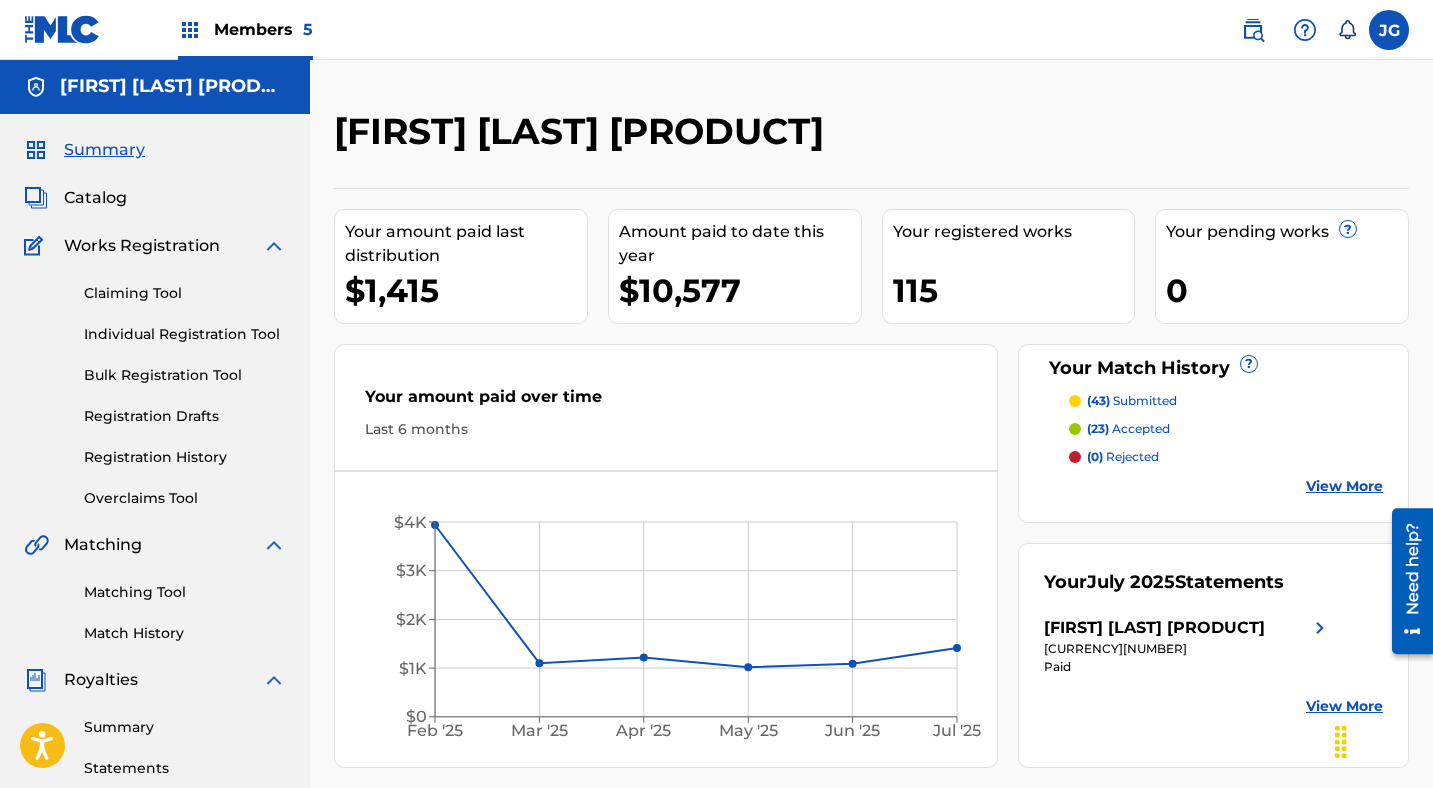 click on "Registration History" at bounding box center (185, 457) 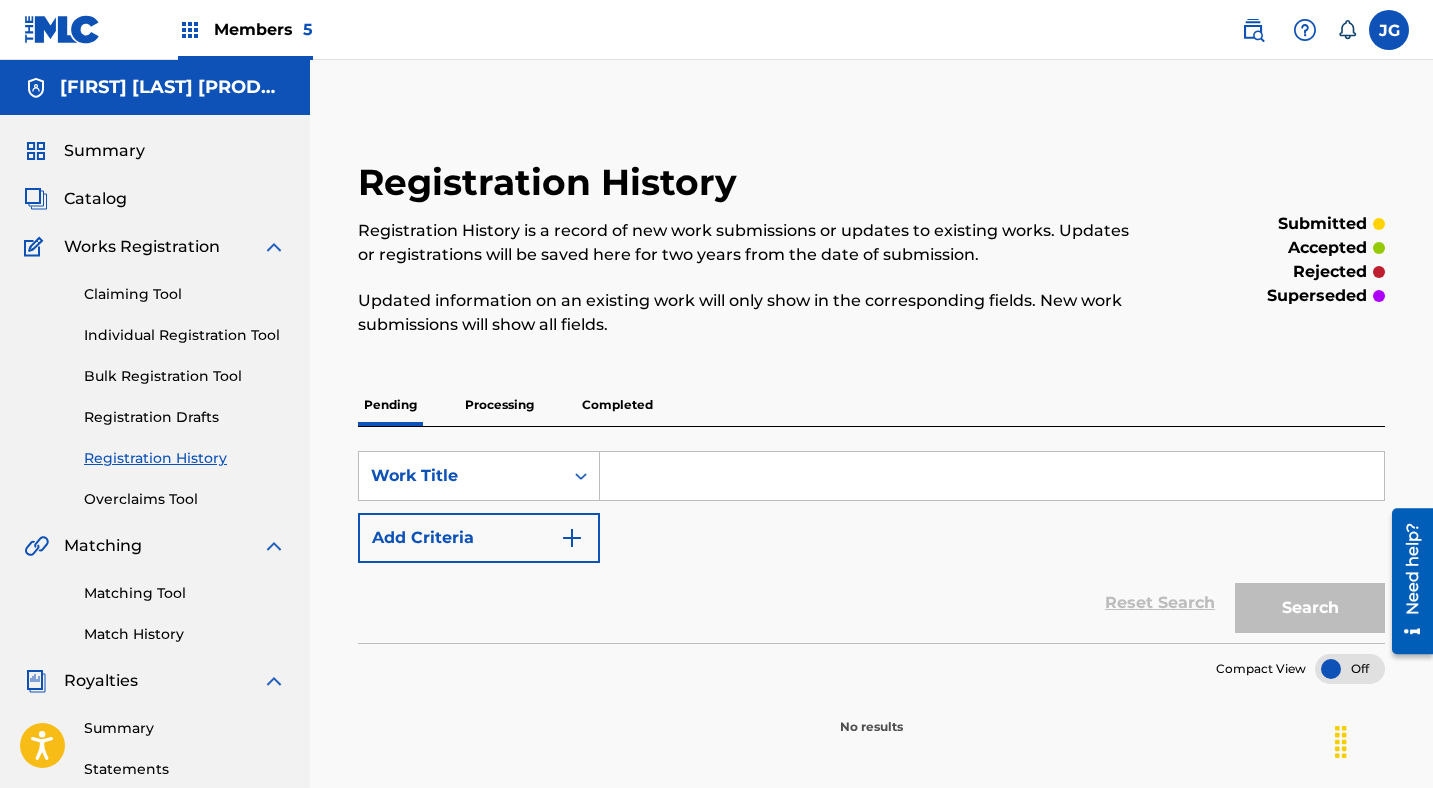scroll, scrollTop: 157, scrollLeft: 0, axis: vertical 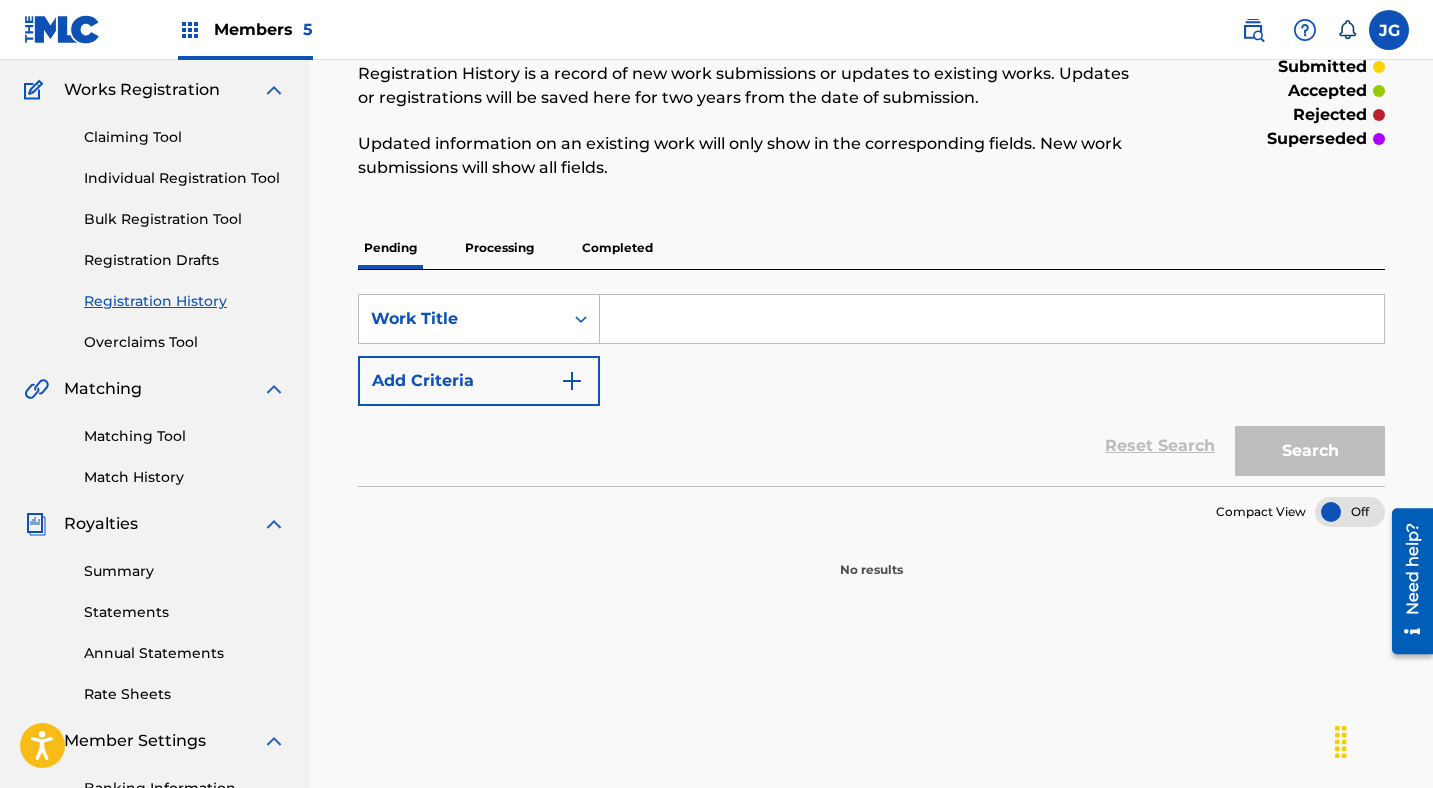 click on "Processing" at bounding box center [499, 248] 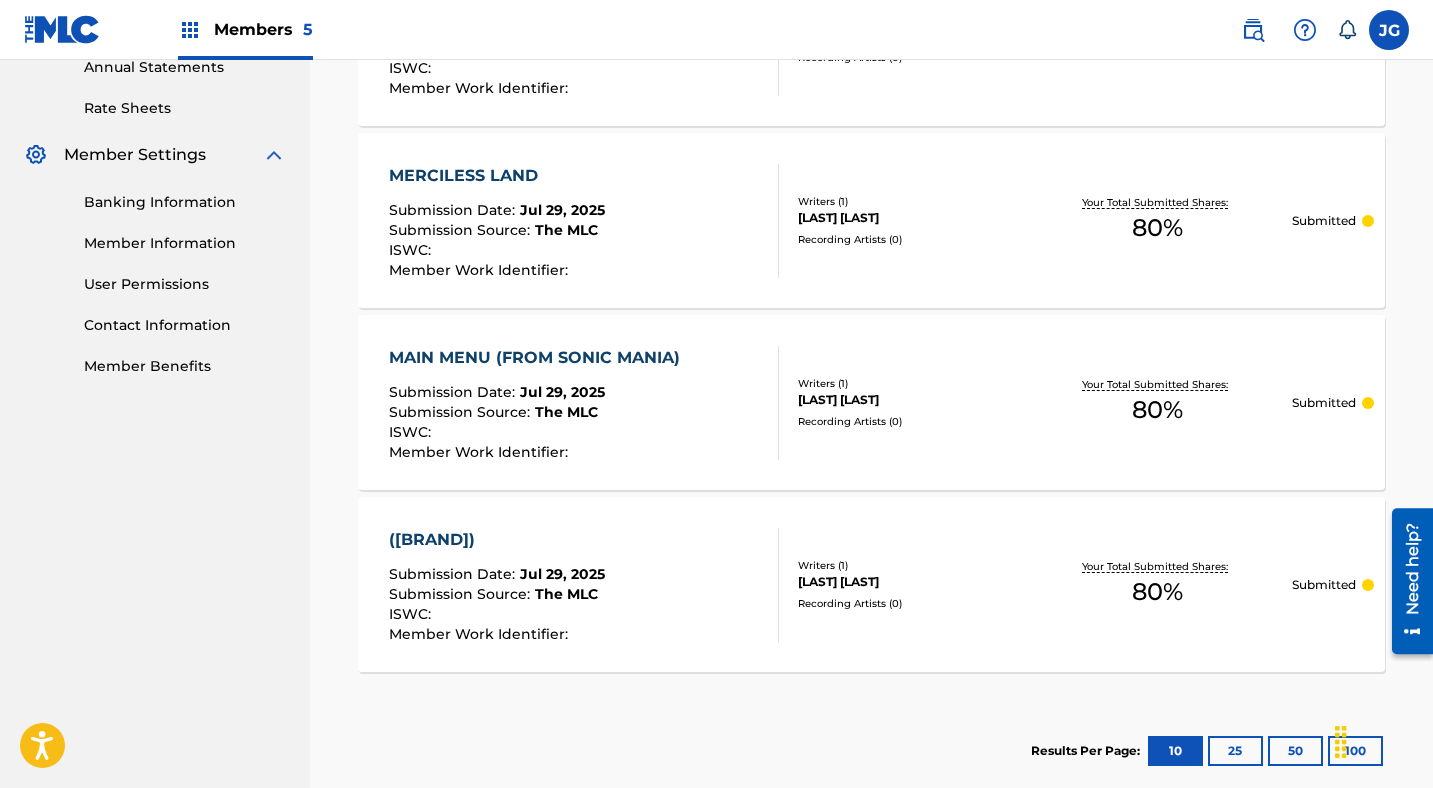 scroll, scrollTop: 849, scrollLeft: 0, axis: vertical 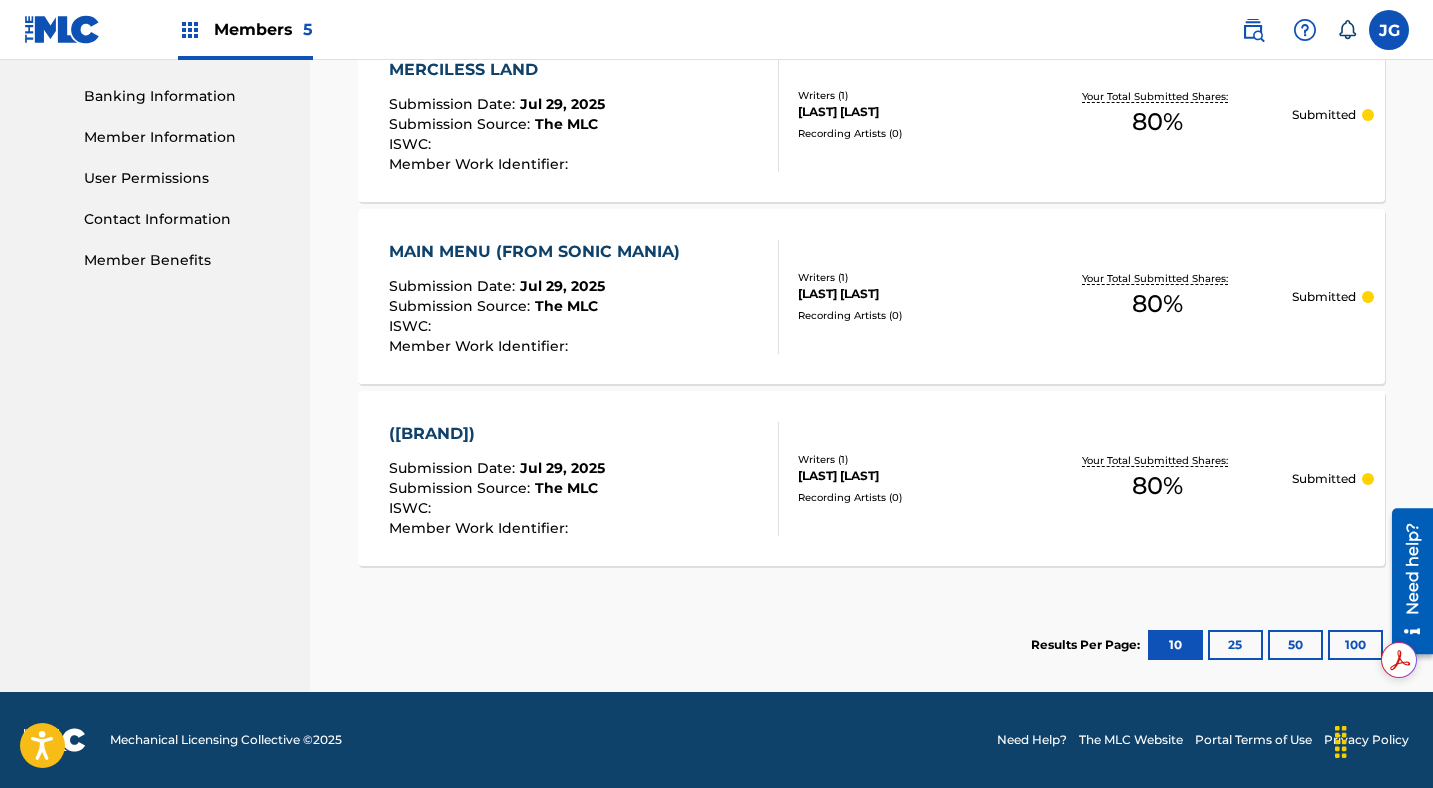 click on "100" at bounding box center [1355, 645] 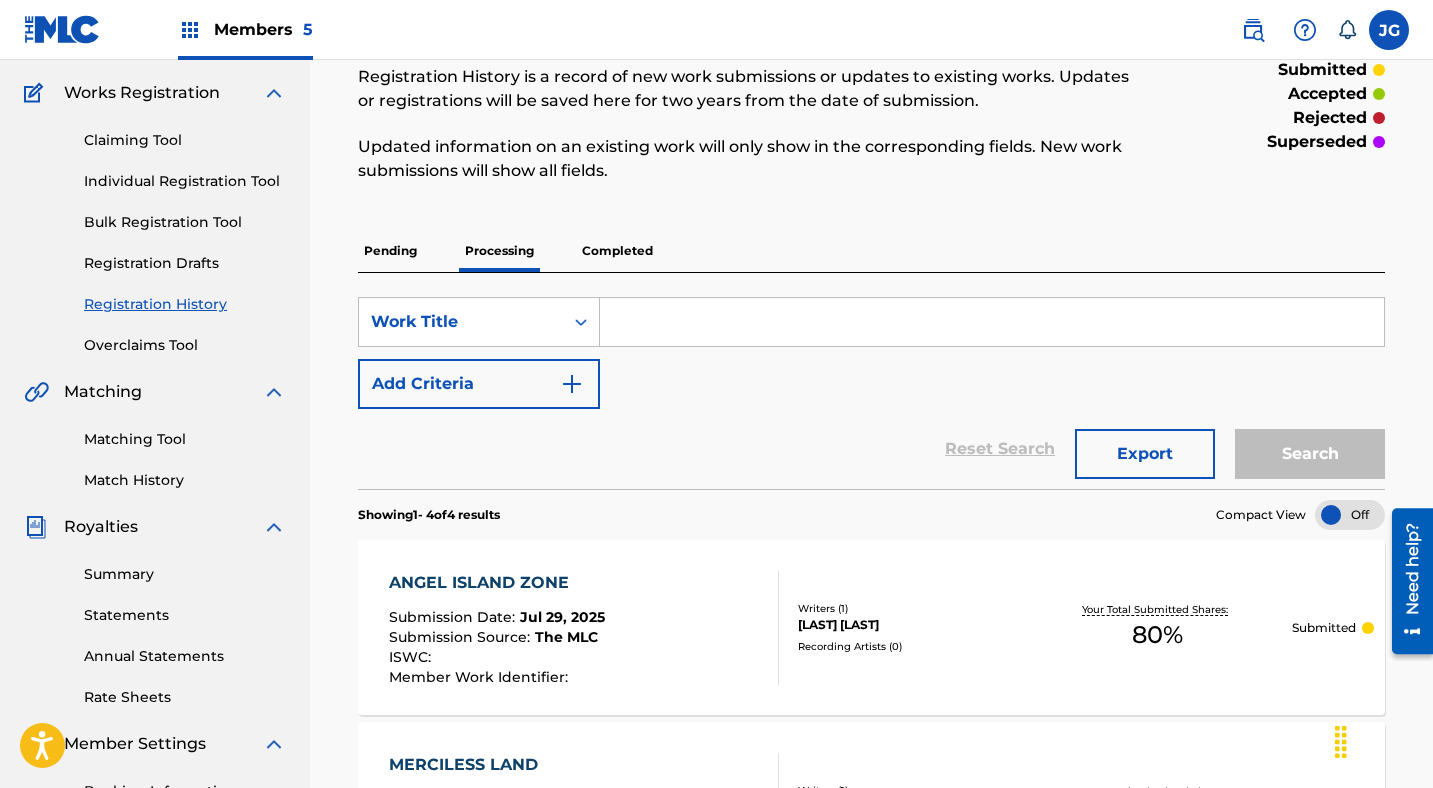 scroll, scrollTop: 150, scrollLeft: 0, axis: vertical 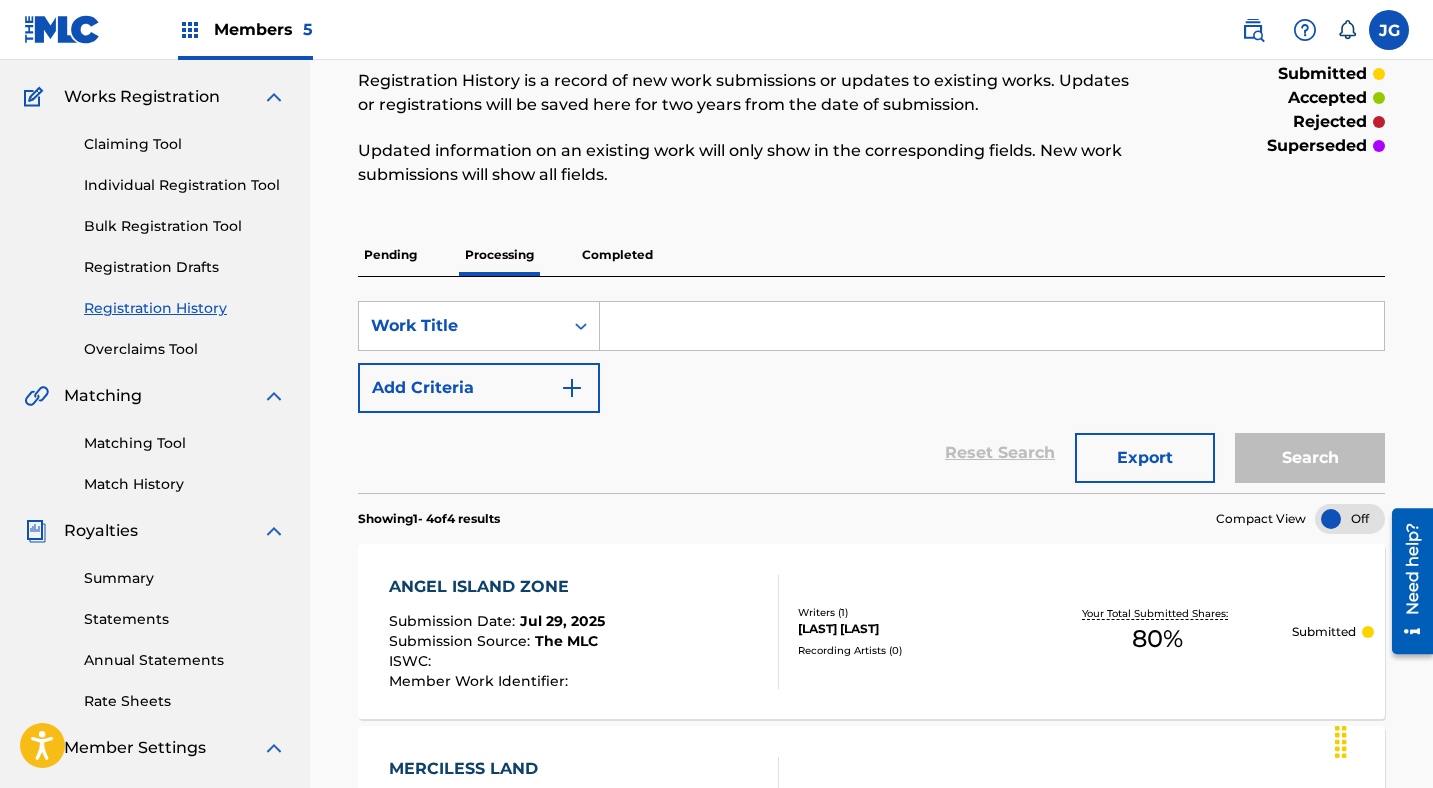 click on "Completed" at bounding box center (617, 255) 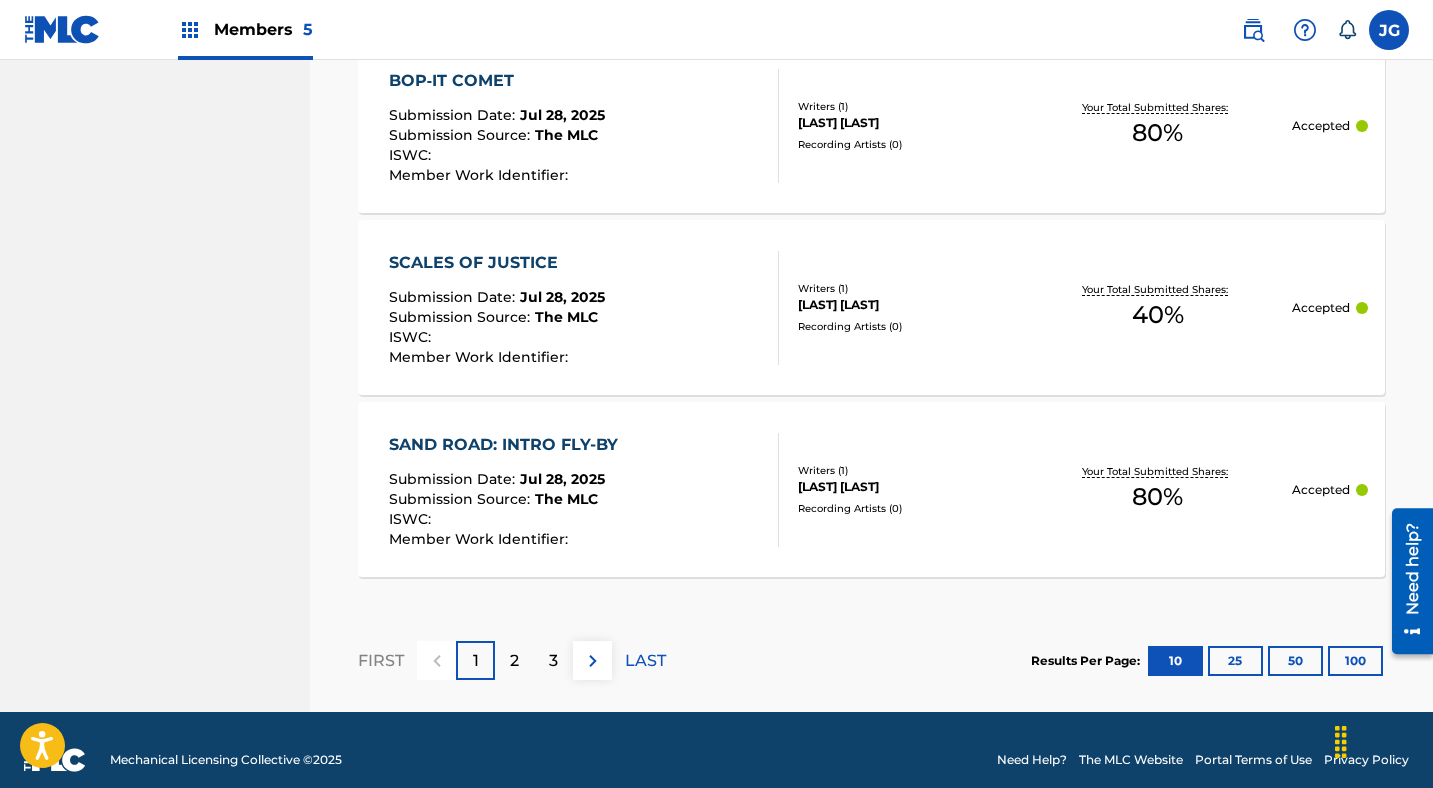 scroll, scrollTop: 2032, scrollLeft: 0, axis: vertical 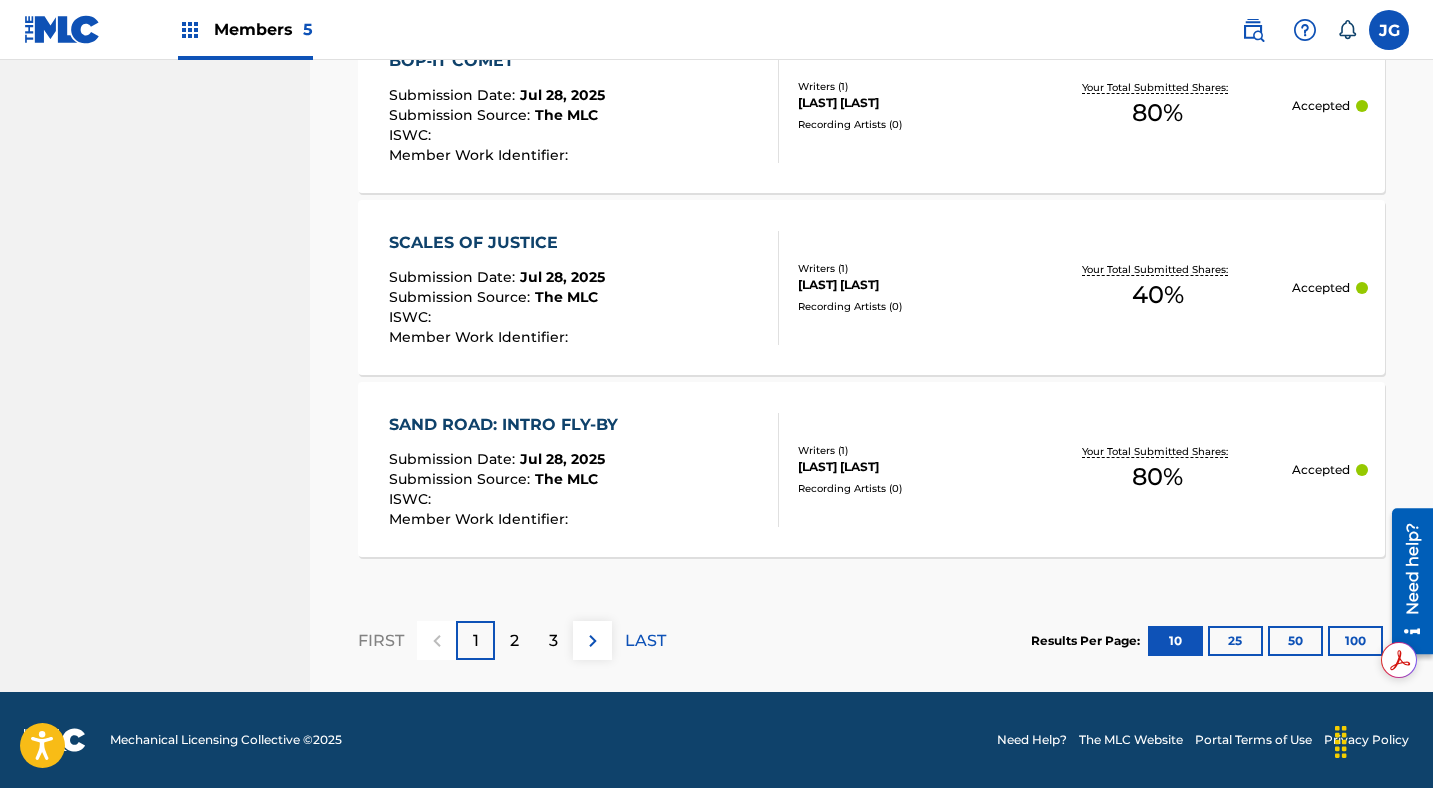 click on "100" at bounding box center (1355, 641) 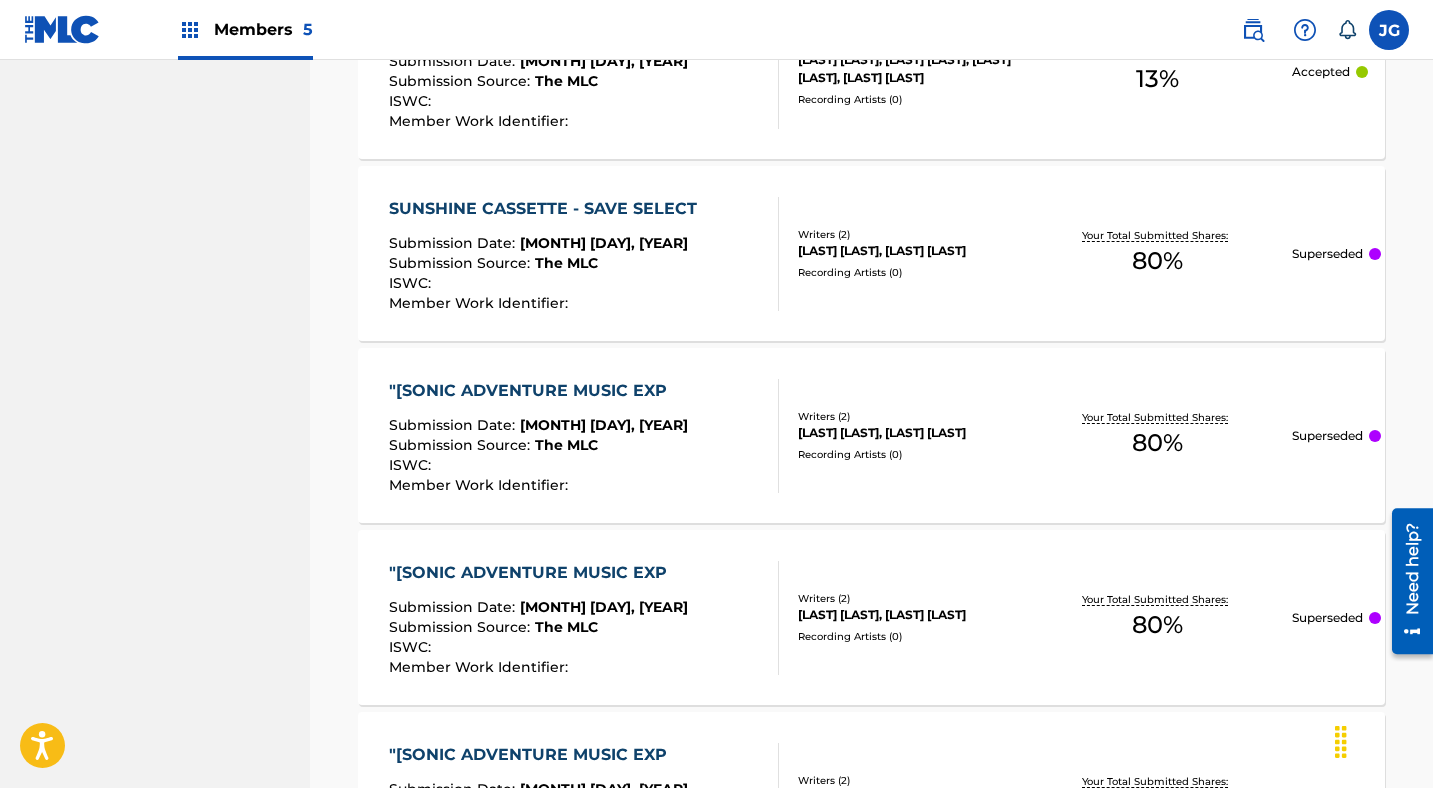 scroll, scrollTop: 5159, scrollLeft: 0, axis: vertical 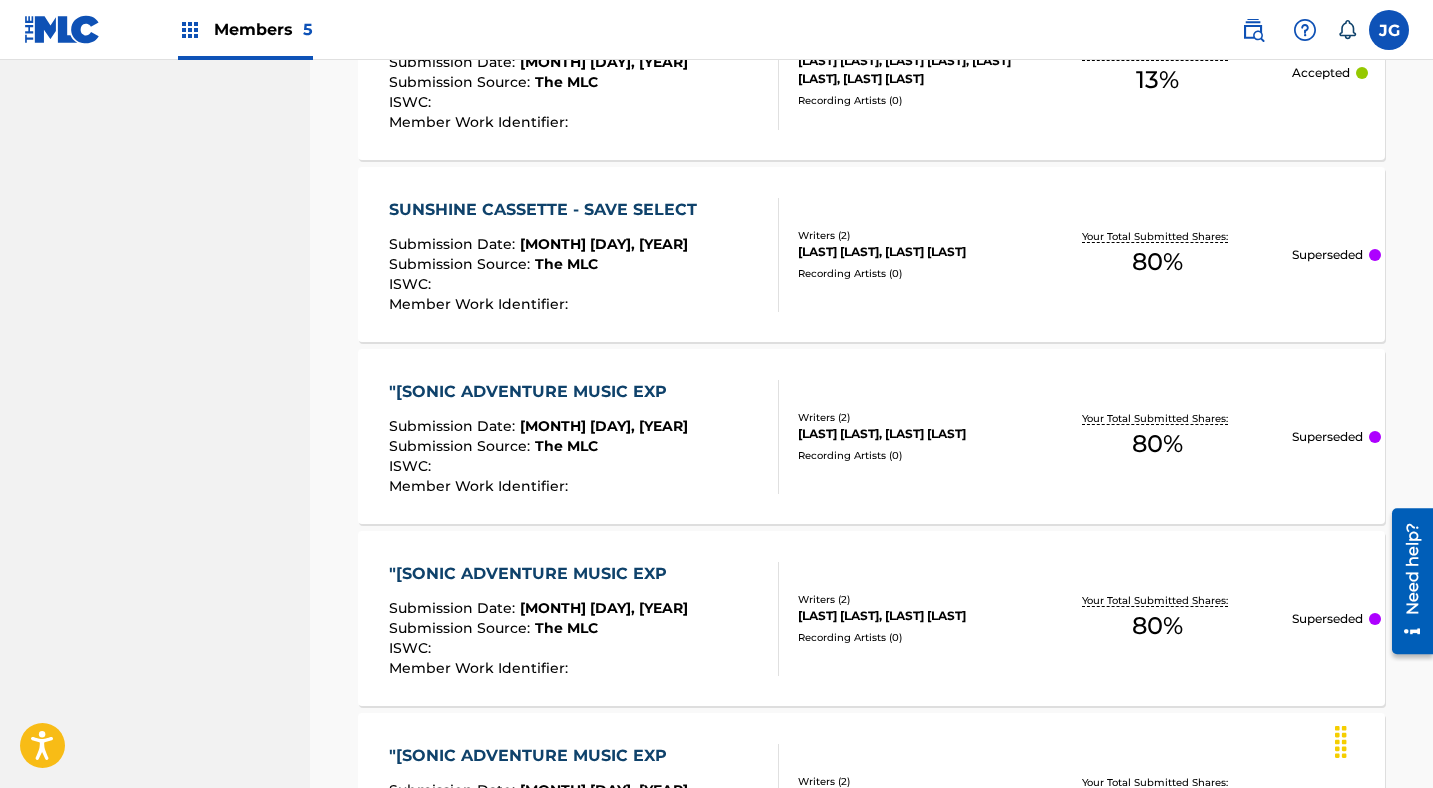 click on "Superseded" at bounding box center (1327, 255) 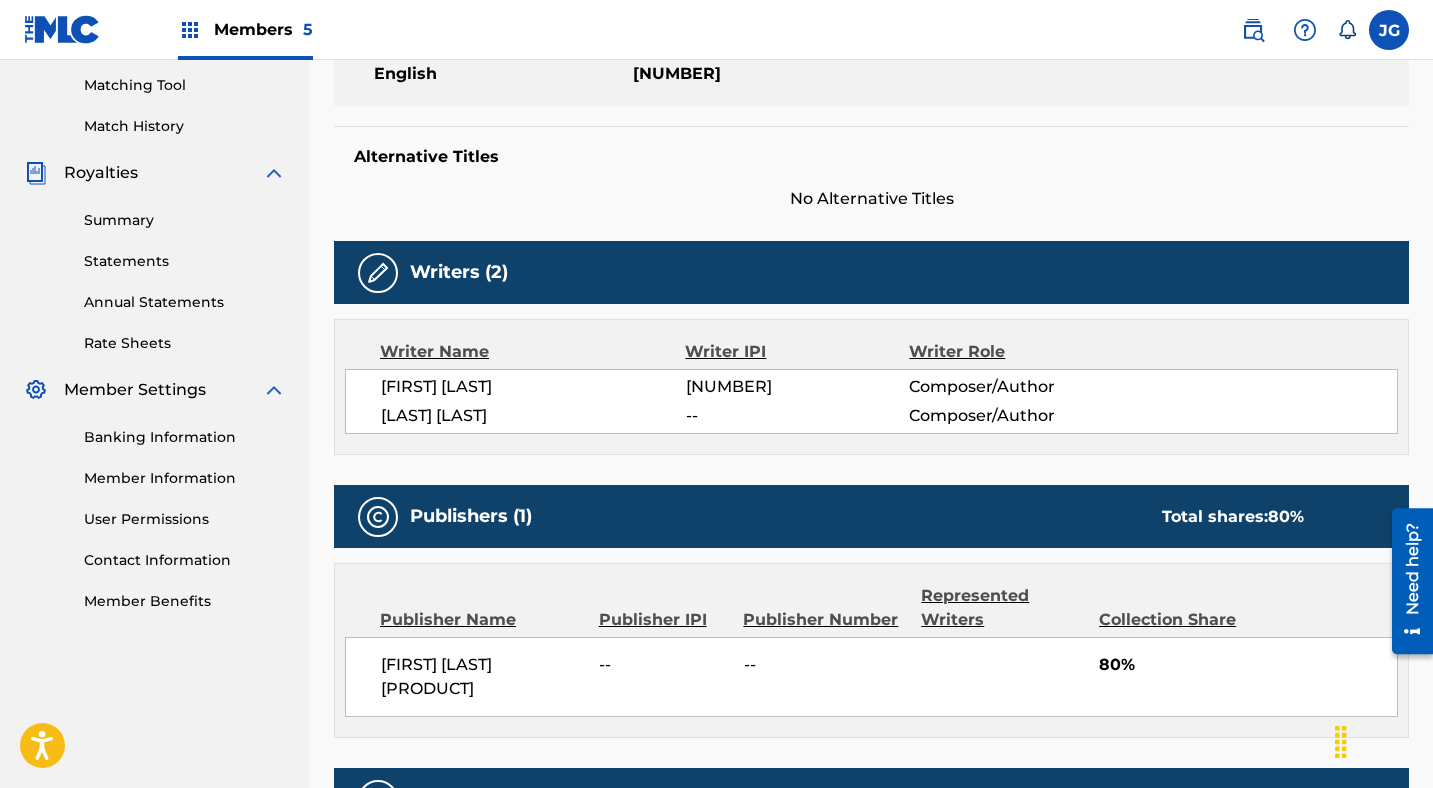 scroll, scrollTop: 476, scrollLeft: 0, axis: vertical 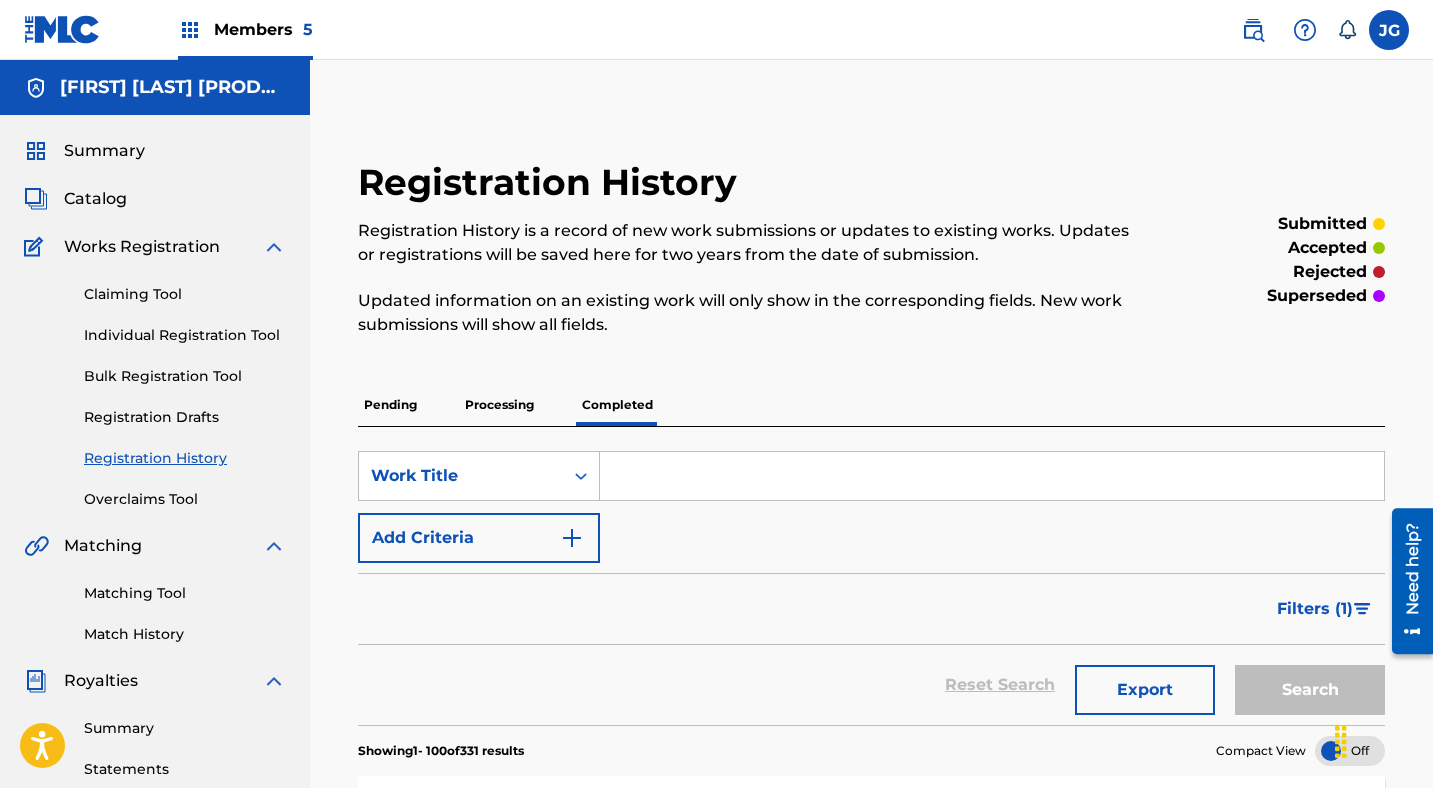 click on "Members    5" at bounding box center [263, 29] 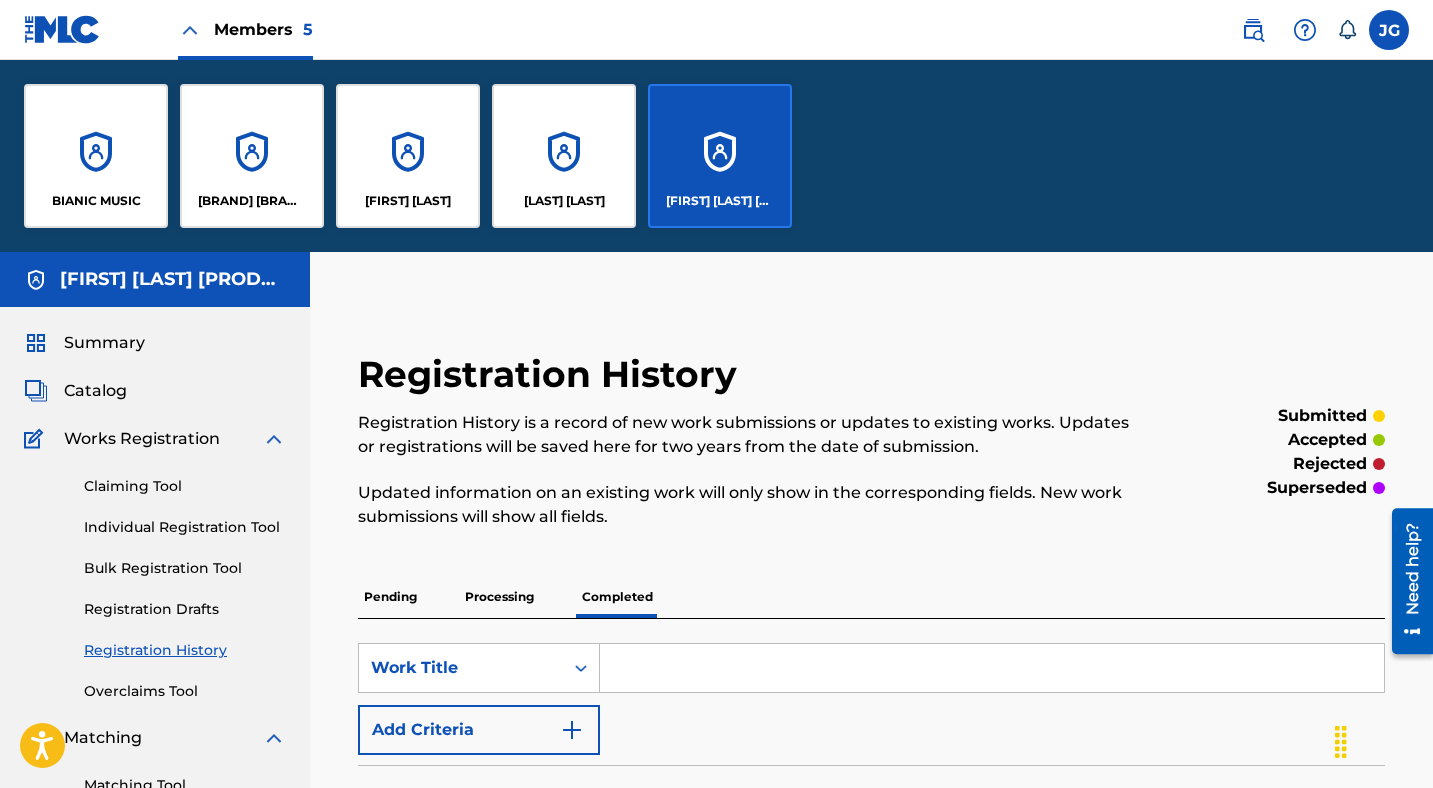 click on "[LAST] [LAST]" at bounding box center (564, 156) 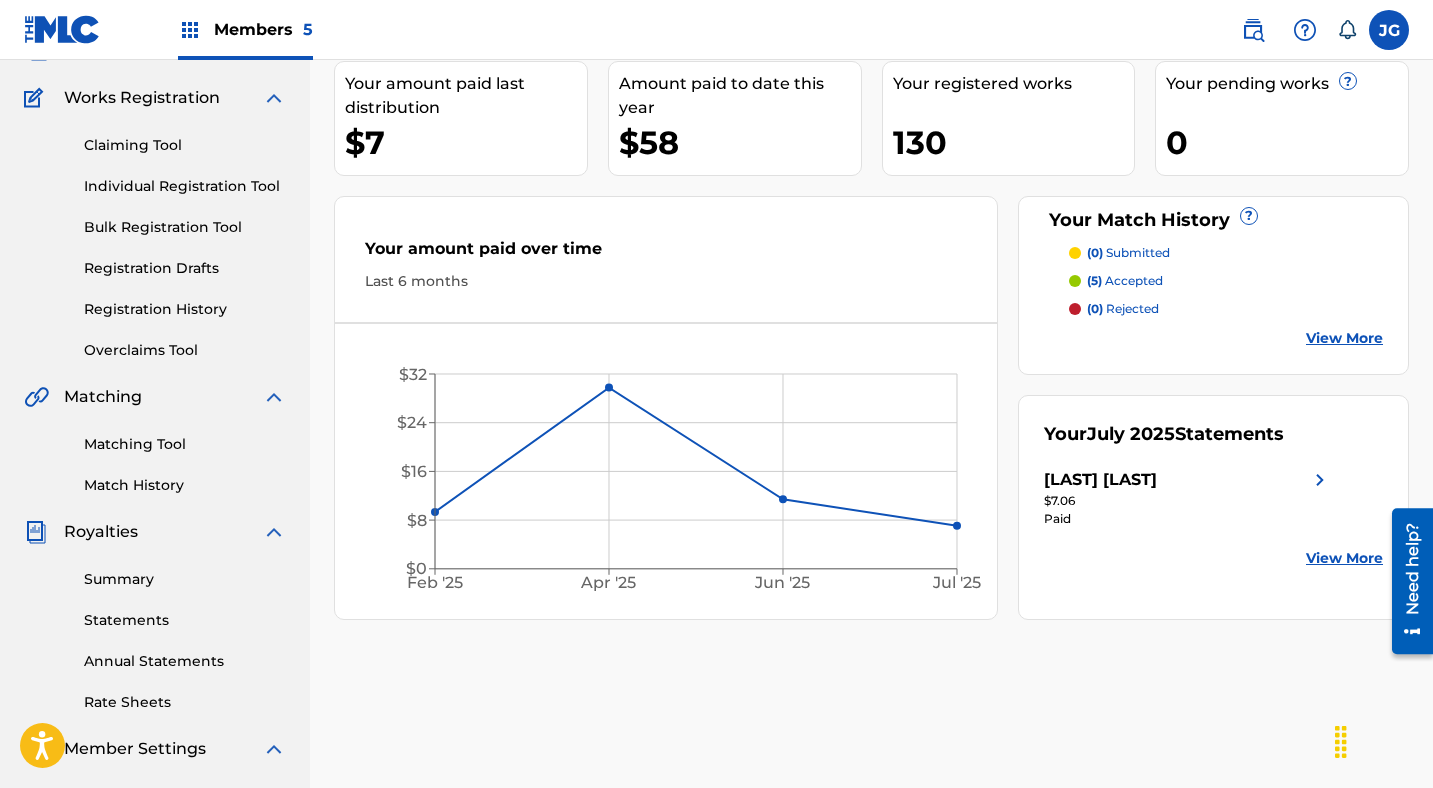 scroll, scrollTop: 153, scrollLeft: 0, axis: vertical 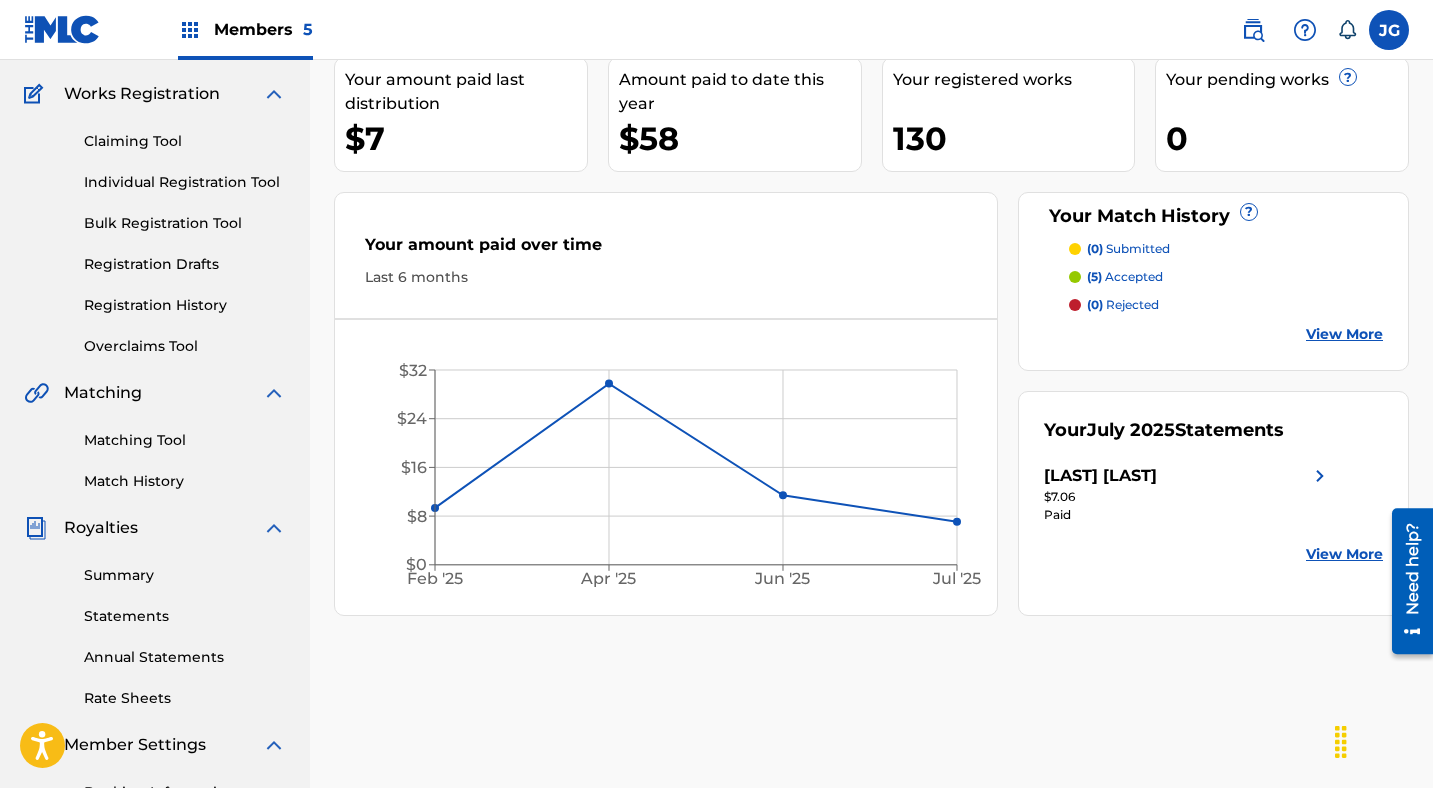 click on "Matching Tool" at bounding box center (185, 440) 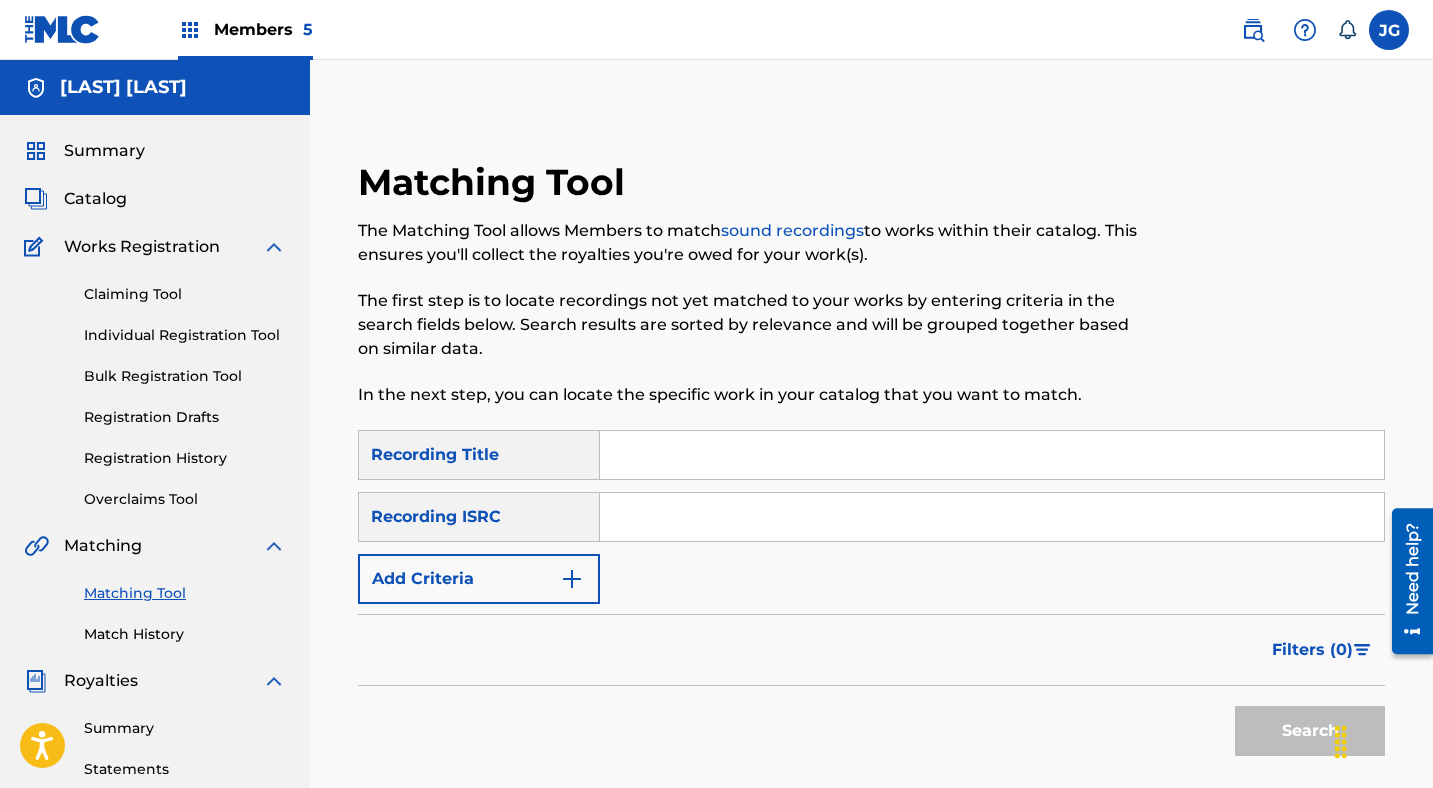 click on "Add Criteria" at bounding box center [479, 579] 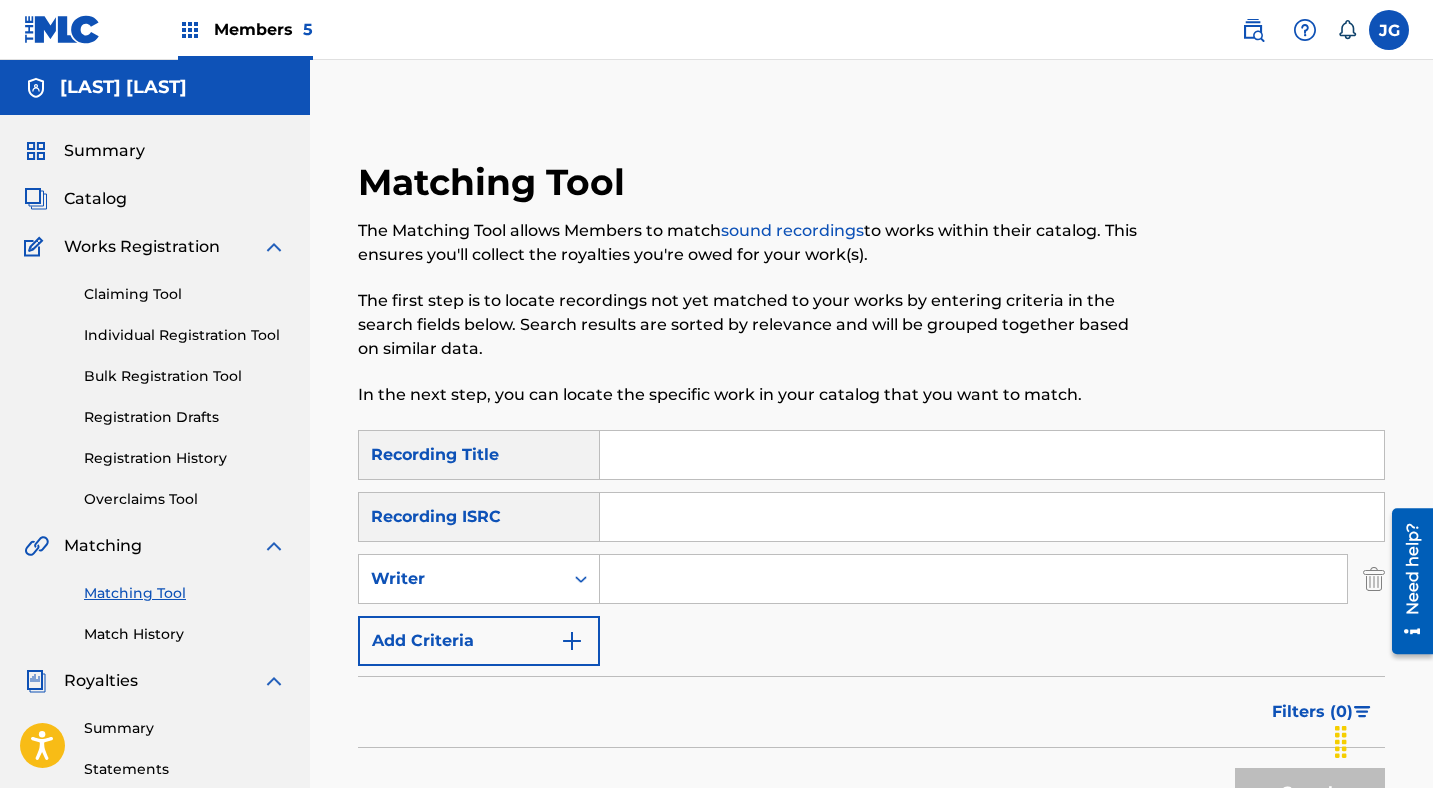 click at bounding box center [973, 579] 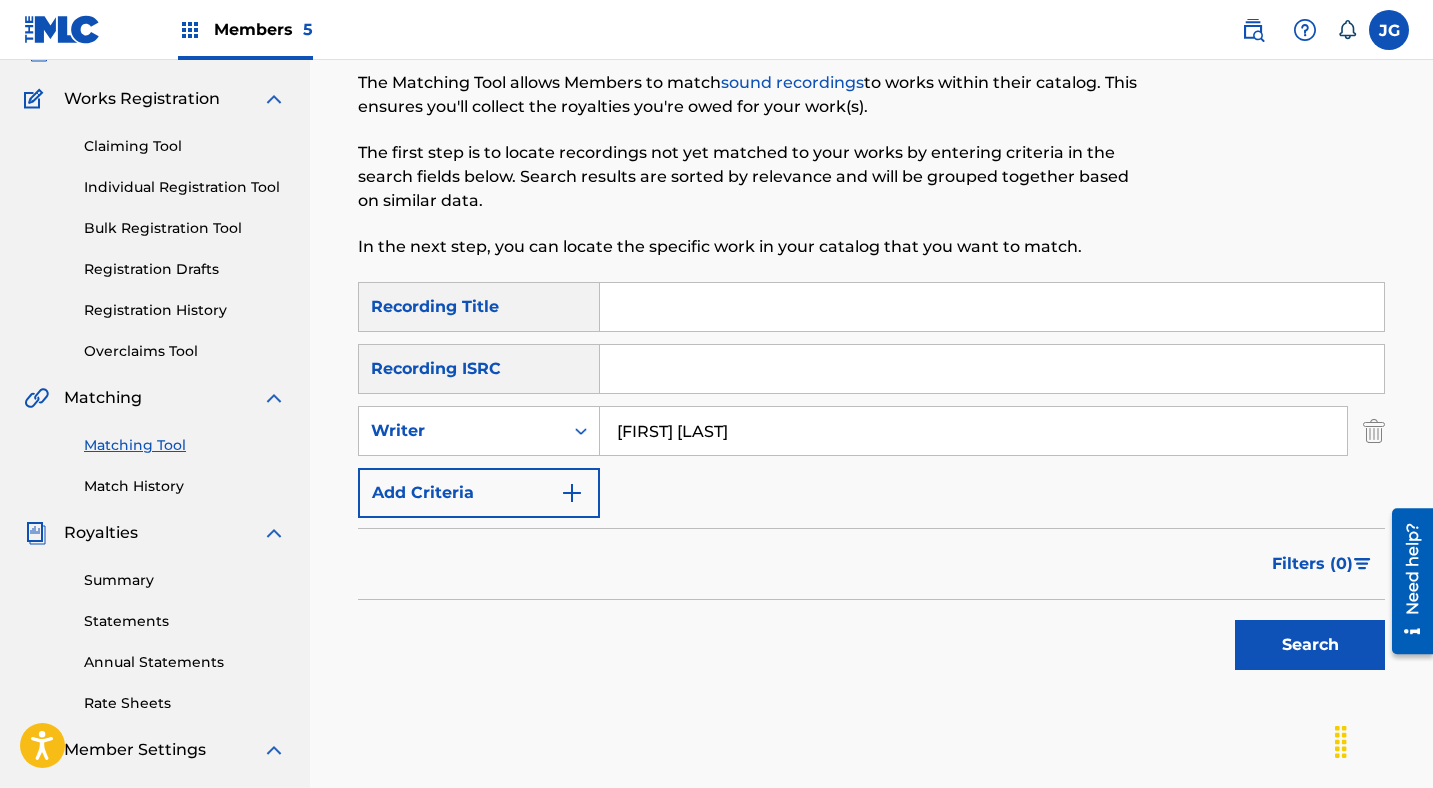 scroll, scrollTop: 155, scrollLeft: 0, axis: vertical 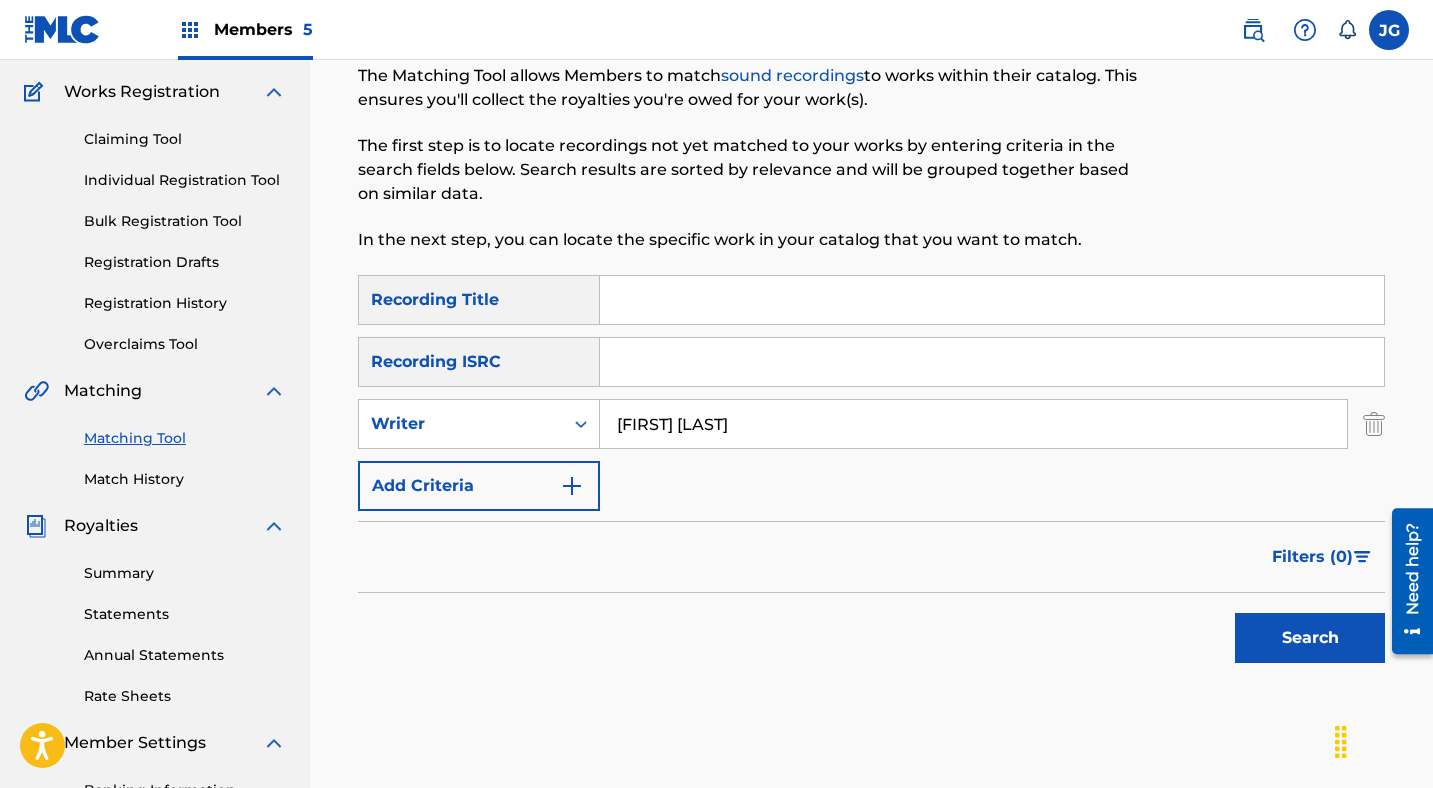 type on "[FIRST] [LAST]" 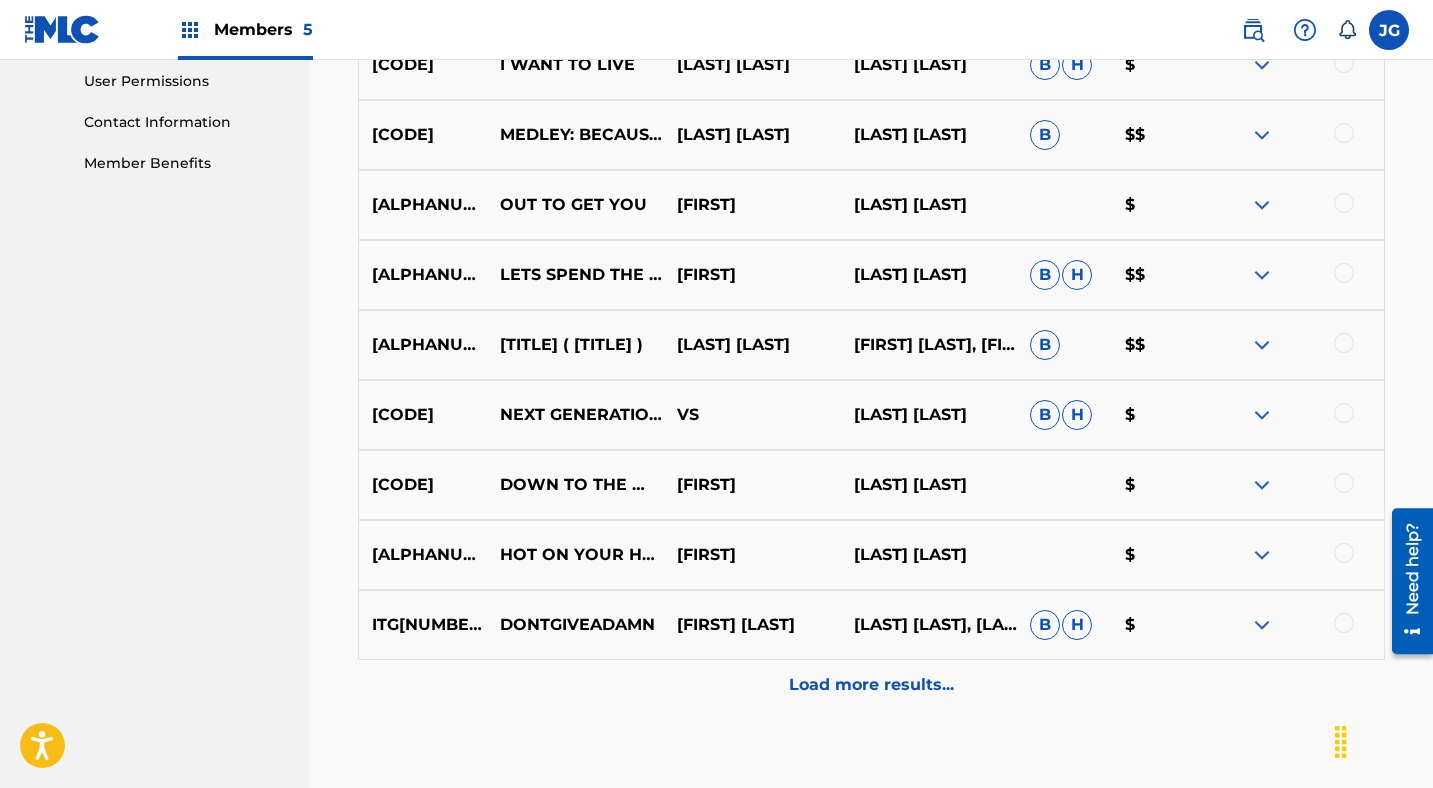 scroll, scrollTop: 1064, scrollLeft: 0, axis: vertical 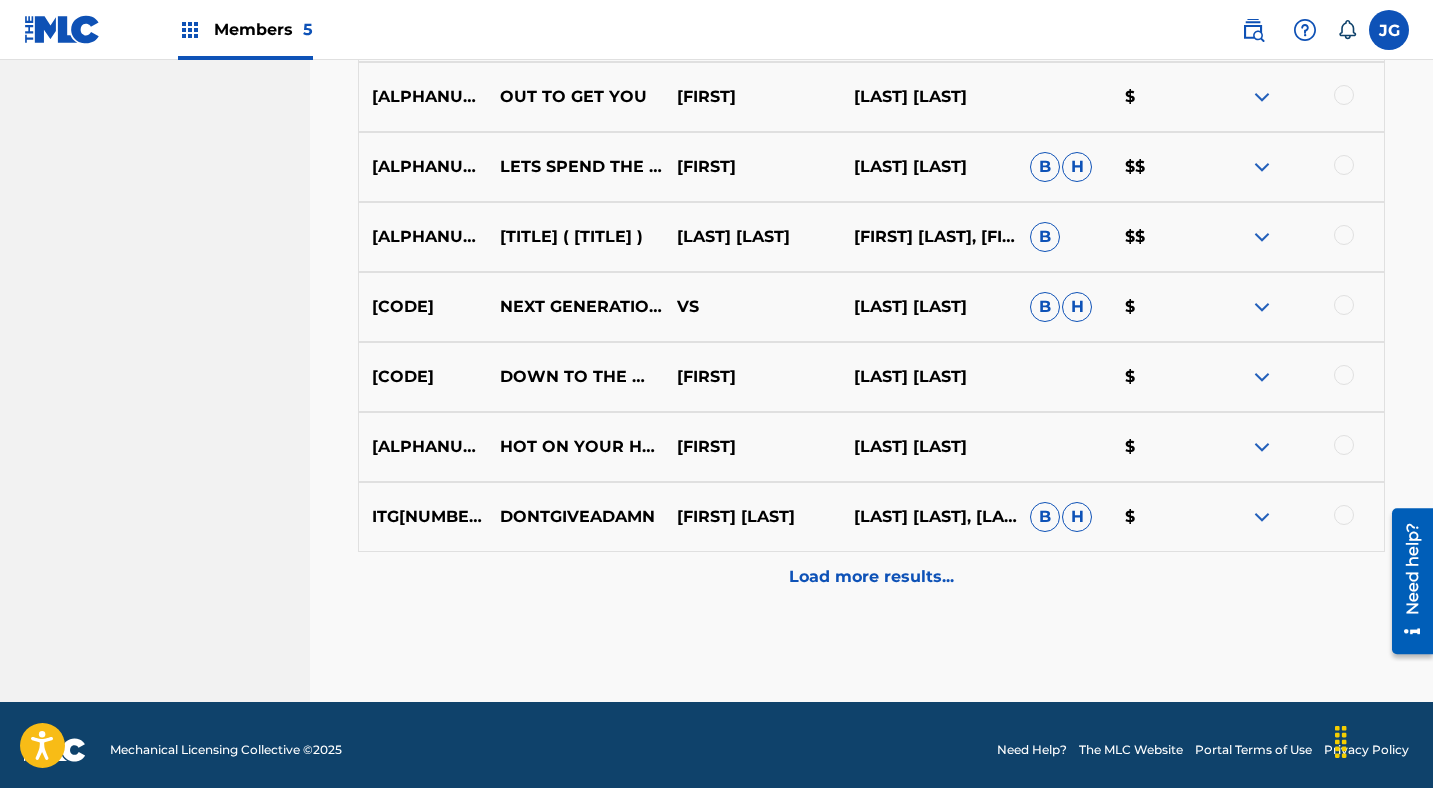 click on "Load more results..." at bounding box center [871, 577] 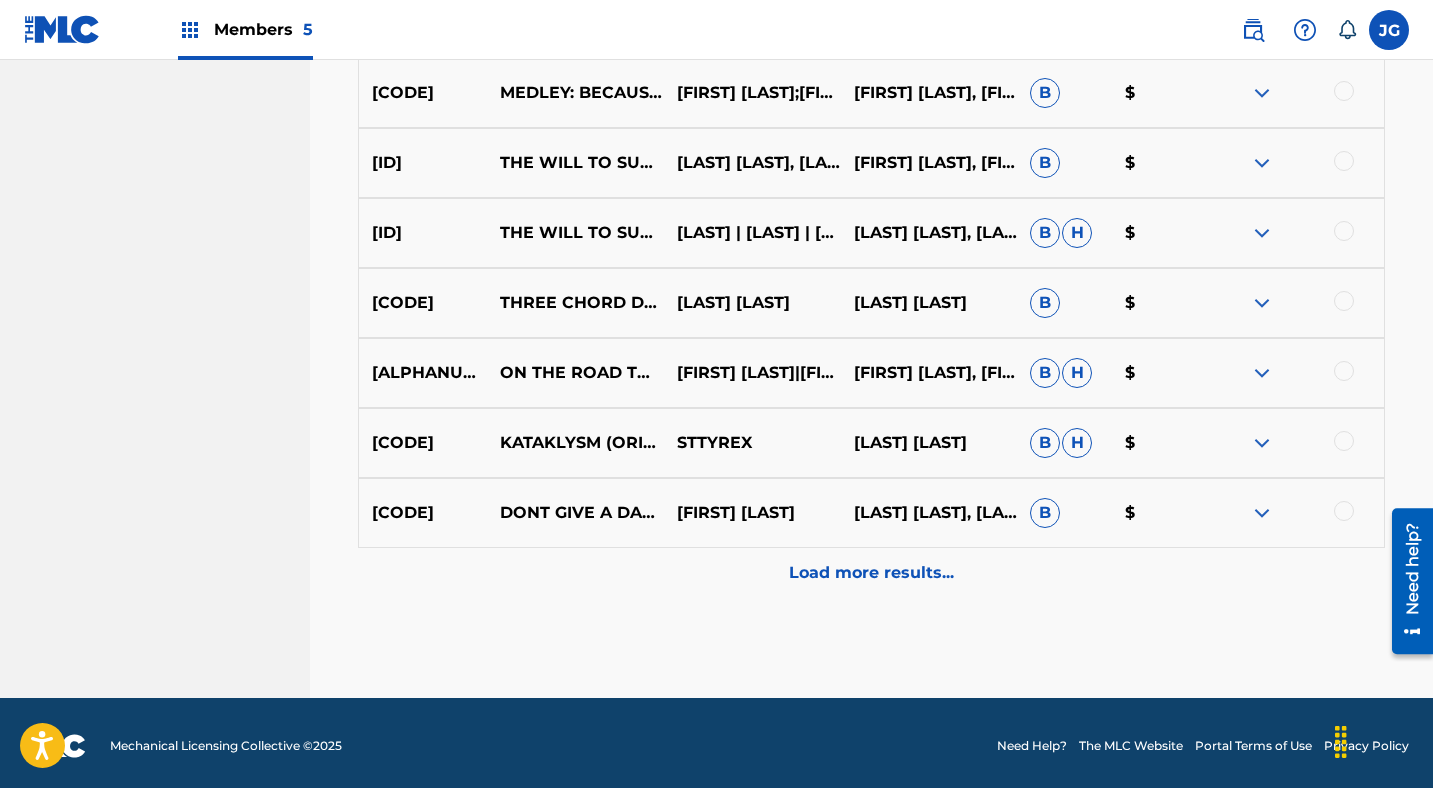 scroll, scrollTop: 1764, scrollLeft: 0, axis: vertical 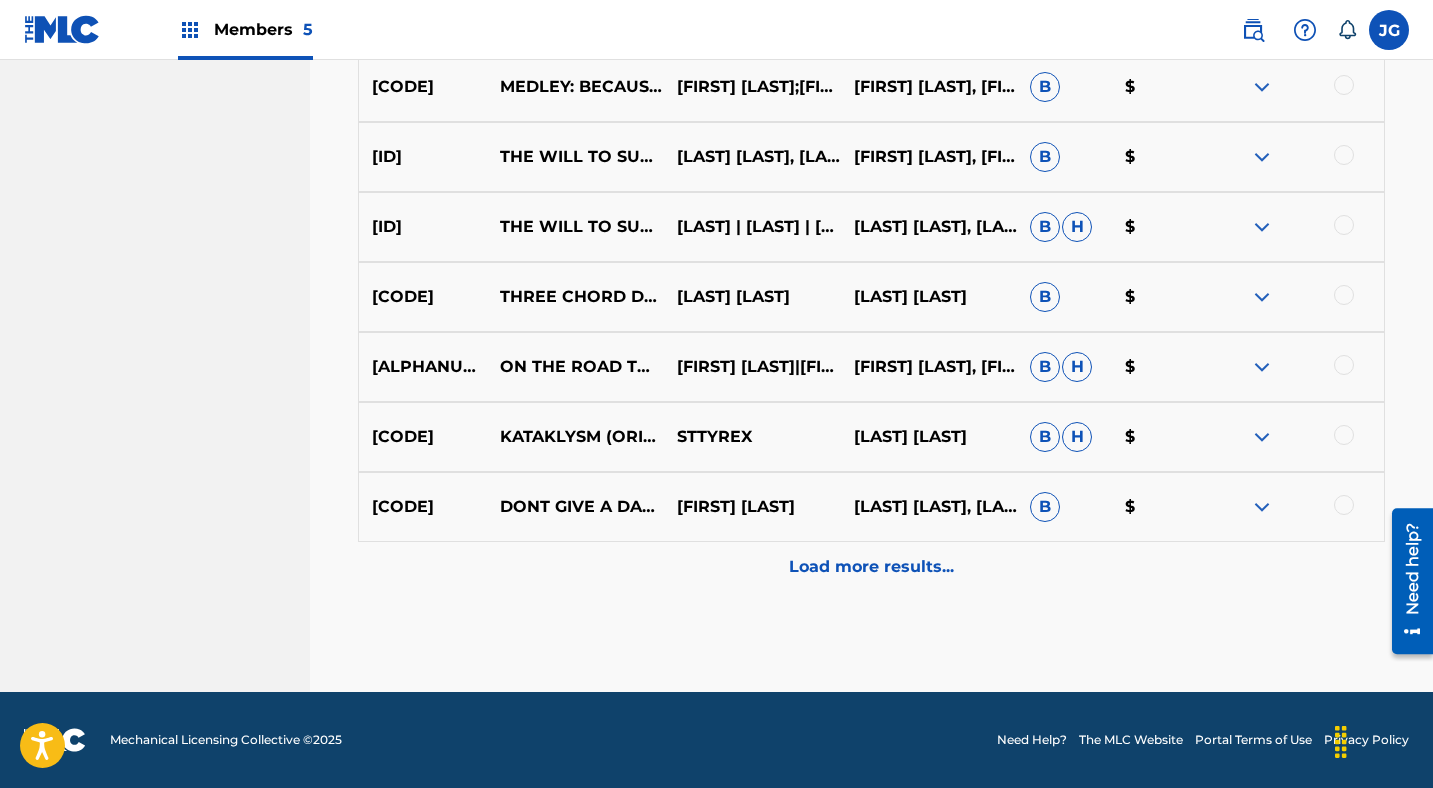 click on "Load more results..." at bounding box center (871, 567) 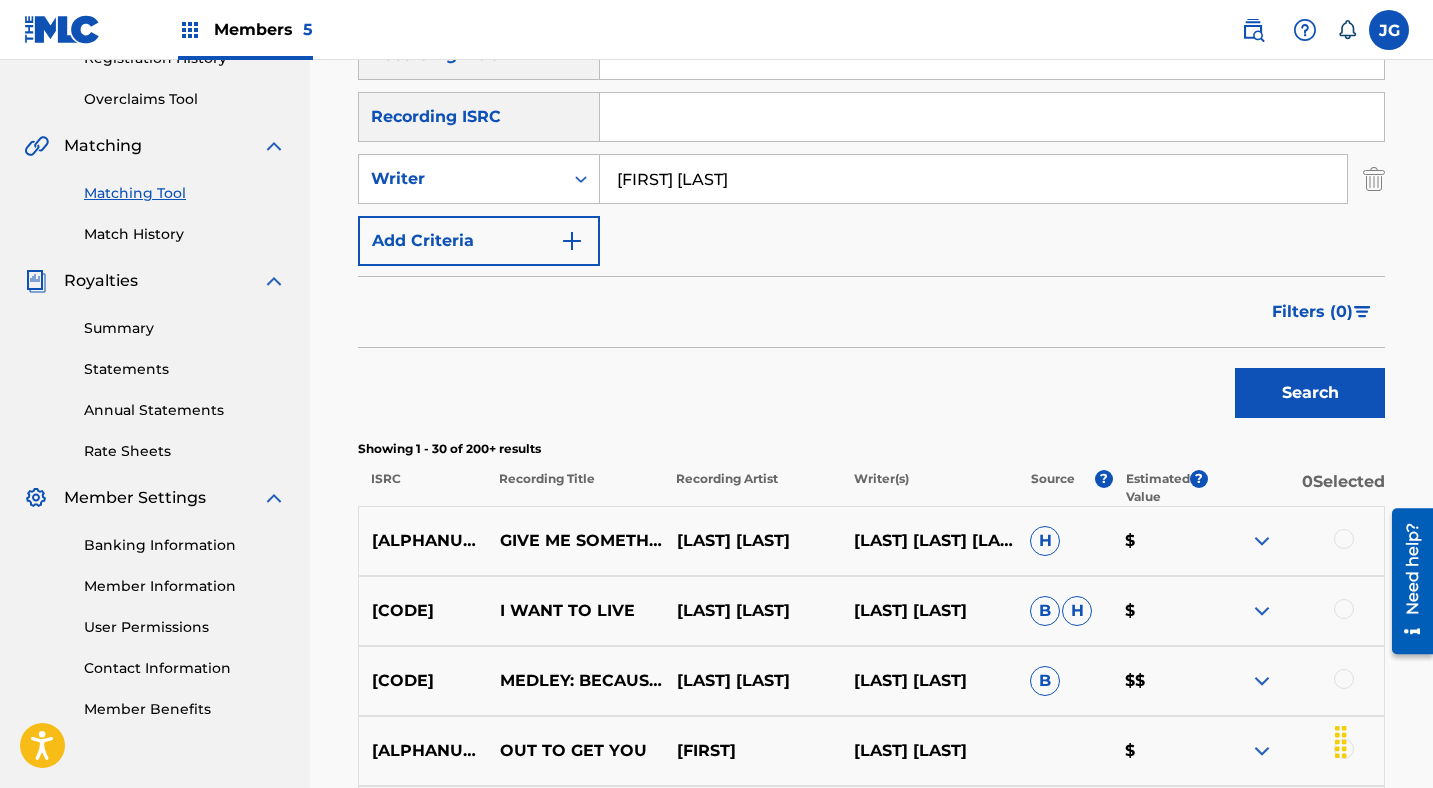 scroll, scrollTop: 378, scrollLeft: 0, axis: vertical 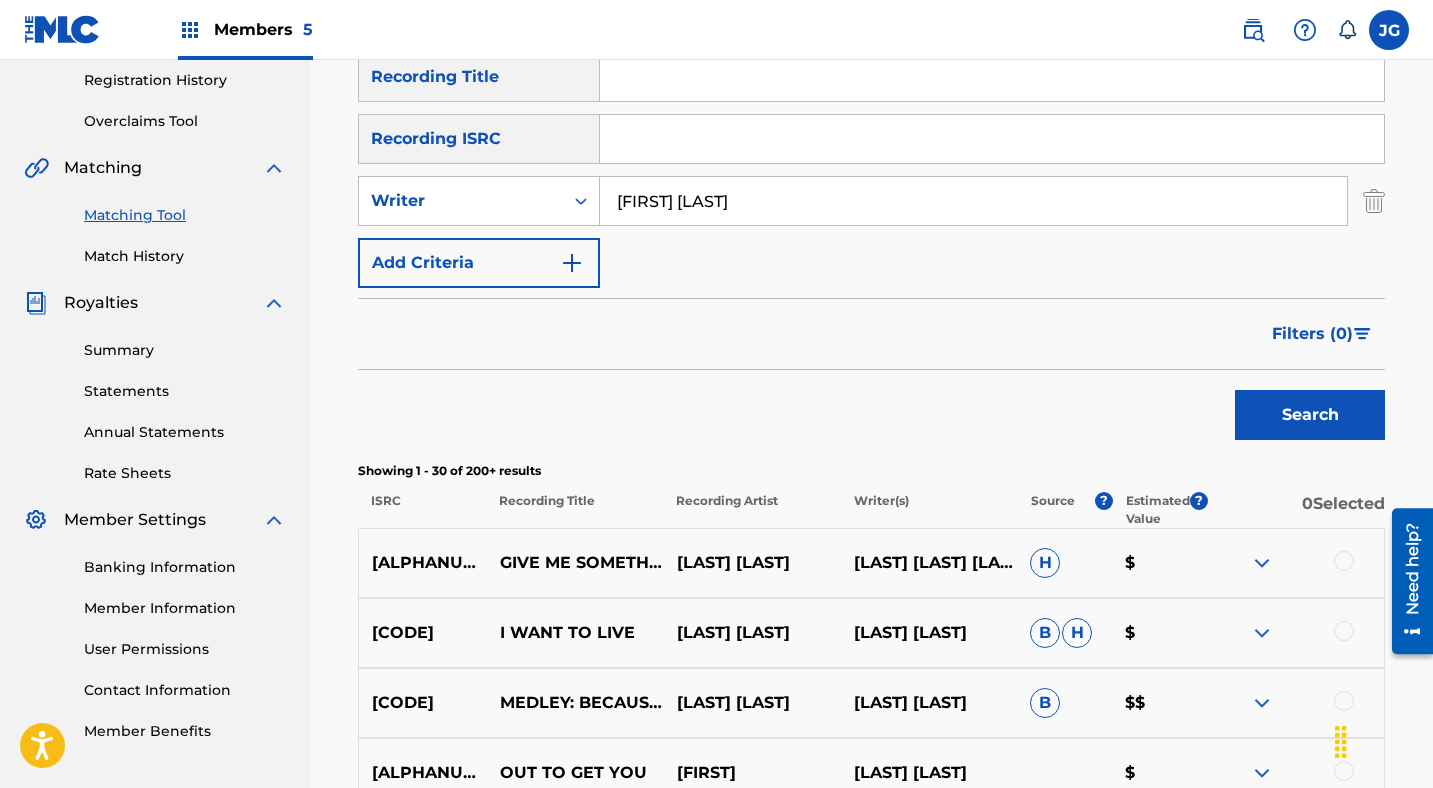click on "Filters ( 0 )" at bounding box center [1322, 334] 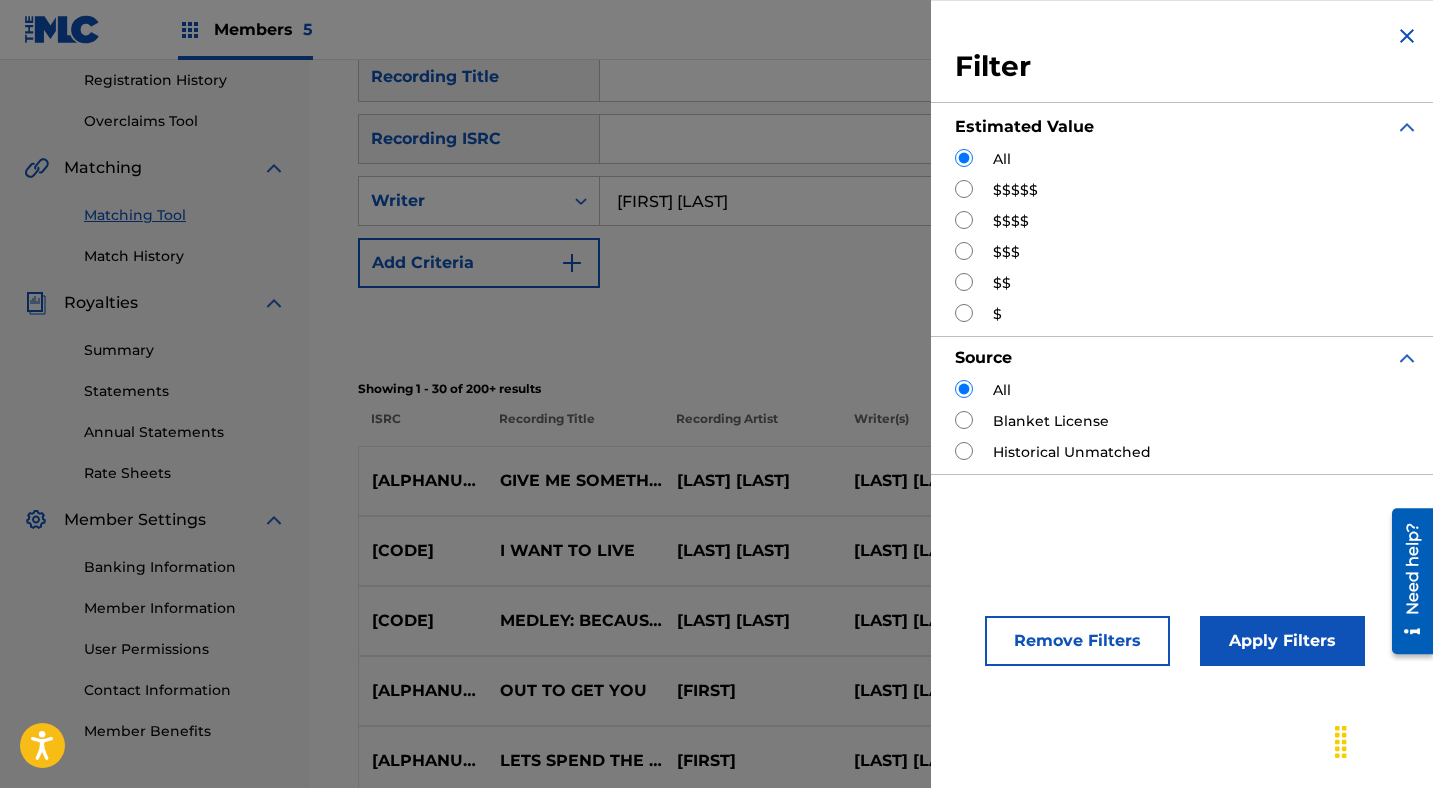 click on "$$$$" at bounding box center [1011, 221] 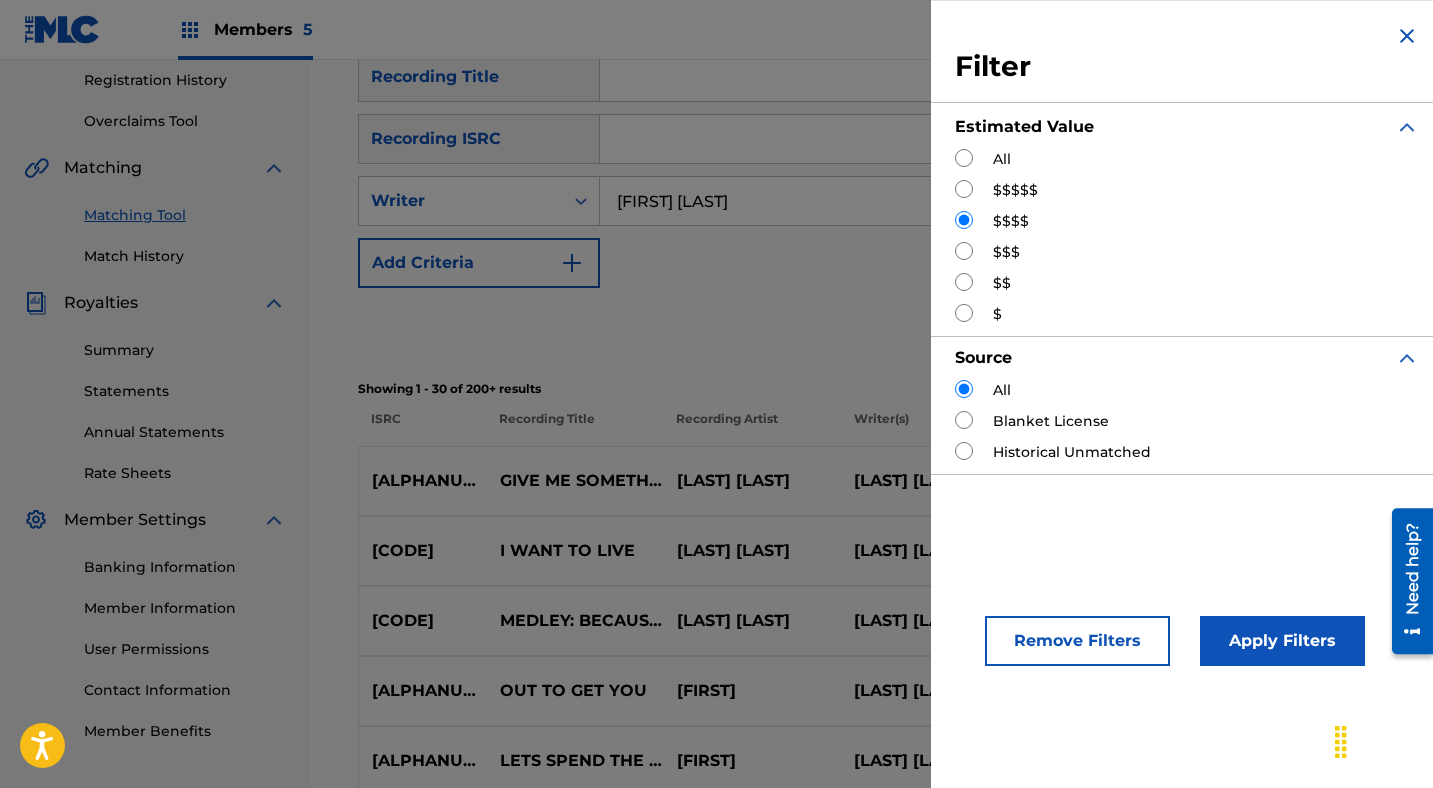 click on "Apply Filters" at bounding box center [1282, 641] 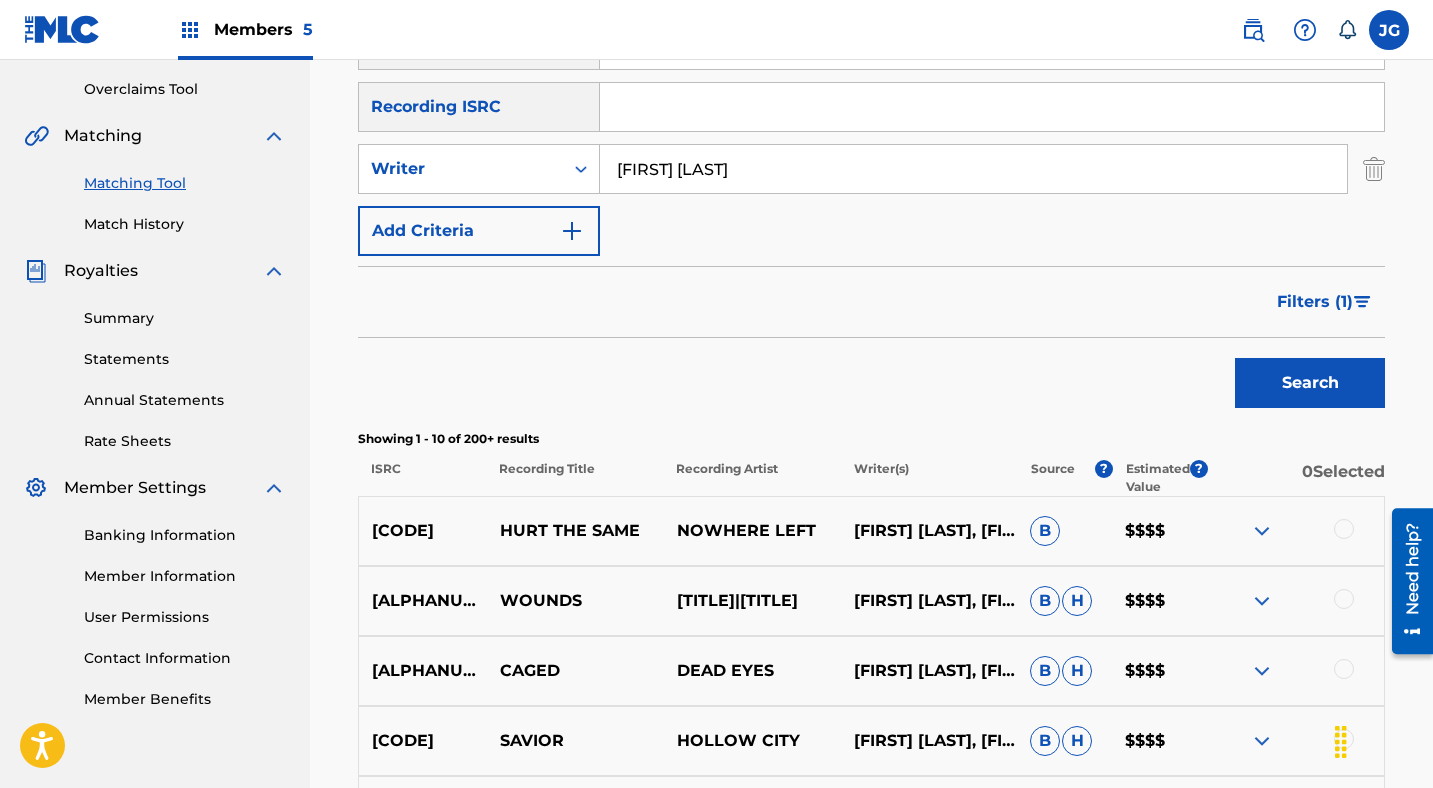 scroll, scrollTop: 403, scrollLeft: 0, axis: vertical 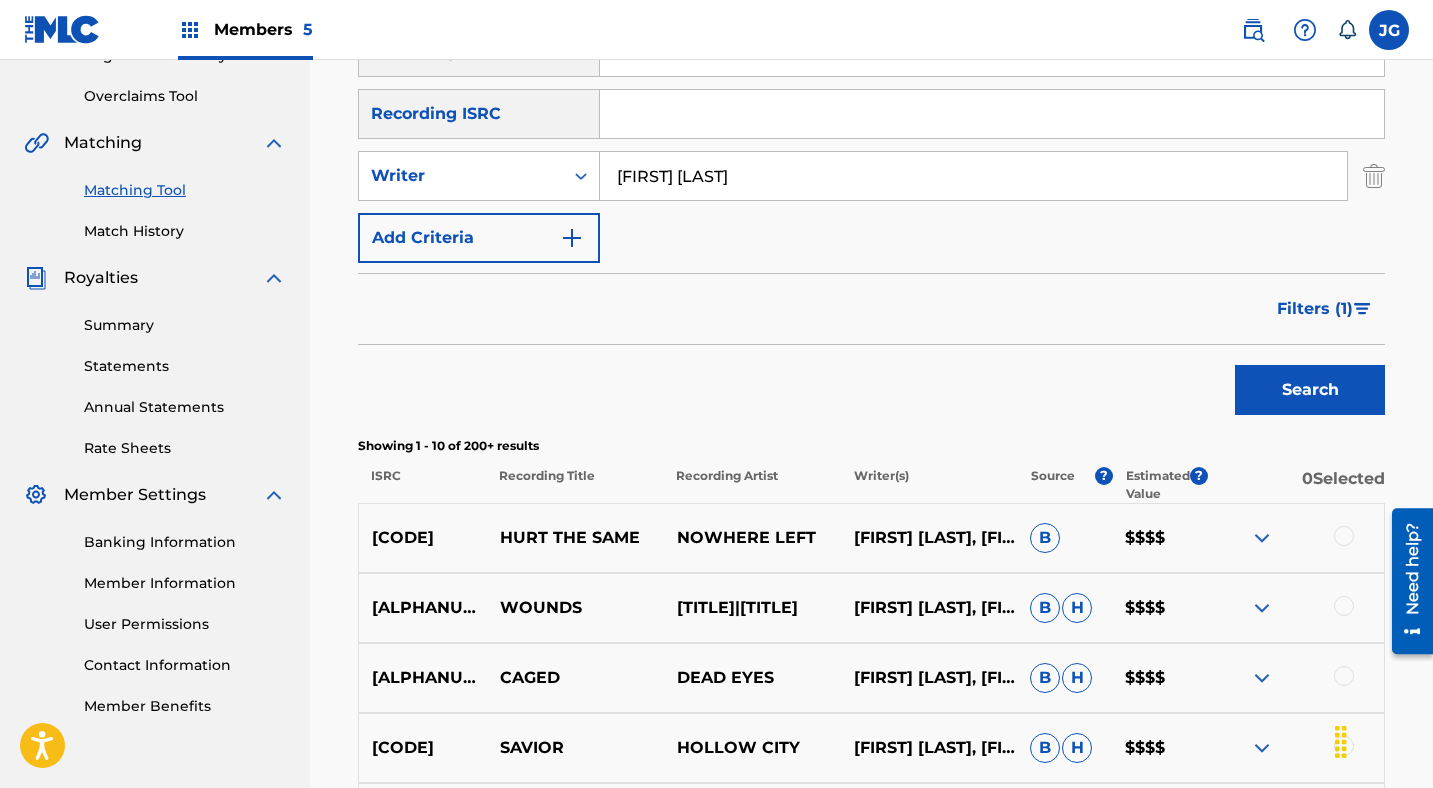 click on "Filters ( 1 )" at bounding box center (1315, 309) 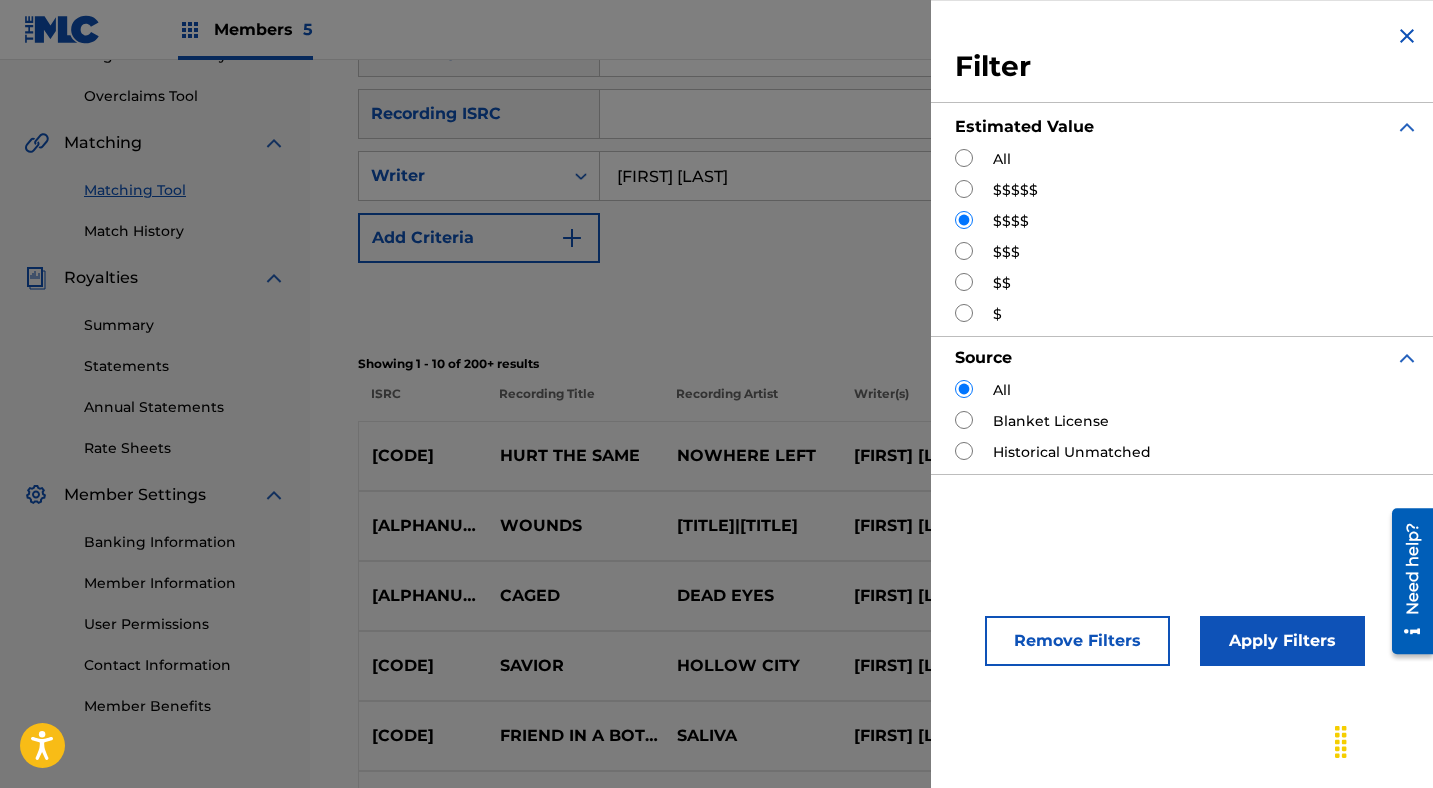 click at bounding box center (964, 158) 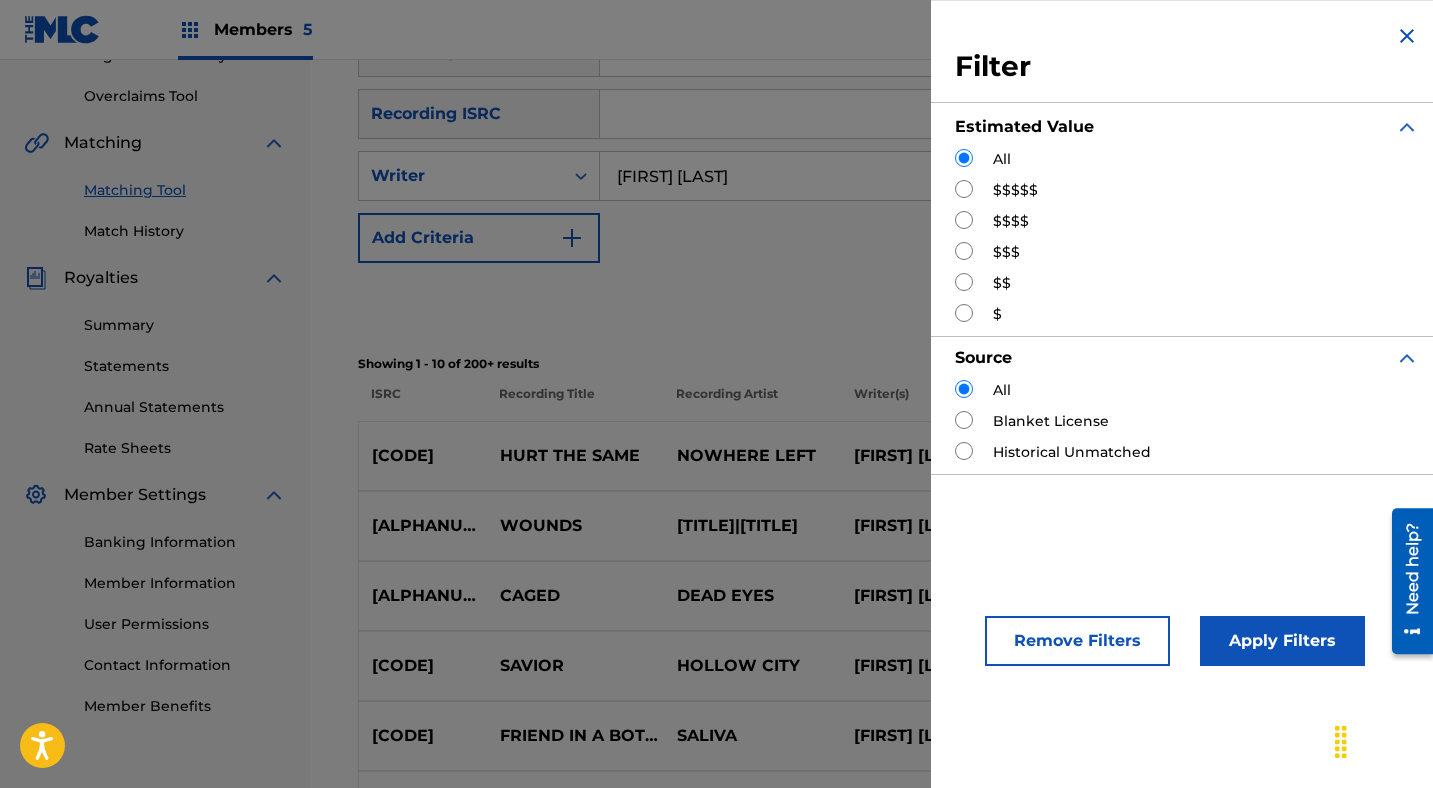 click on "Apply Filters" at bounding box center (1282, 641) 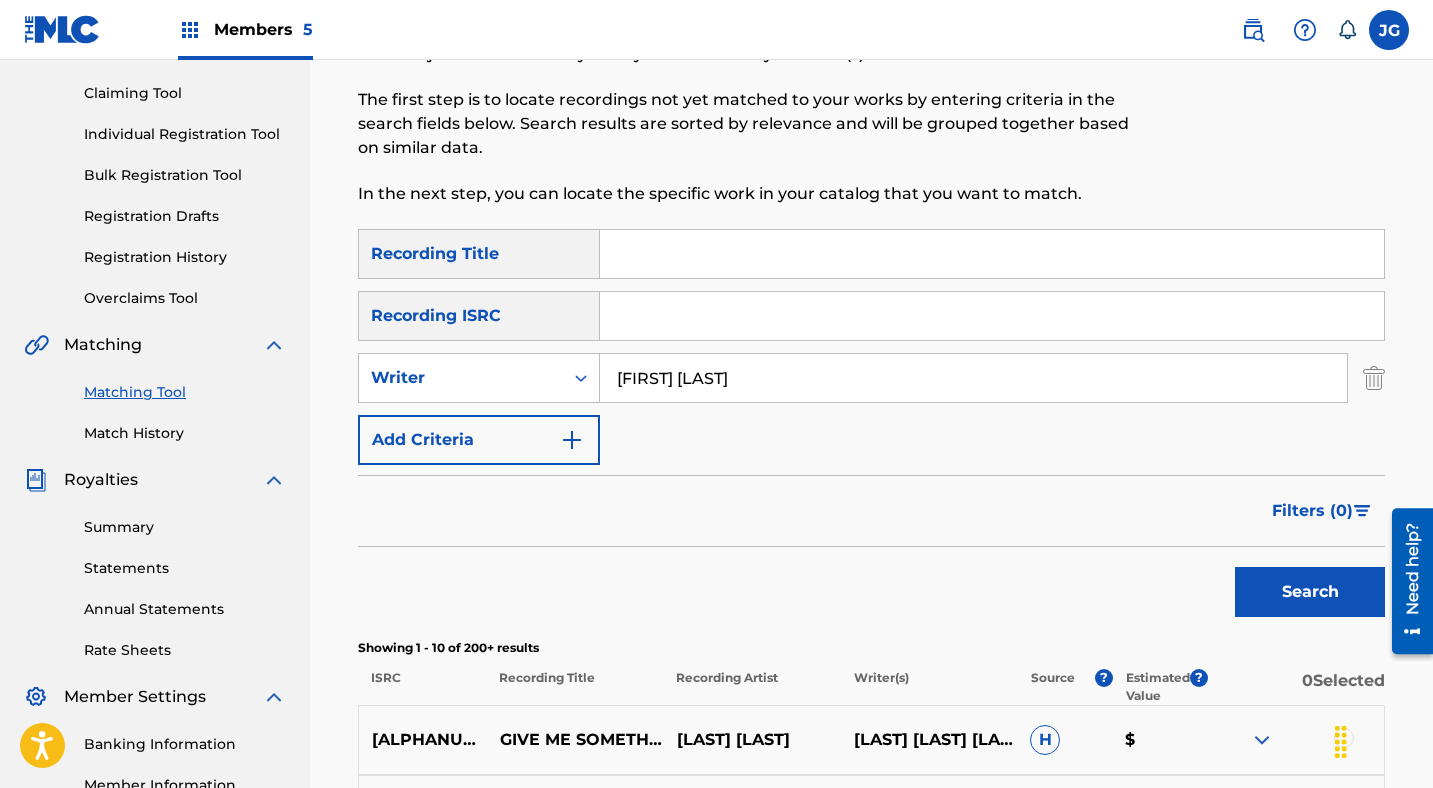 scroll, scrollTop: 0, scrollLeft: 0, axis: both 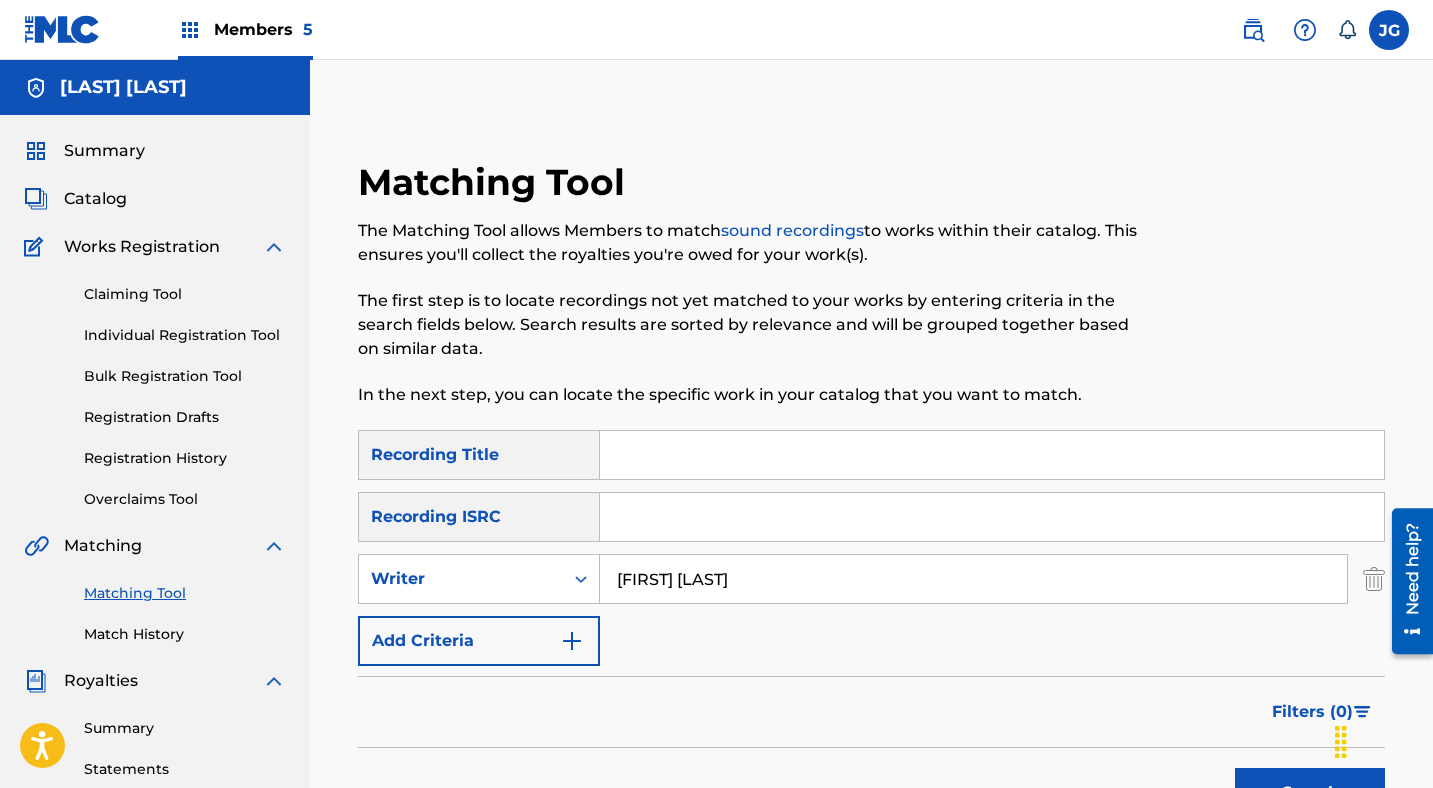 click on "Catalog" at bounding box center (95, 199) 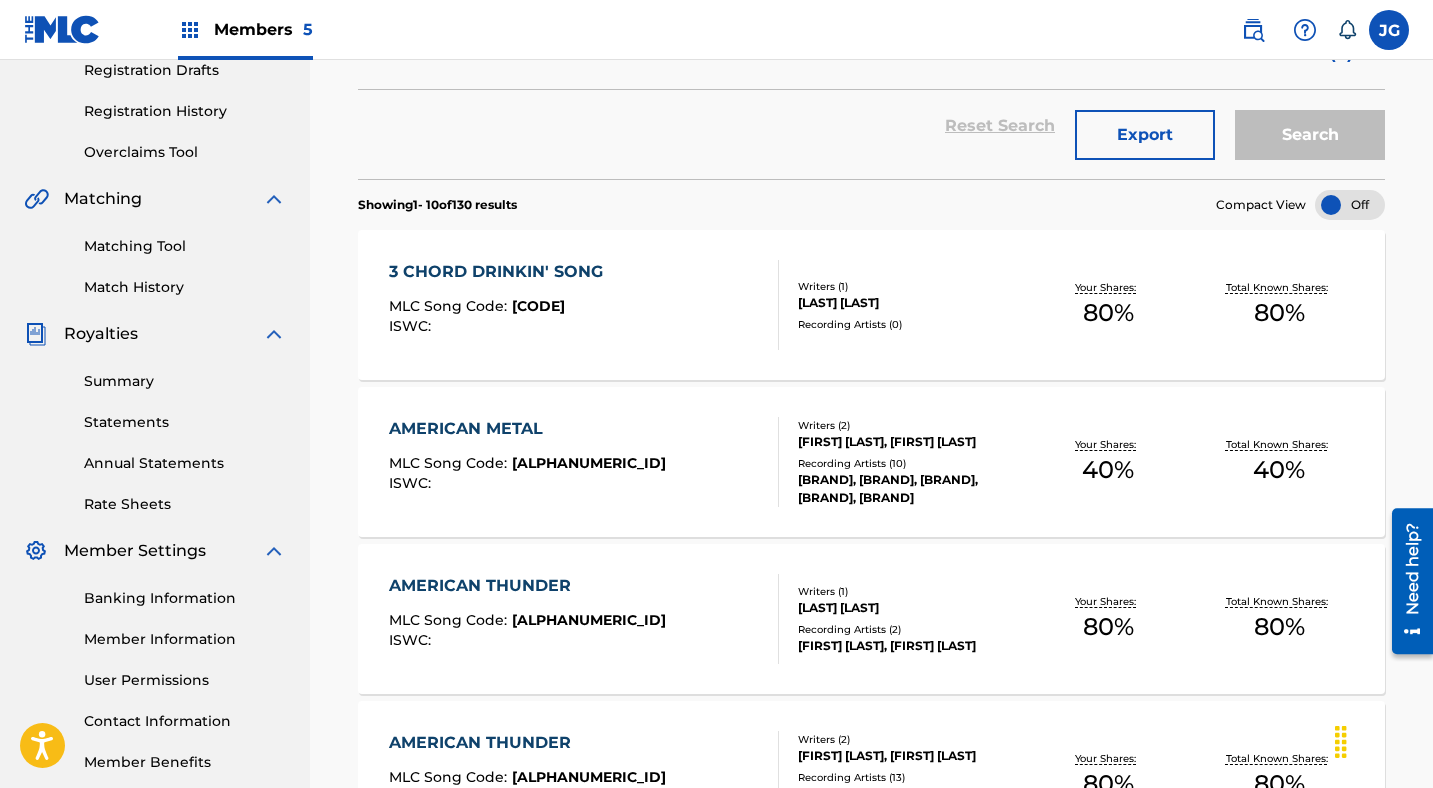 scroll, scrollTop: 351, scrollLeft: 0, axis: vertical 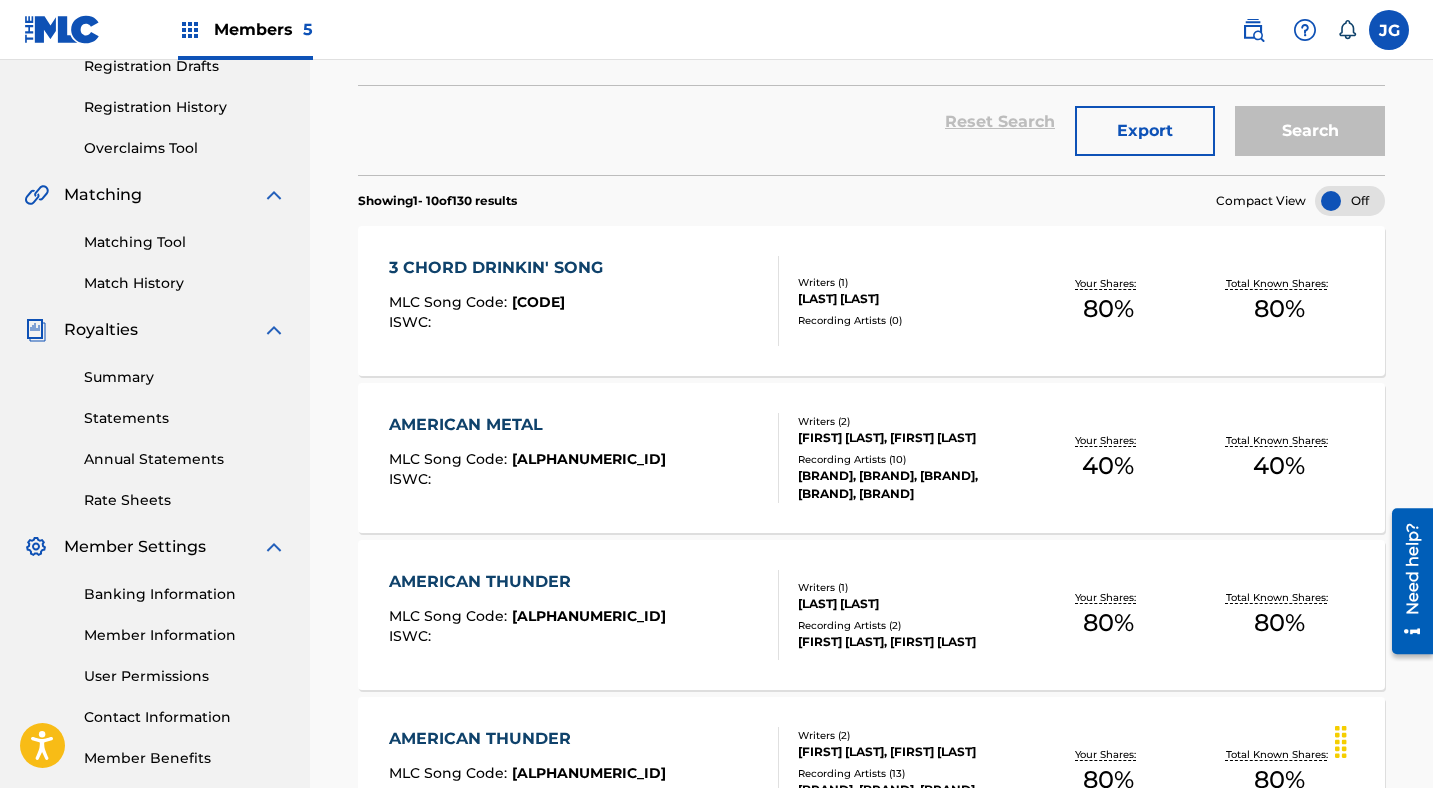 click on "Summary" at bounding box center [185, 377] 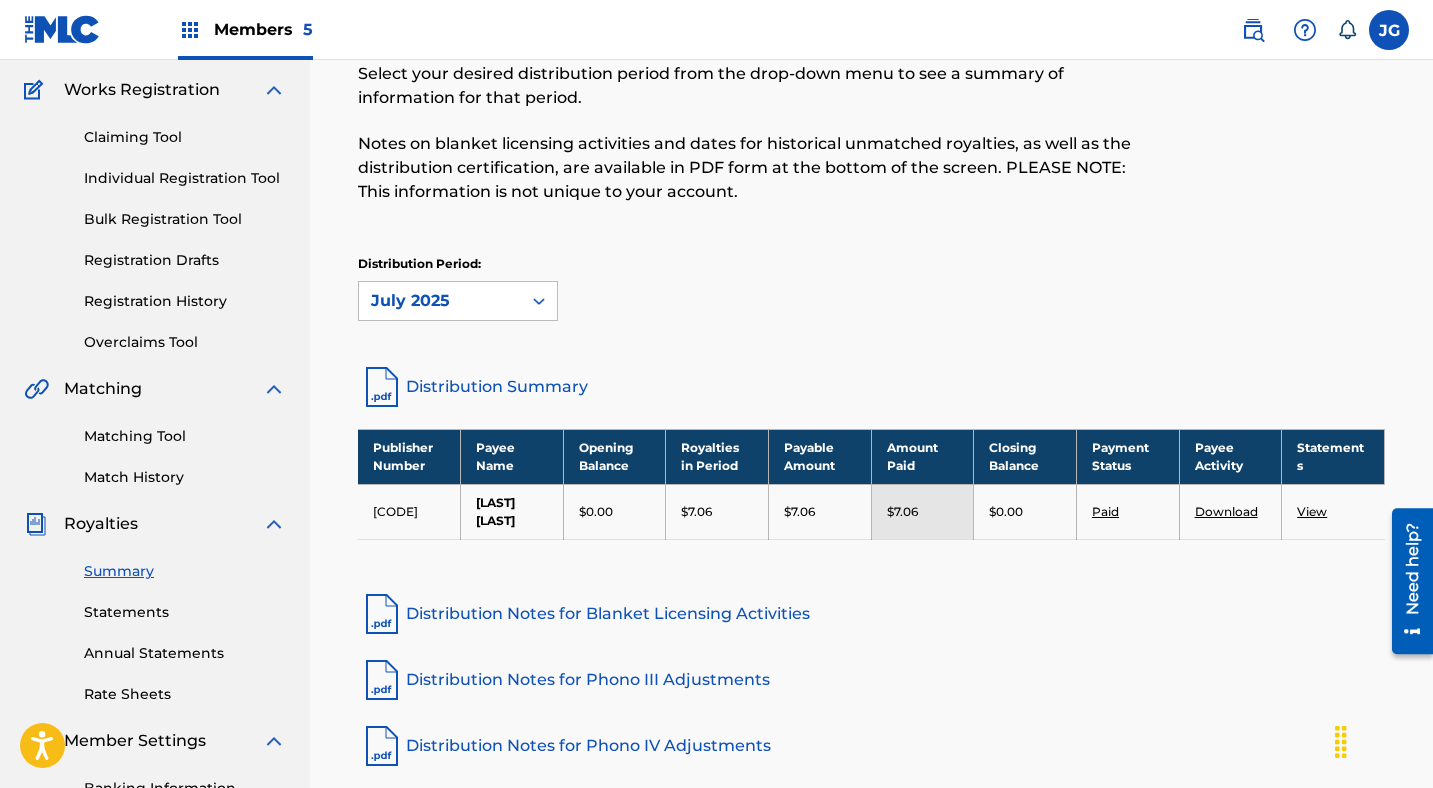 scroll, scrollTop: 238, scrollLeft: 0, axis: vertical 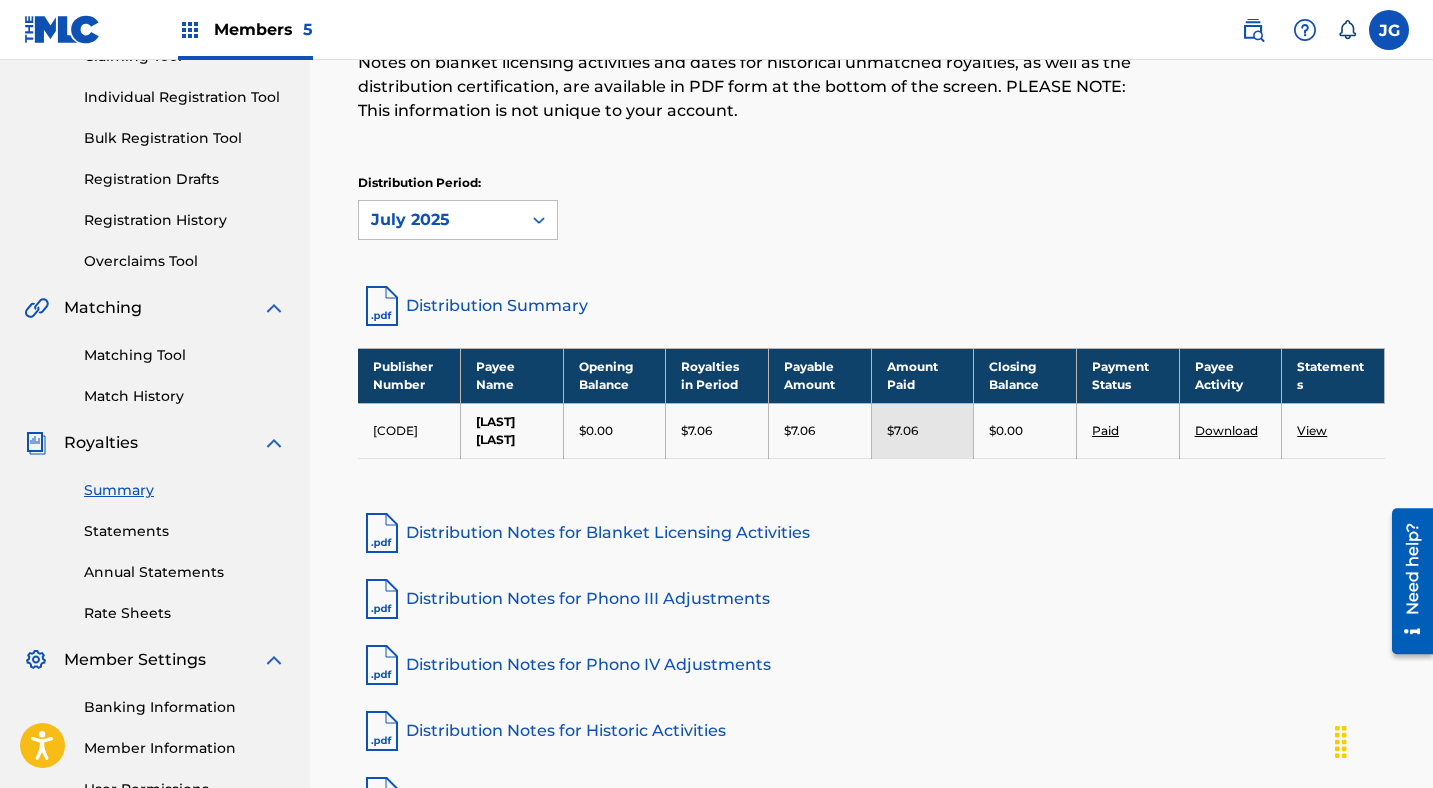 click on "Matching Tool" at bounding box center [185, 355] 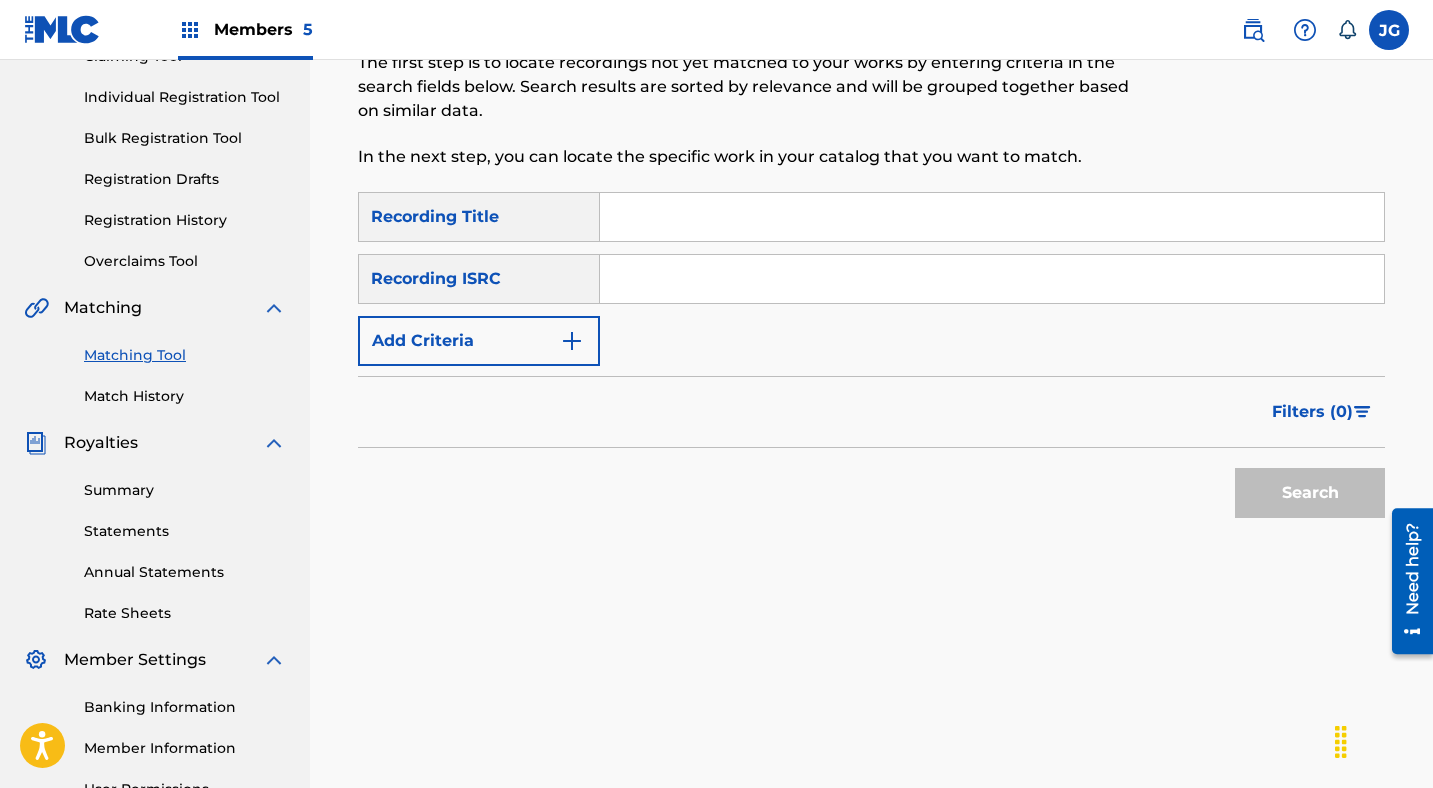 scroll, scrollTop: 0, scrollLeft: 0, axis: both 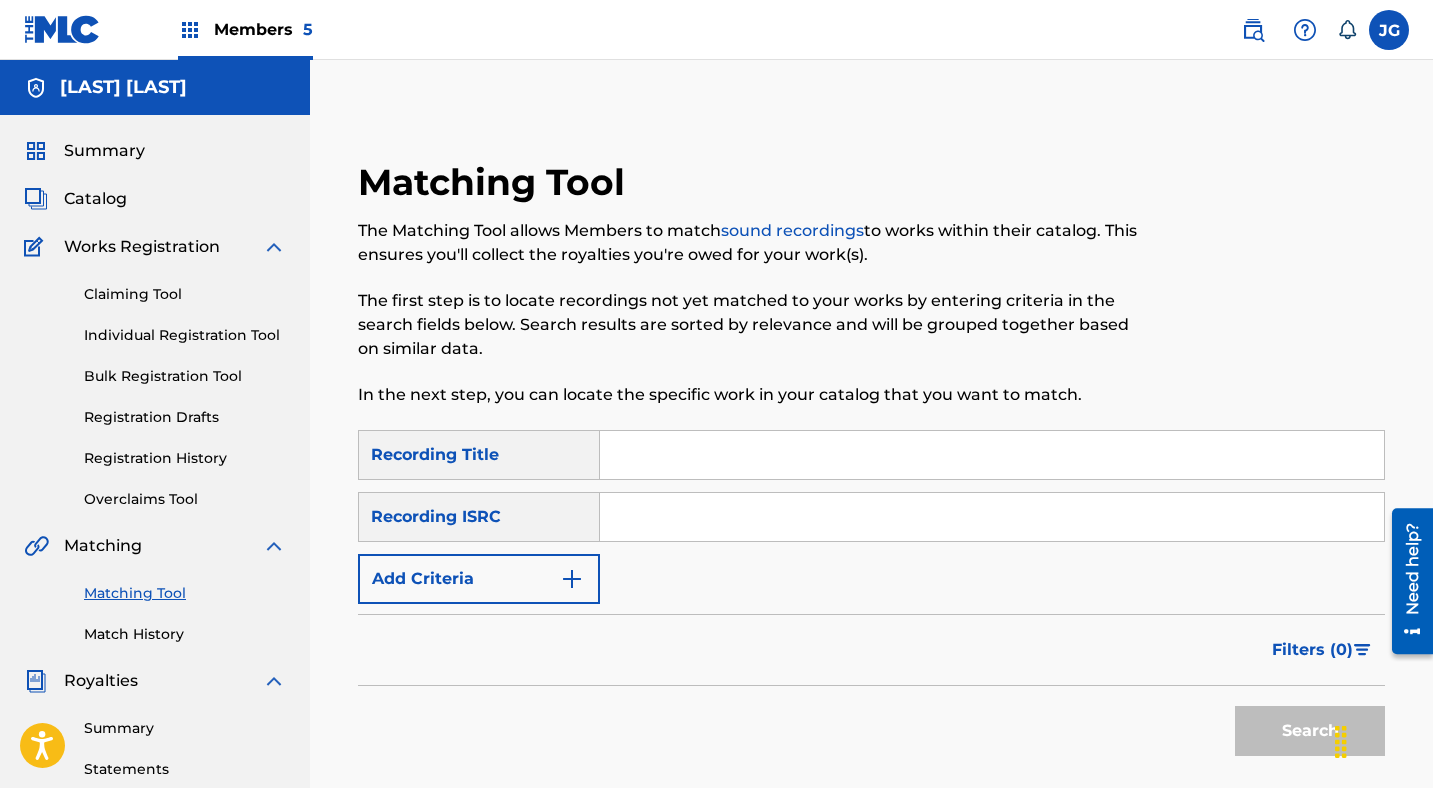 click on "Add Criteria" at bounding box center [479, 579] 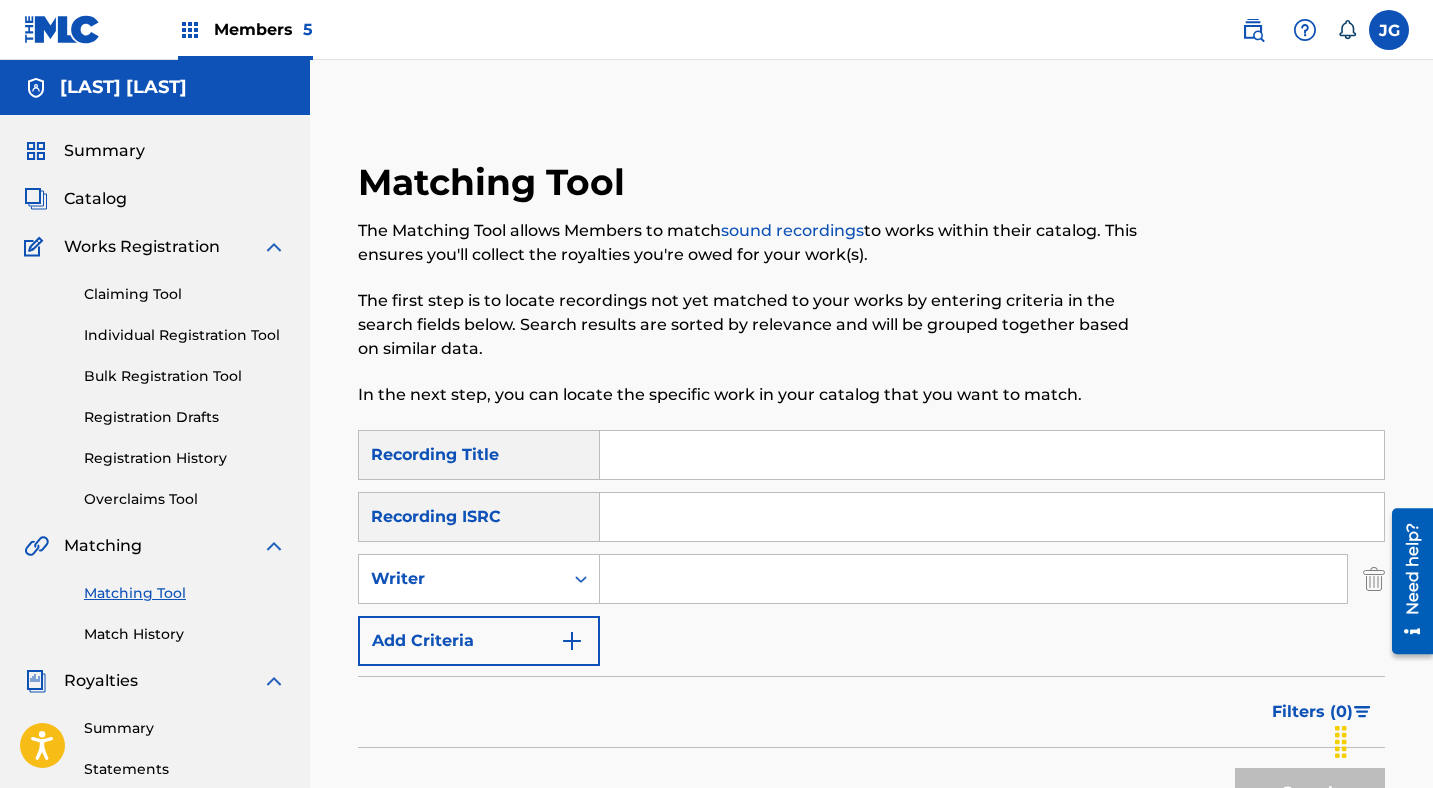 click at bounding box center [973, 579] 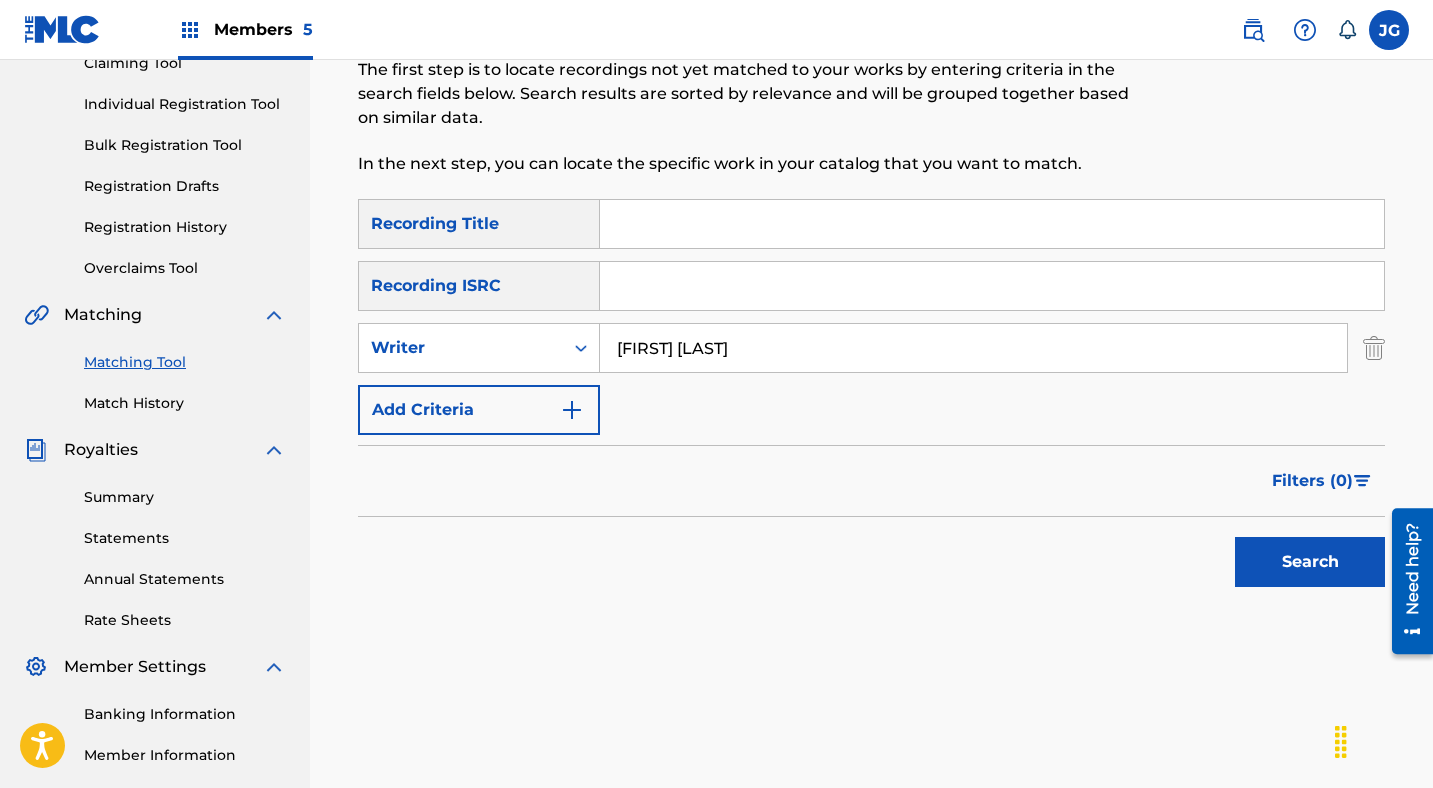 scroll, scrollTop: 235, scrollLeft: 0, axis: vertical 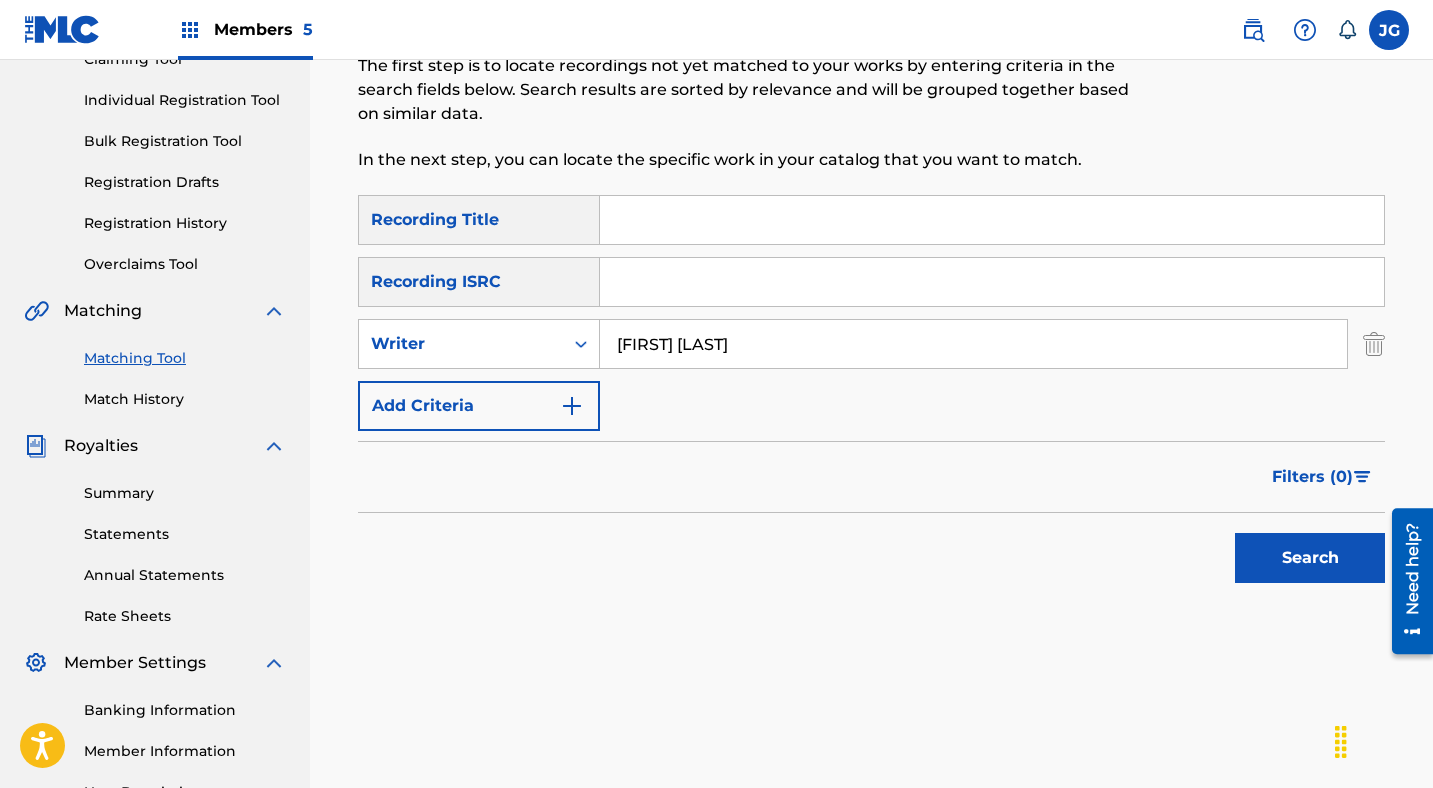 click on "Search" at bounding box center (1310, 558) 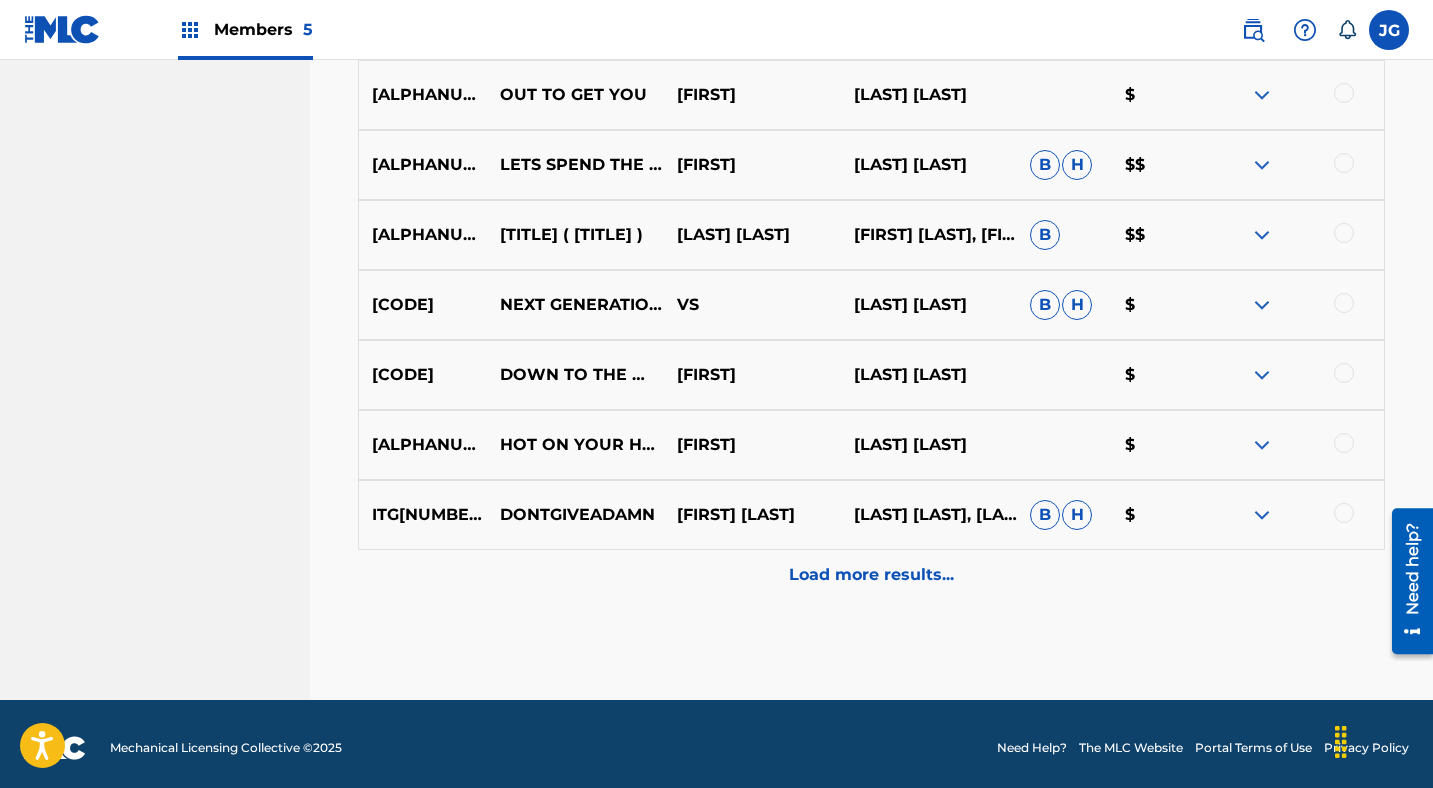scroll, scrollTop: 1064, scrollLeft: 0, axis: vertical 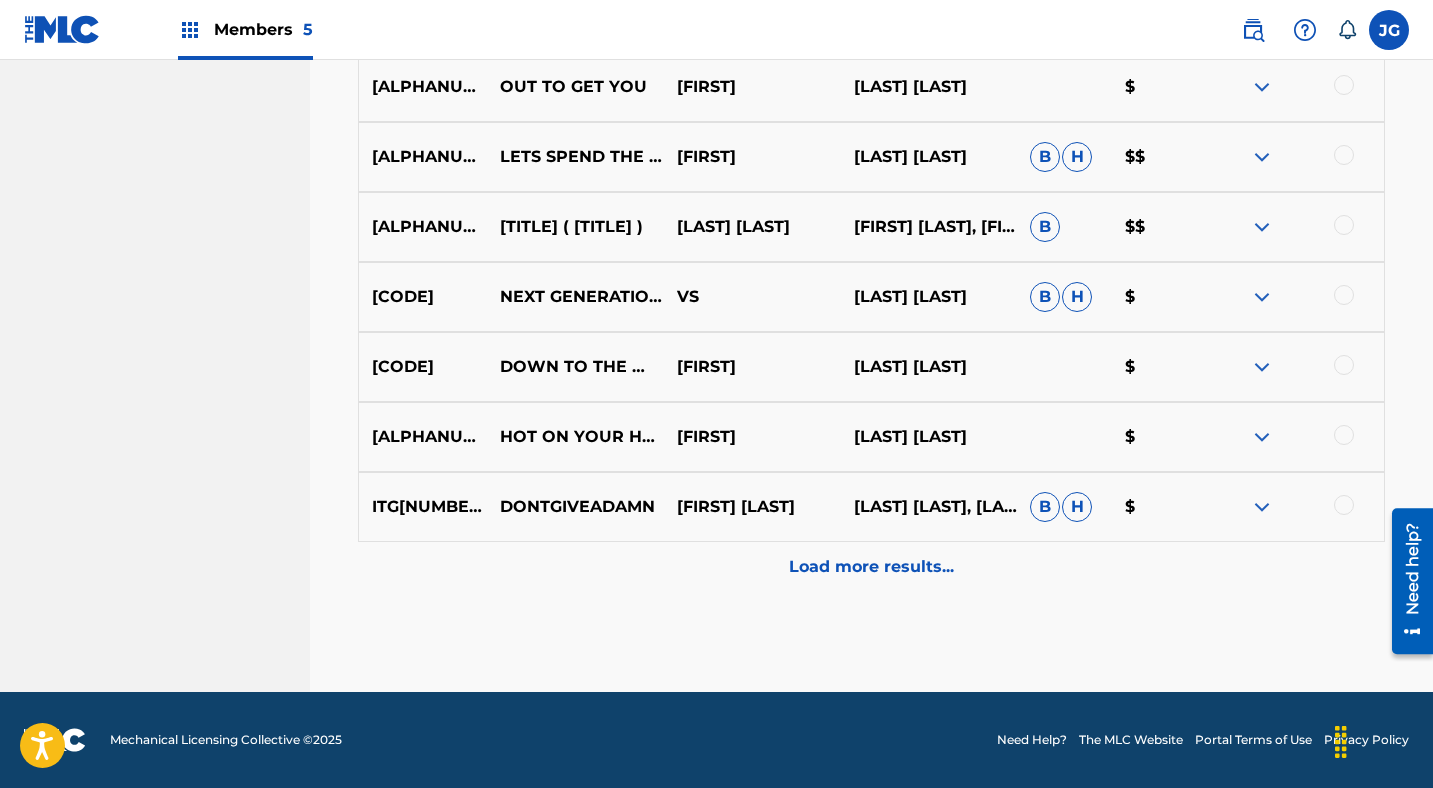 click on "Load more results..." at bounding box center (871, 567) 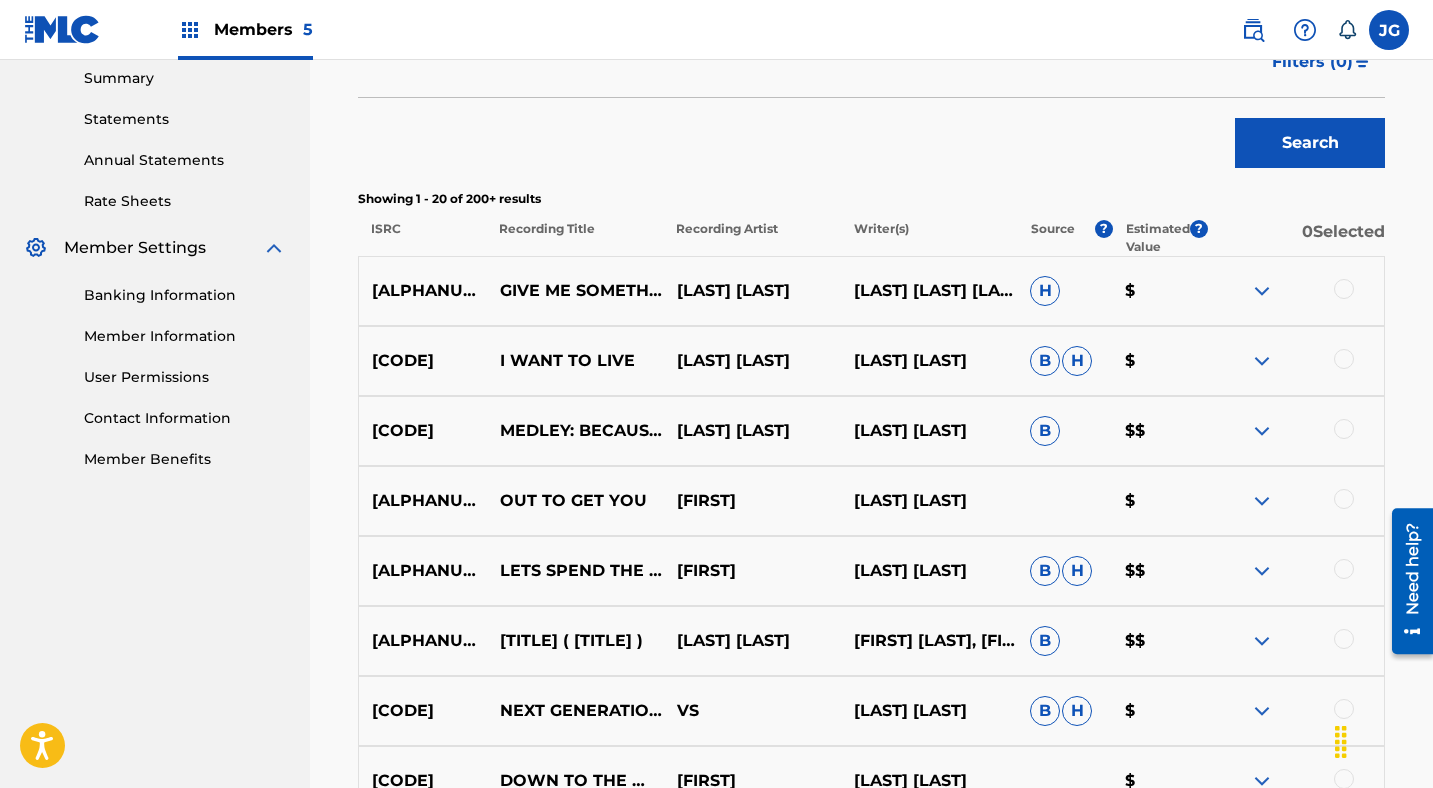 scroll, scrollTop: 0, scrollLeft: 0, axis: both 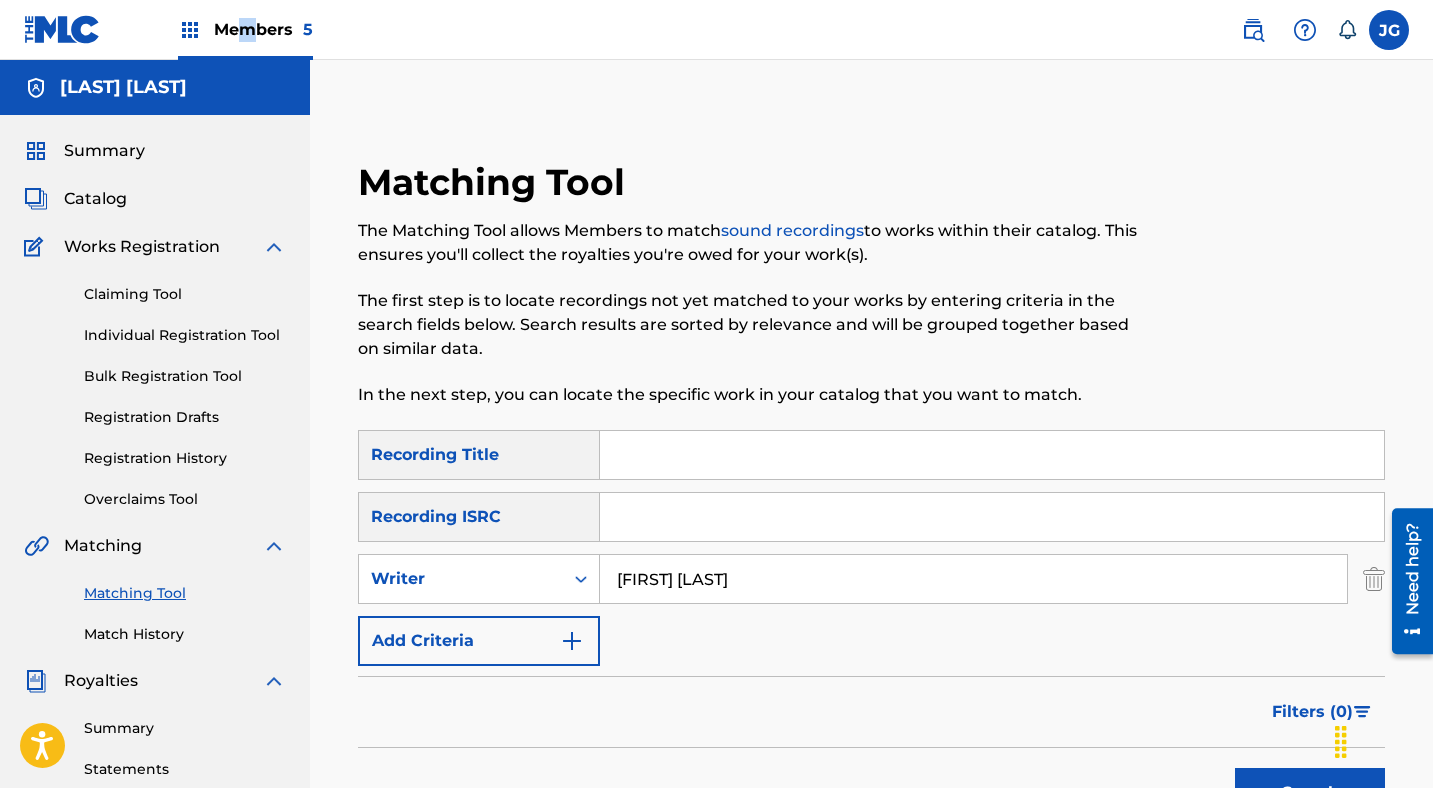 click on "Members    5" at bounding box center (263, 29) 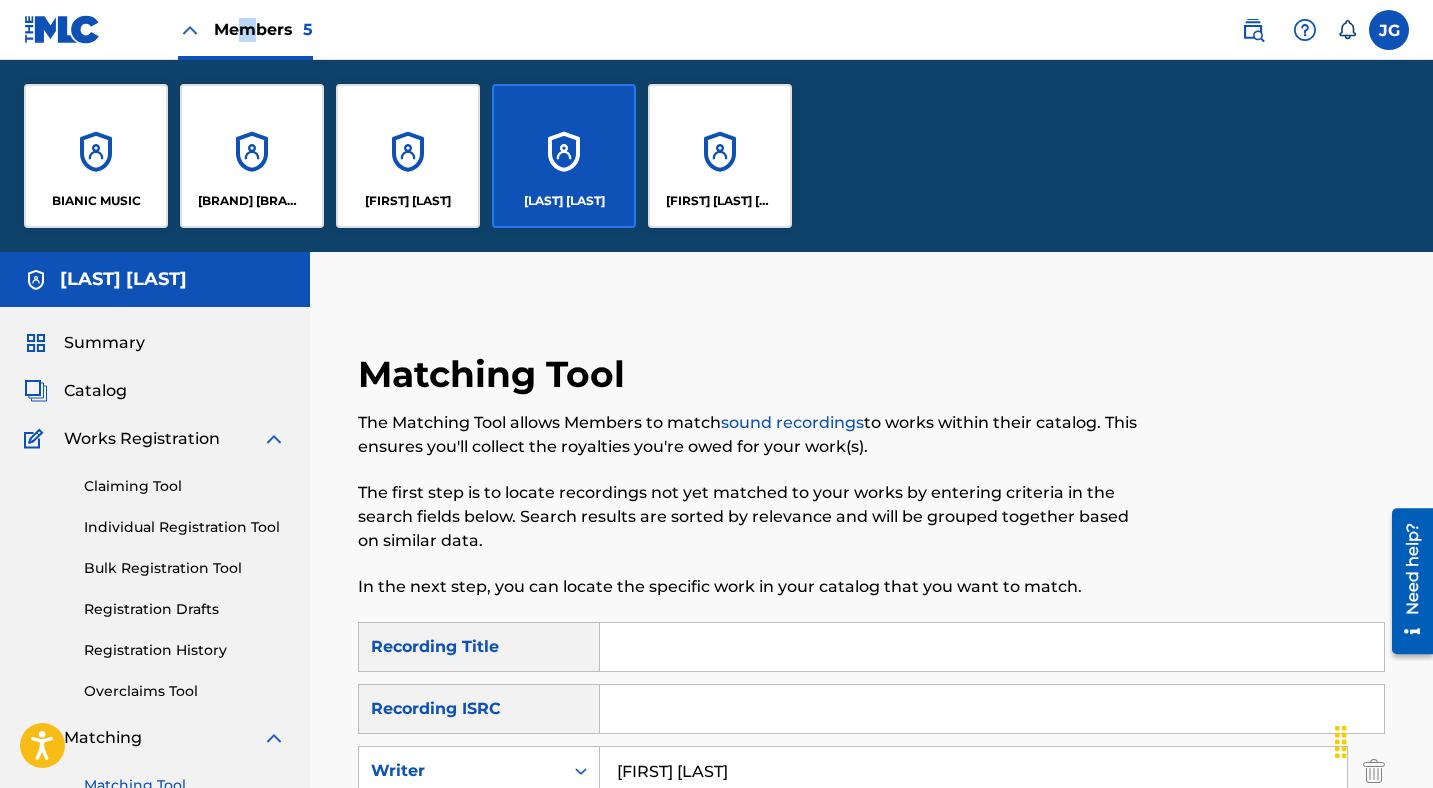 click on "[FIRST] [LAST] [PRODUCT]" at bounding box center [720, 156] 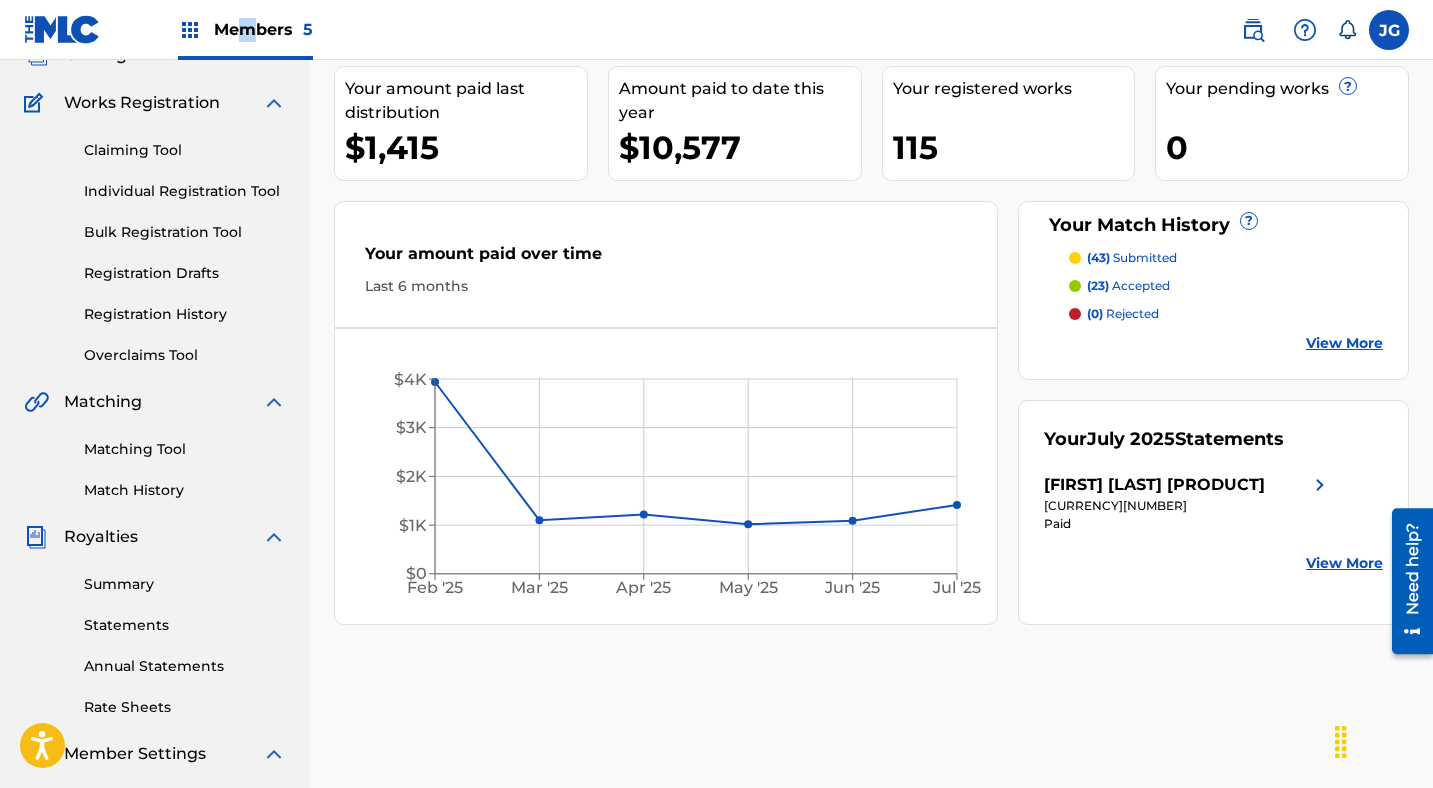 scroll, scrollTop: 145, scrollLeft: 0, axis: vertical 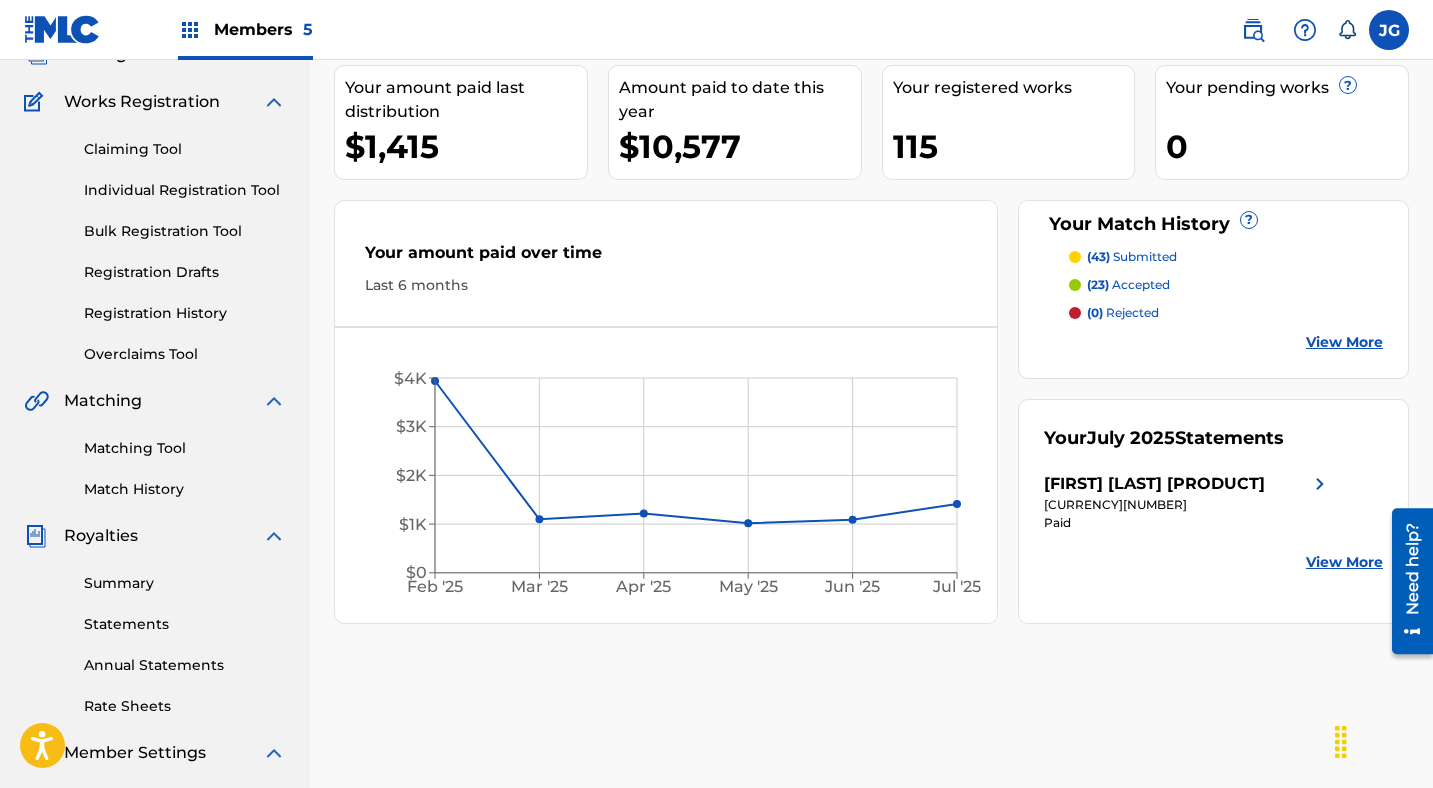 click on "(43) submitted (23) accepted (0) rejected View More" at bounding box center (1213, 300) 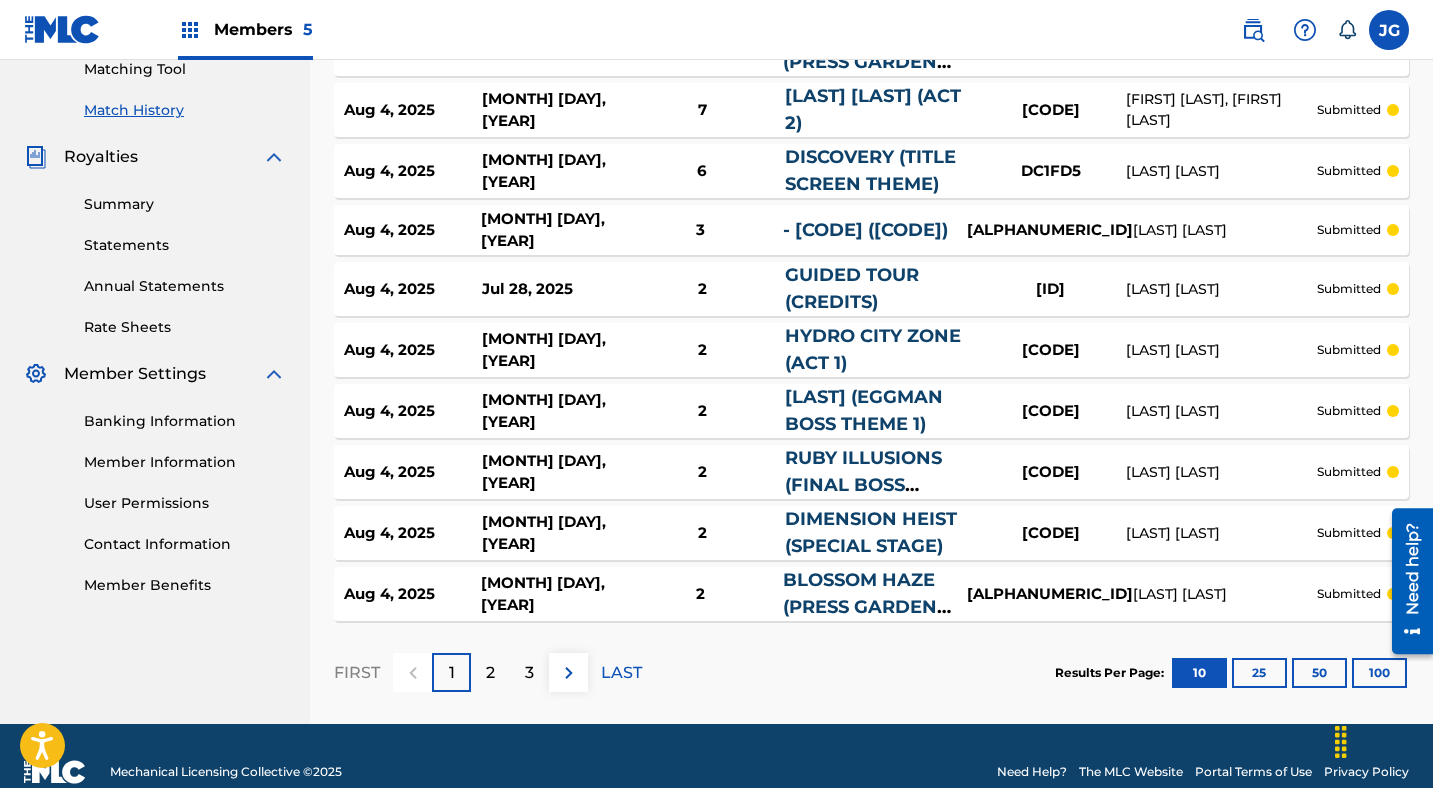 scroll, scrollTop: 560, scrollLeft: 0, axis: vertical 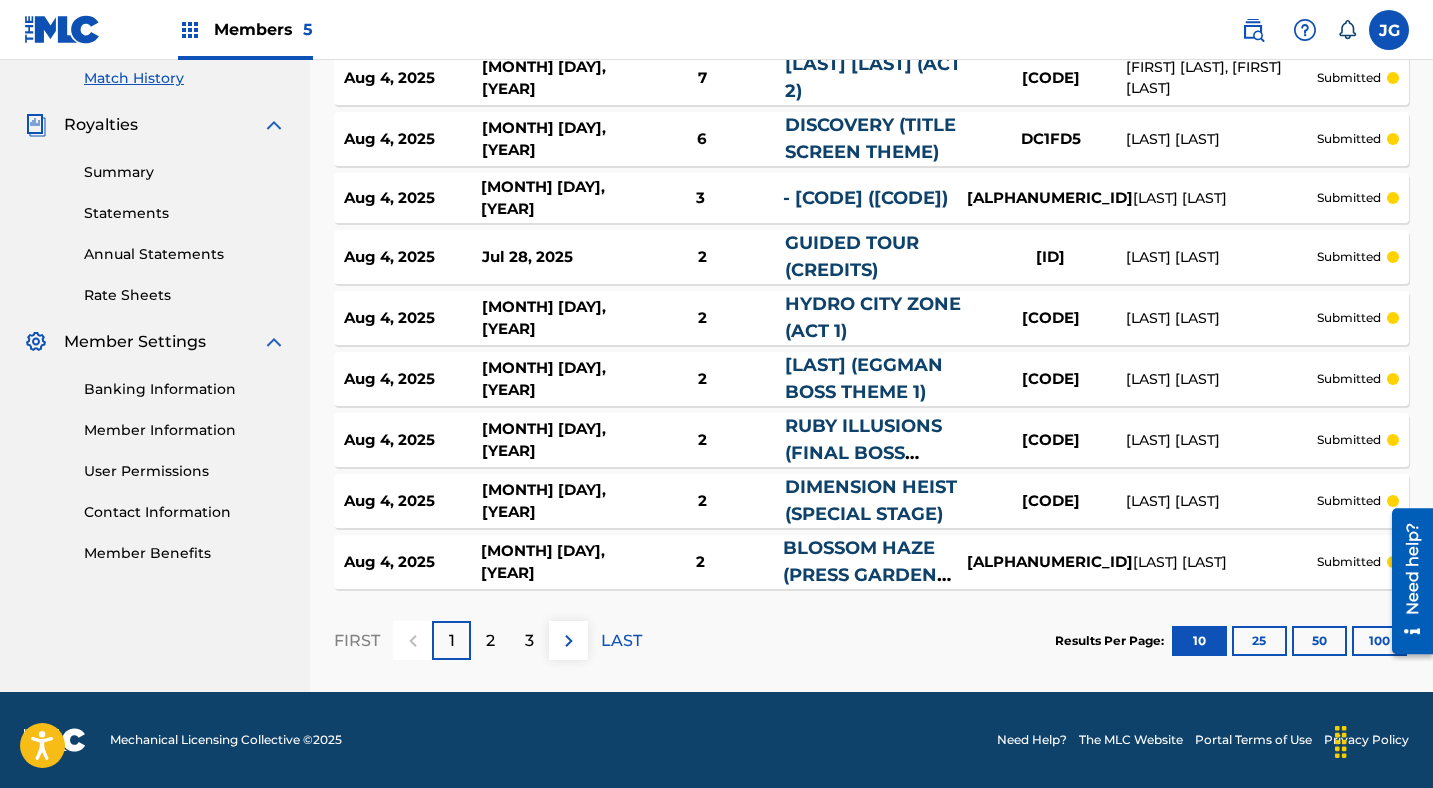 click on "100" at bounding box center [1379, 641] 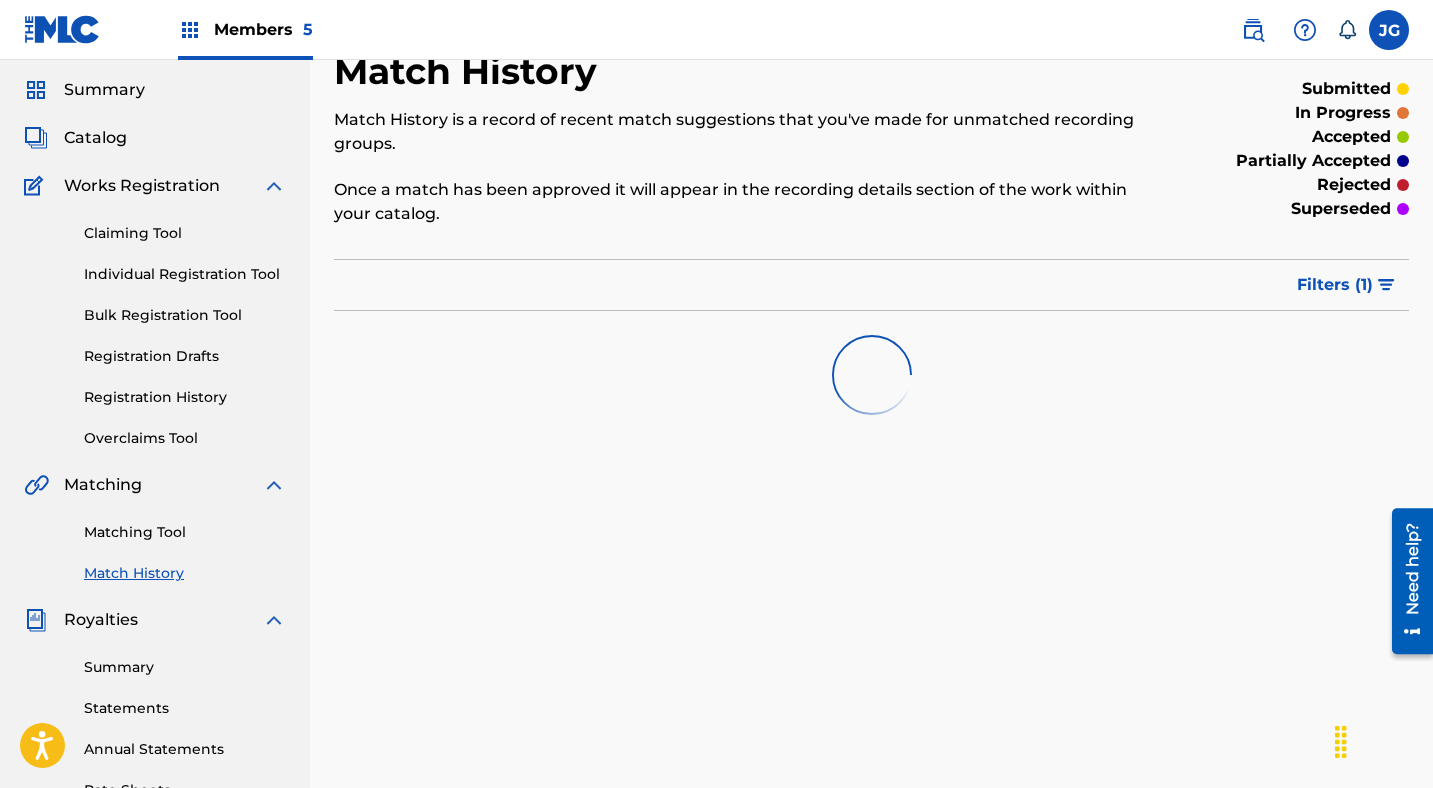 scroll, scrollTop: 0, scrollLeft: 0, axis: both 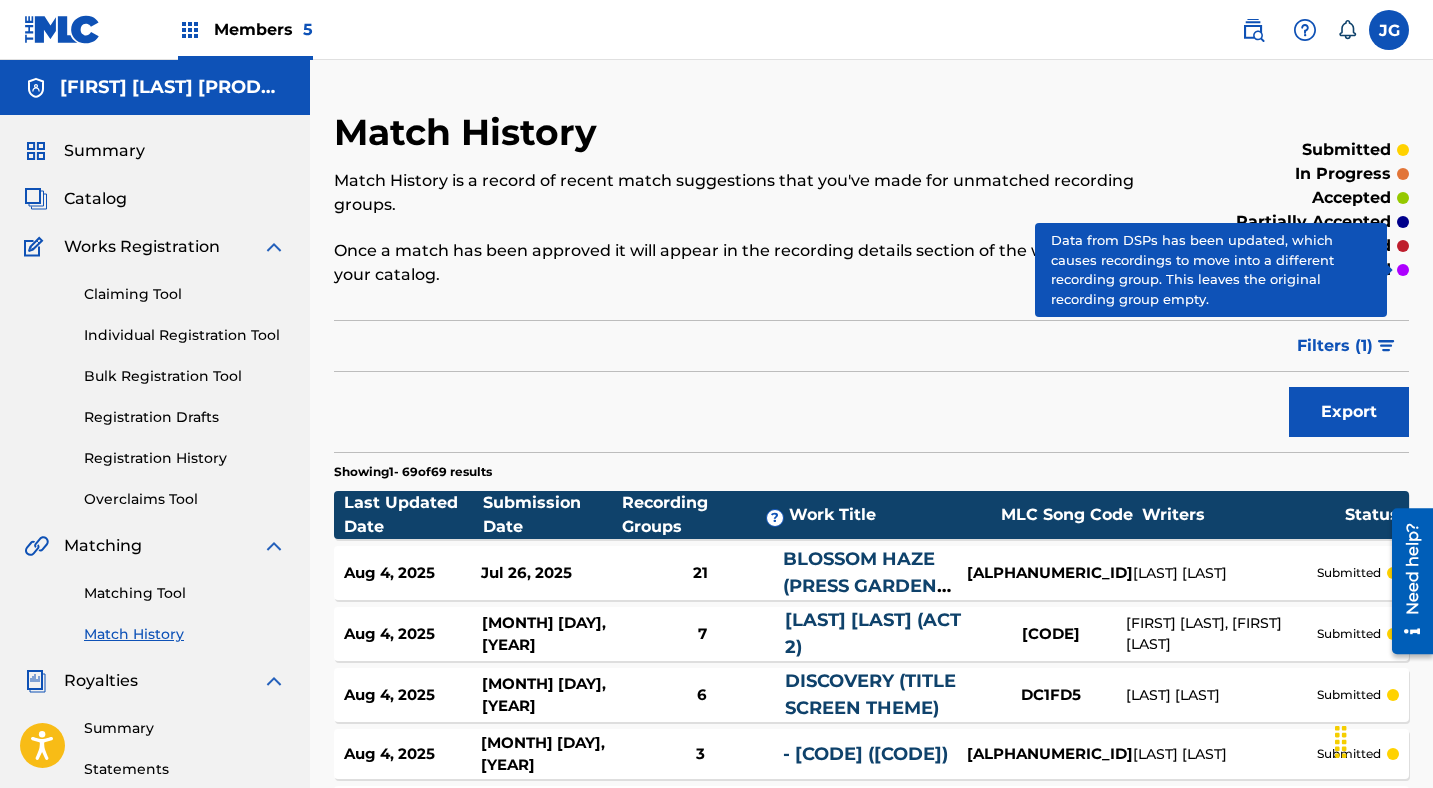 click at bounding box center [1403, 270] 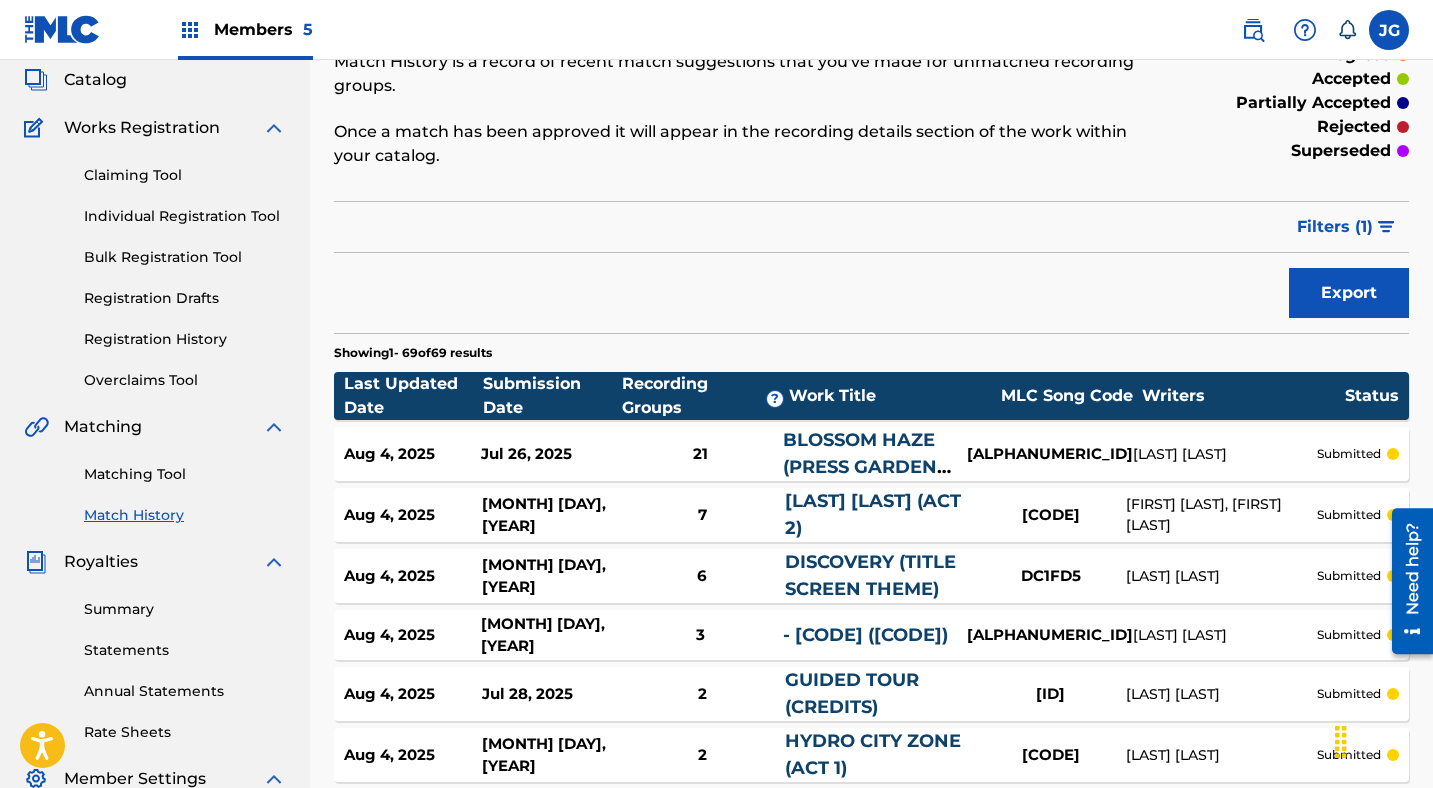 scroll, scrollTop: 115, scrollLeft: 0, axis: vertical 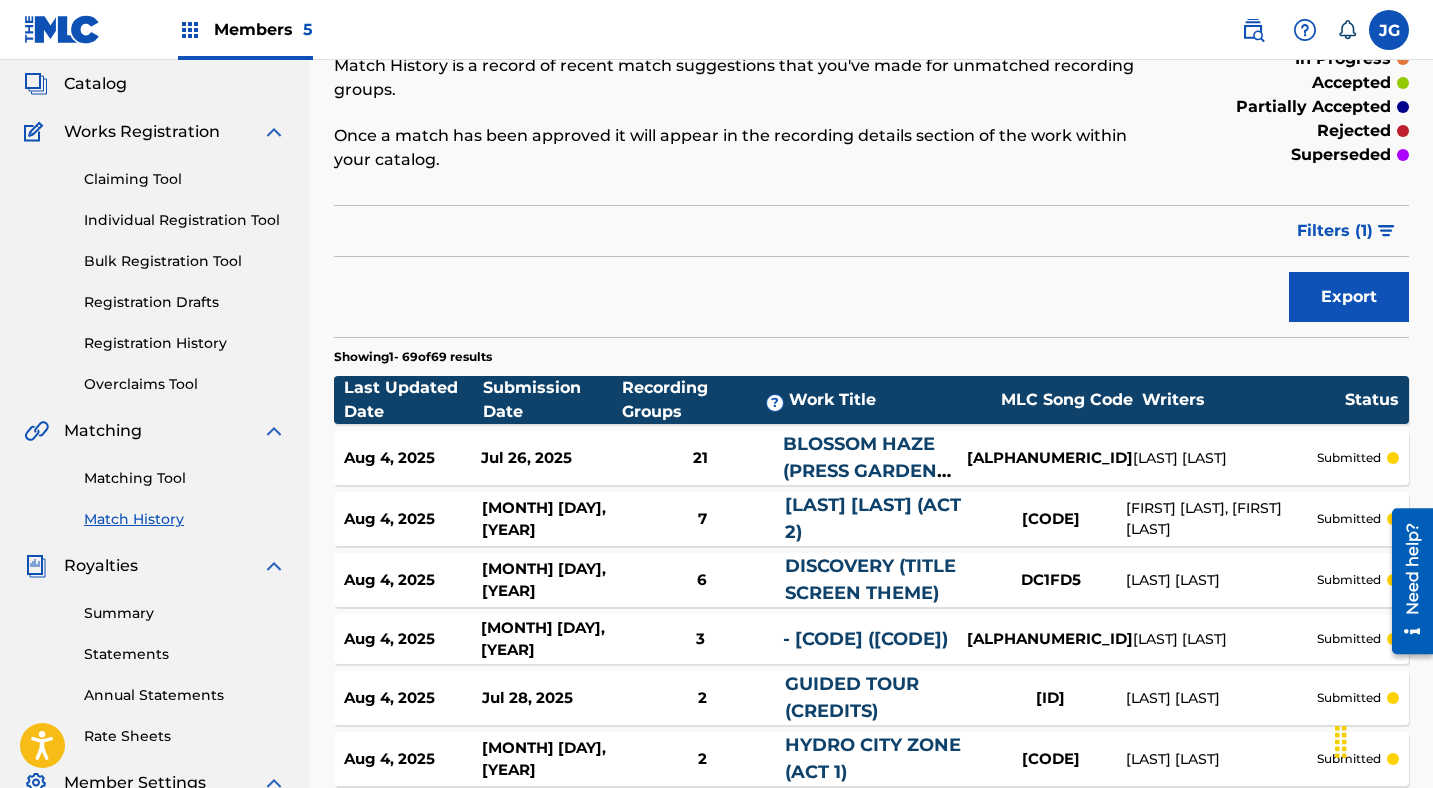 click on "Filters ( 1 )" at bounding box center (1335, 231) 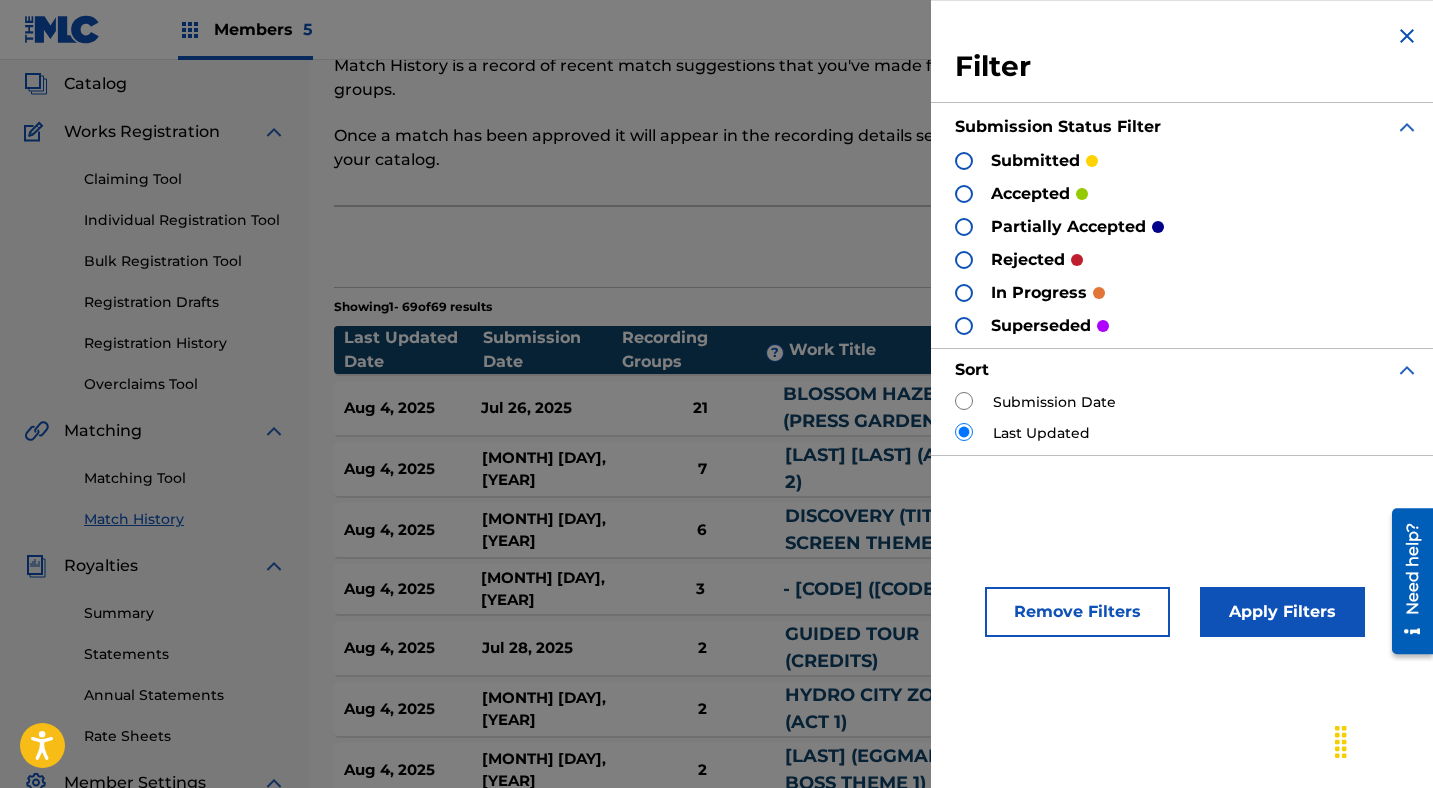 click at bounding box center (964, 227) 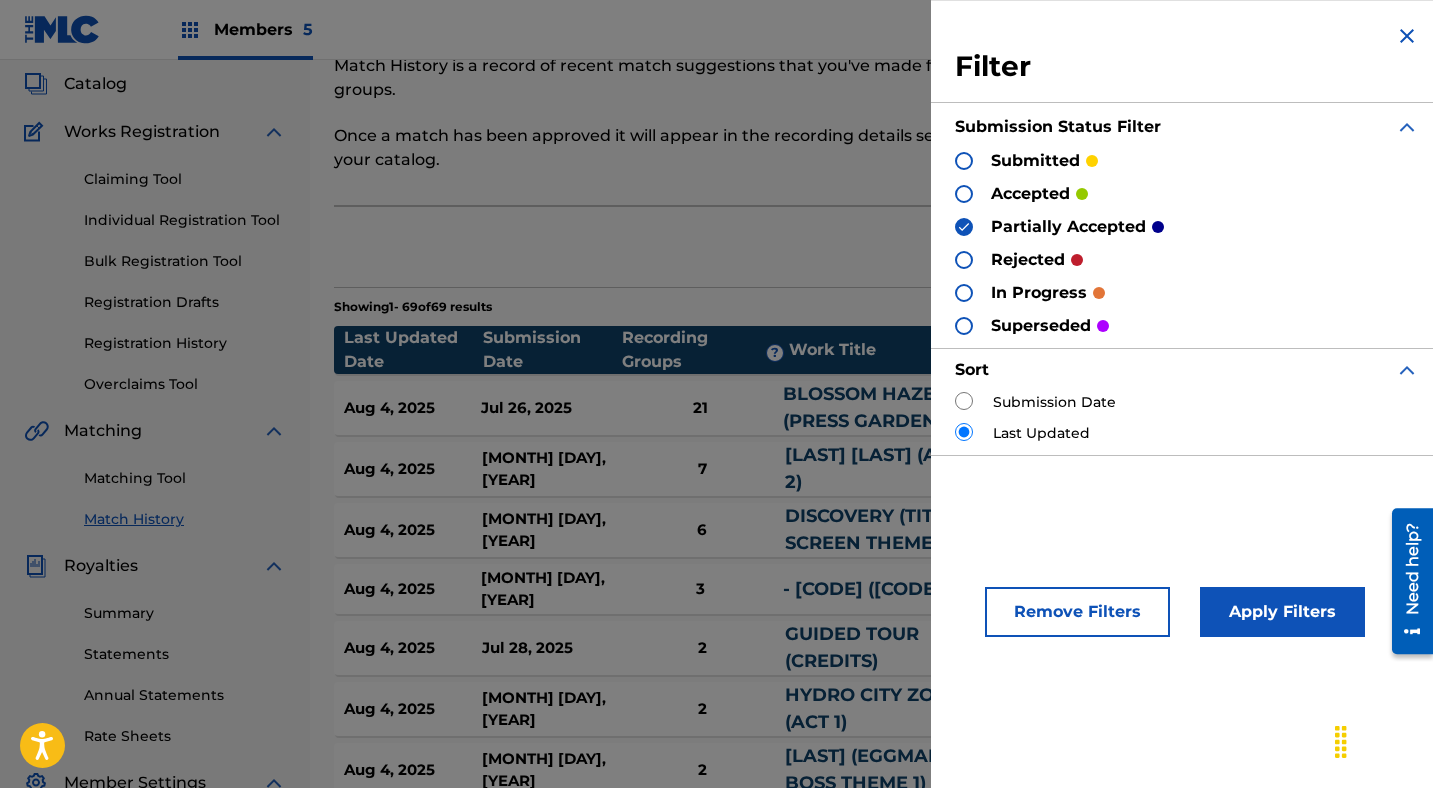 click on "Apply Filters" at bounding box center (1282, 612) 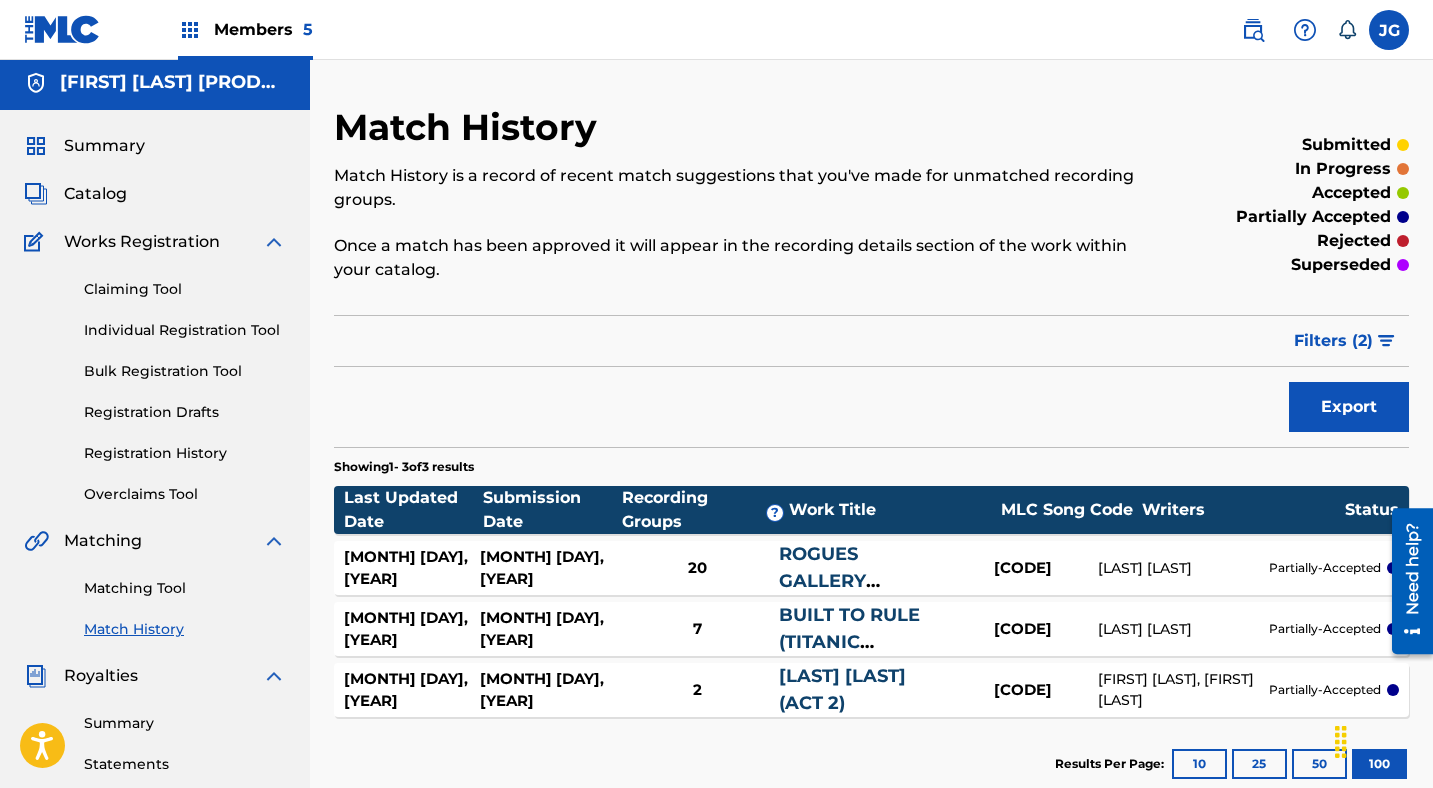 scroll, scrollTop: 0, scrollLeft: 0, axis: both 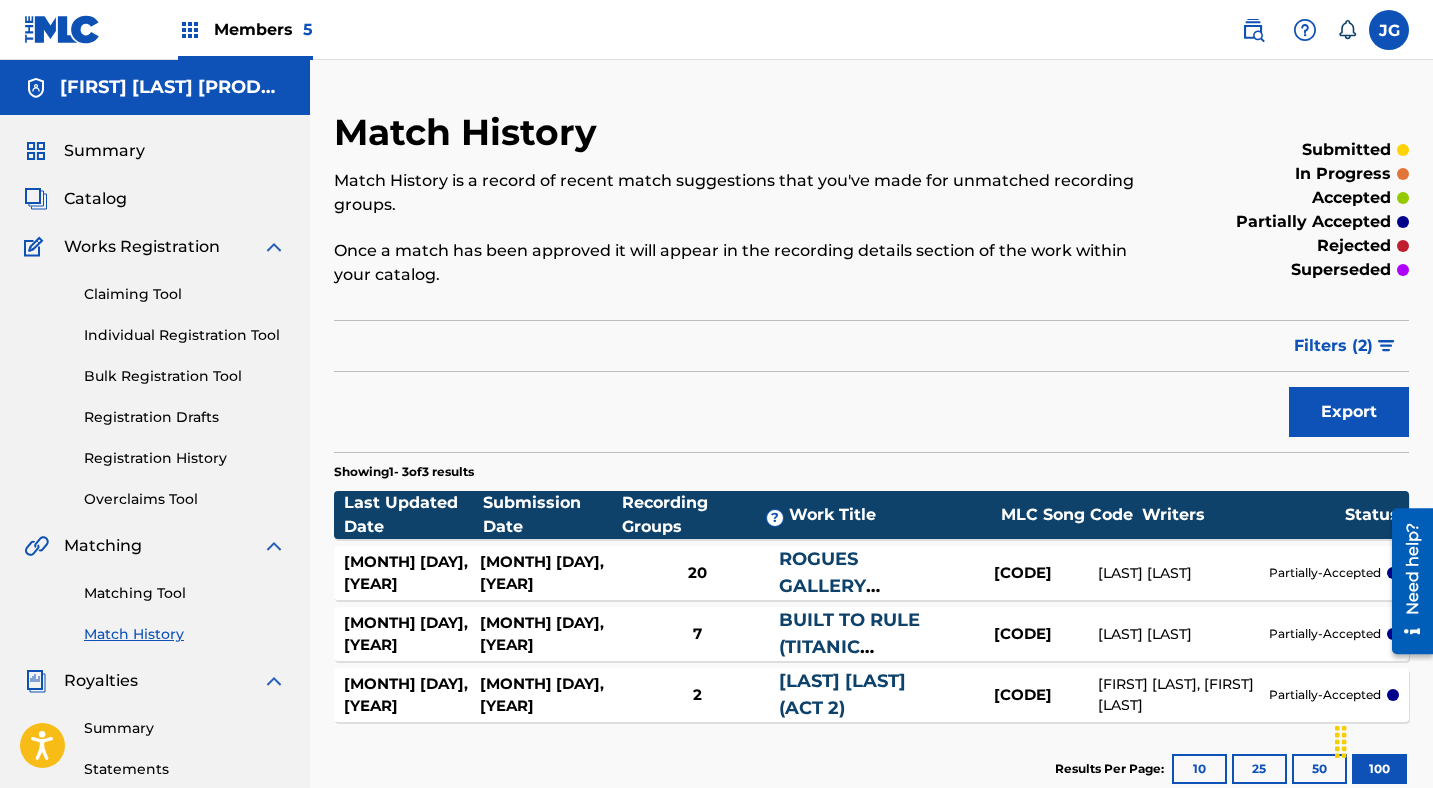 click on "Members    5" at bounding box center [263, 29] 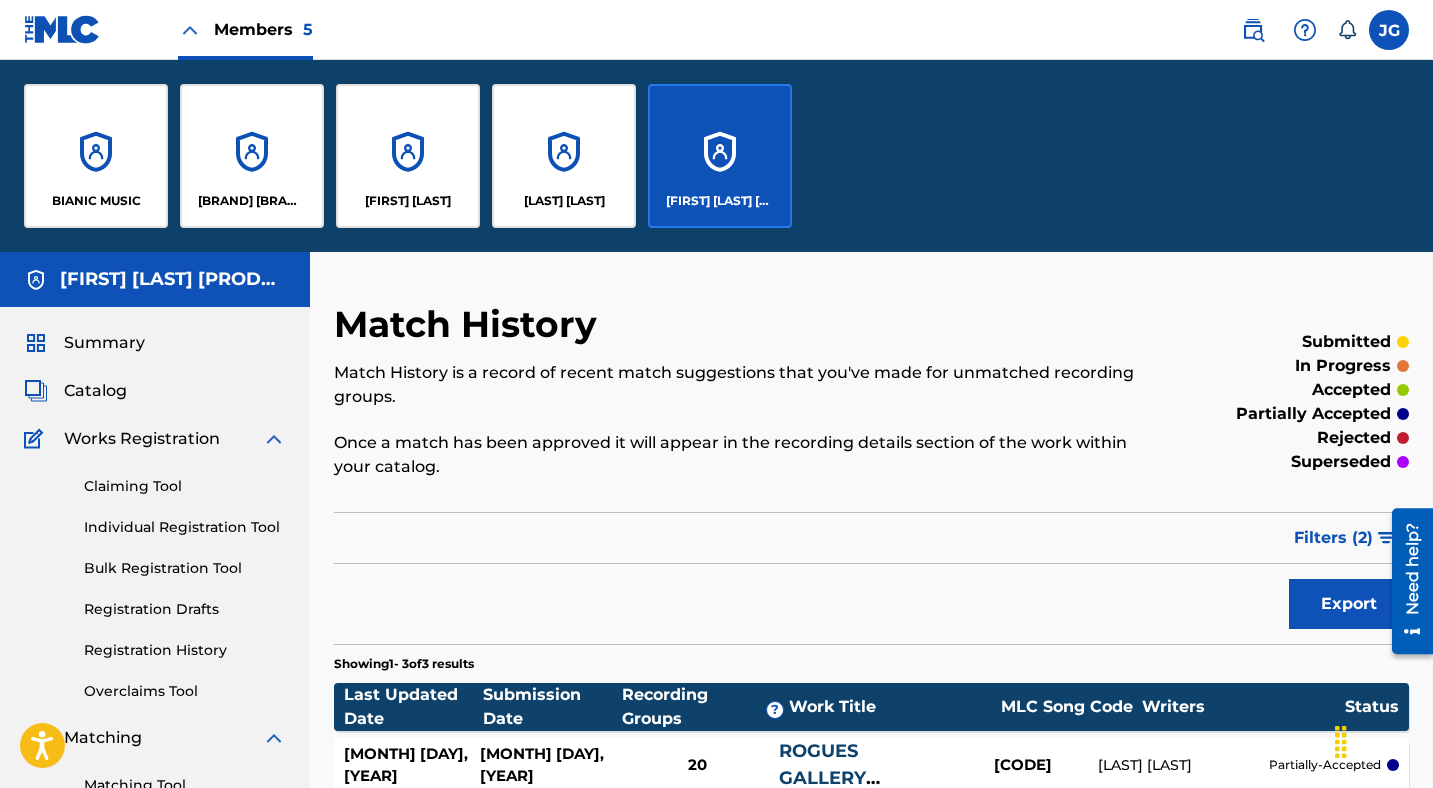 click on "BIANIC MUSIC" at bounding box center [96, 156] 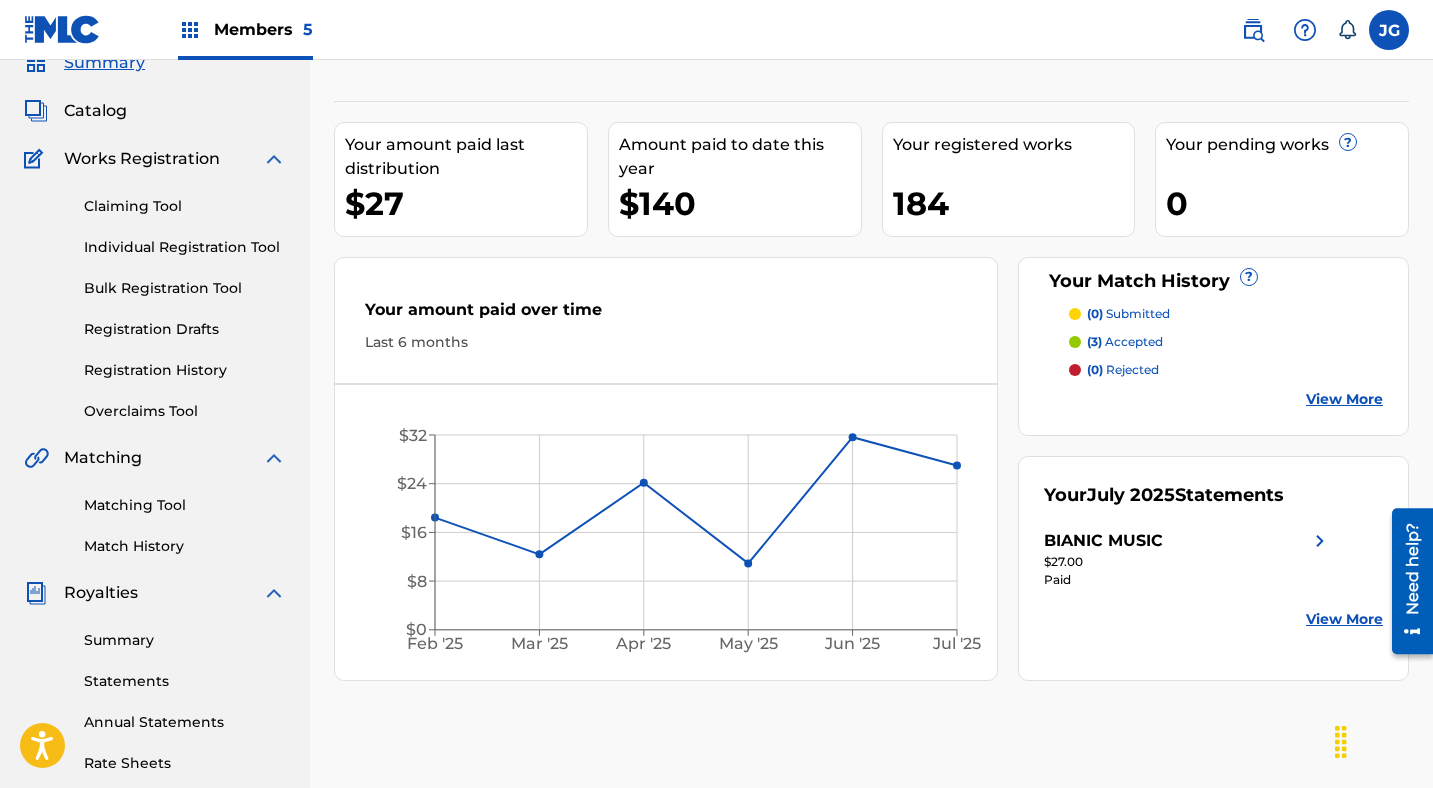 scroll, scrollTop: 90, scrollLeft: 0, axis: vertical 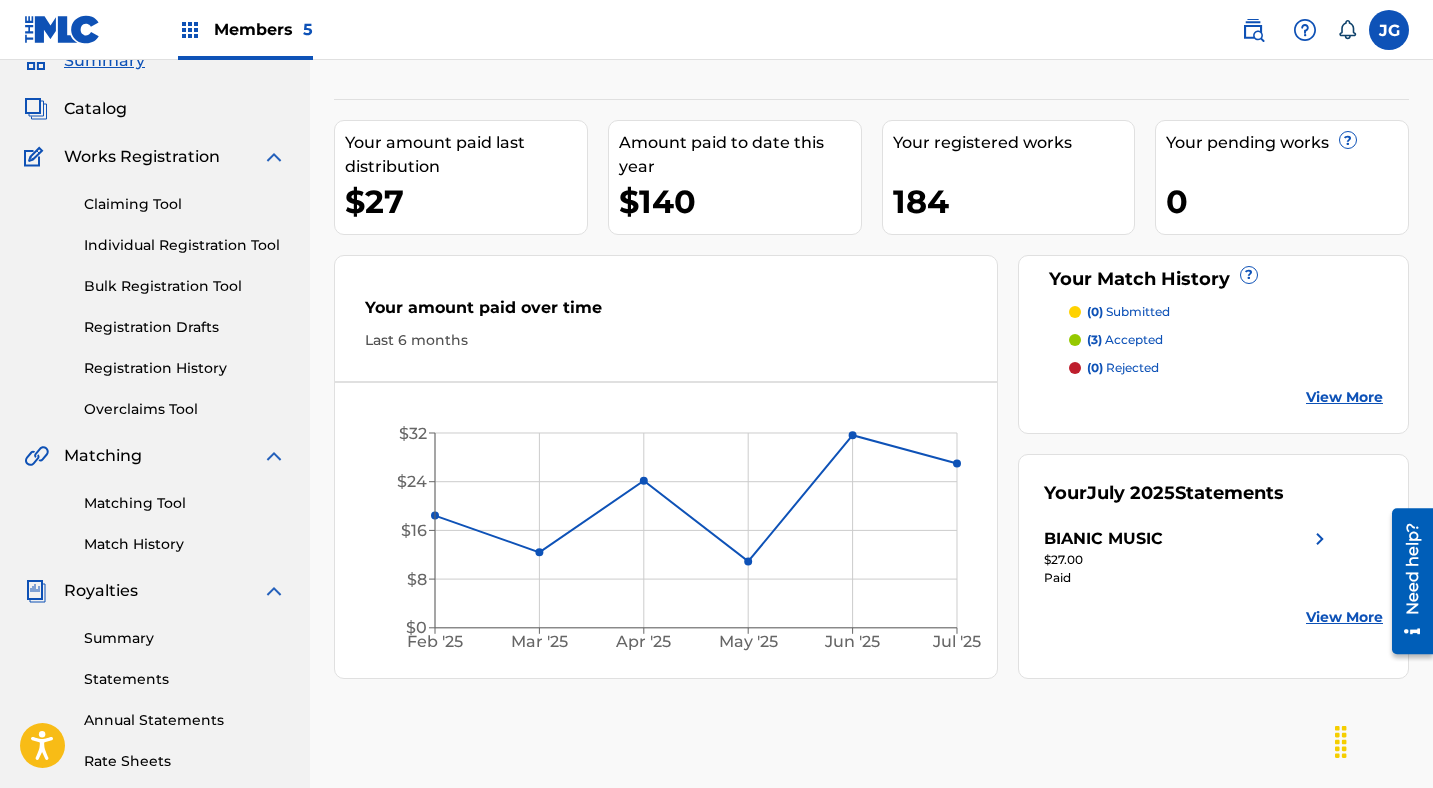click on "Matching Tool" at bounding box center [185, 503] 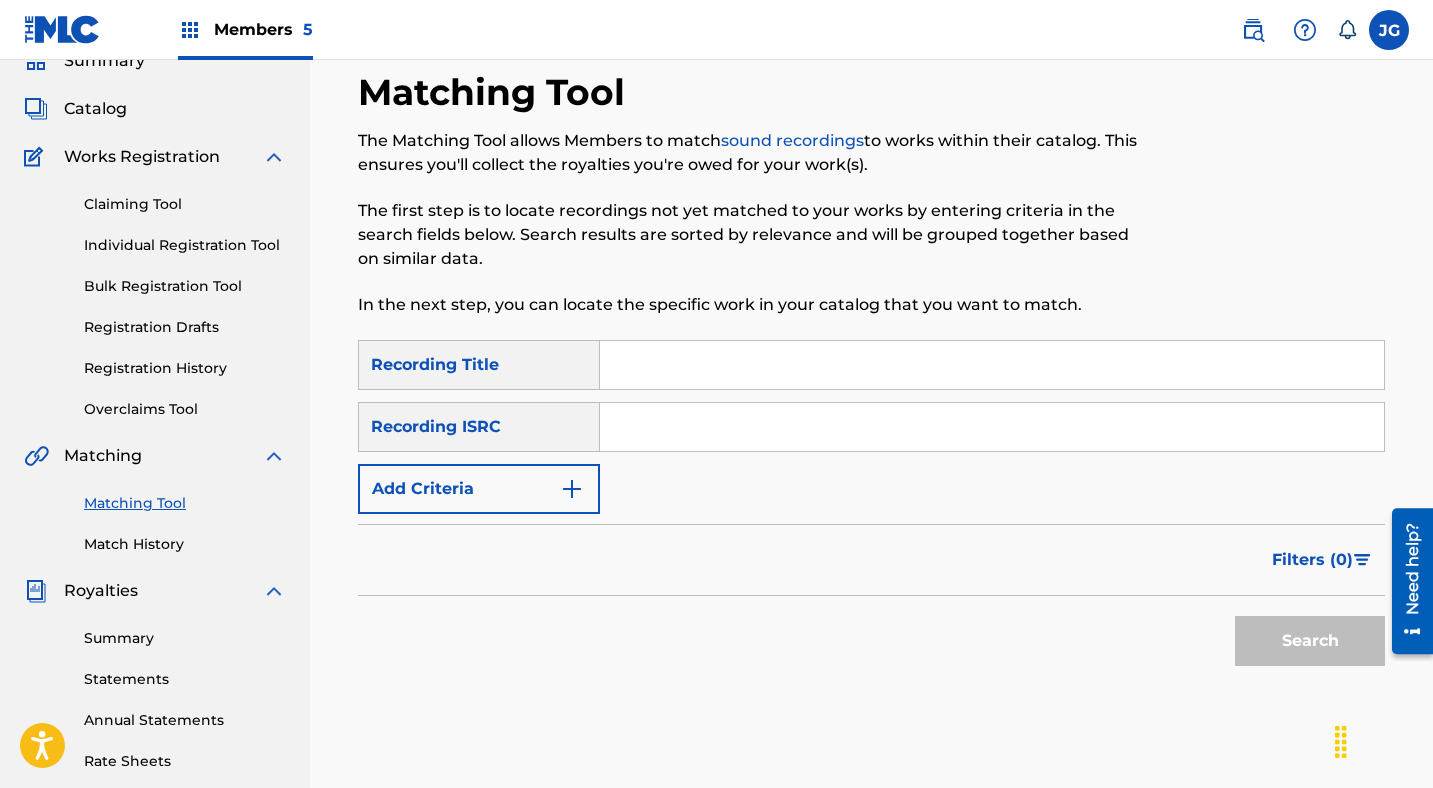 scroll, scrollTop: 0, scrollLeft: 0, axis: both 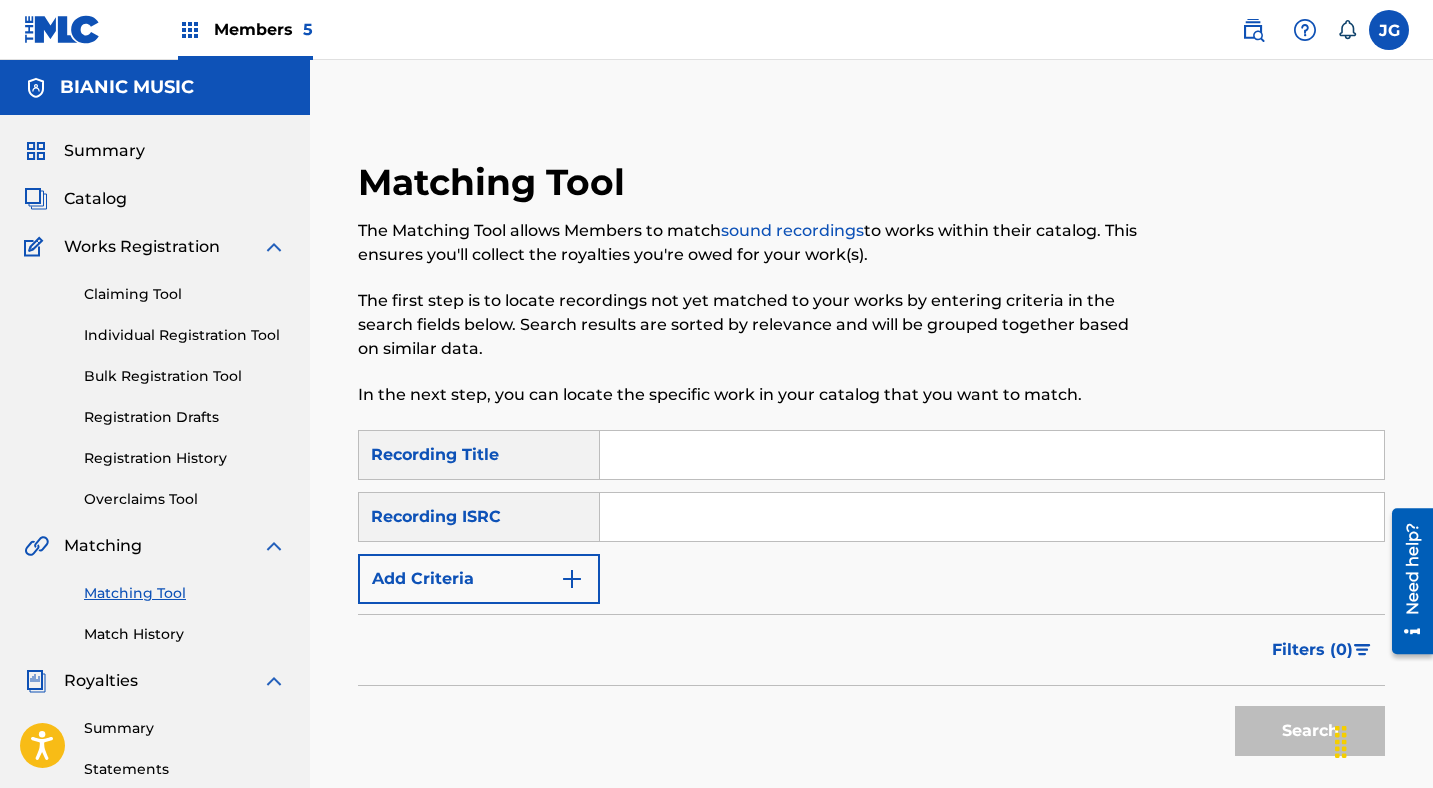 click on "Add Criteria" at bounding box center [479, 579] 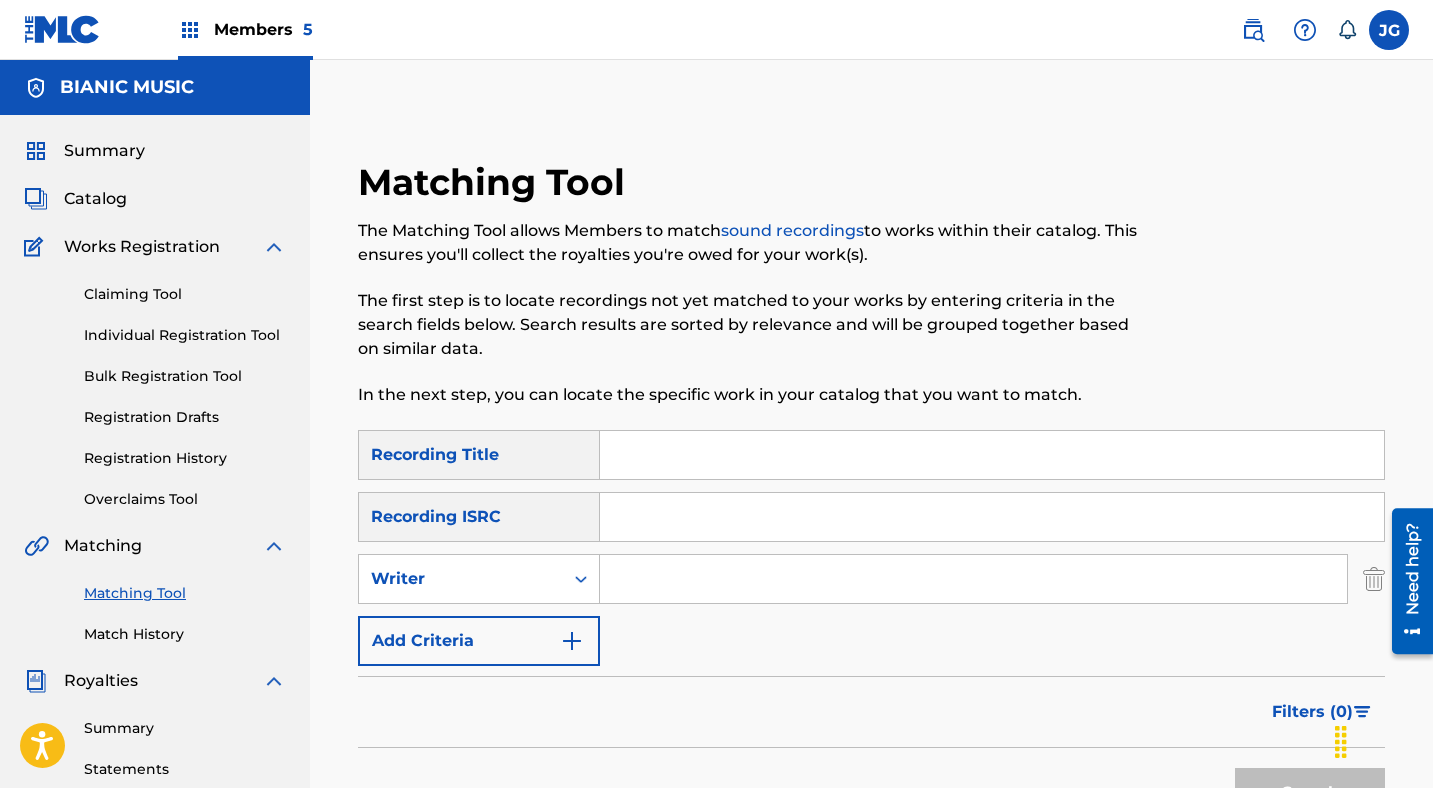 click at bounding box center (973, 579) 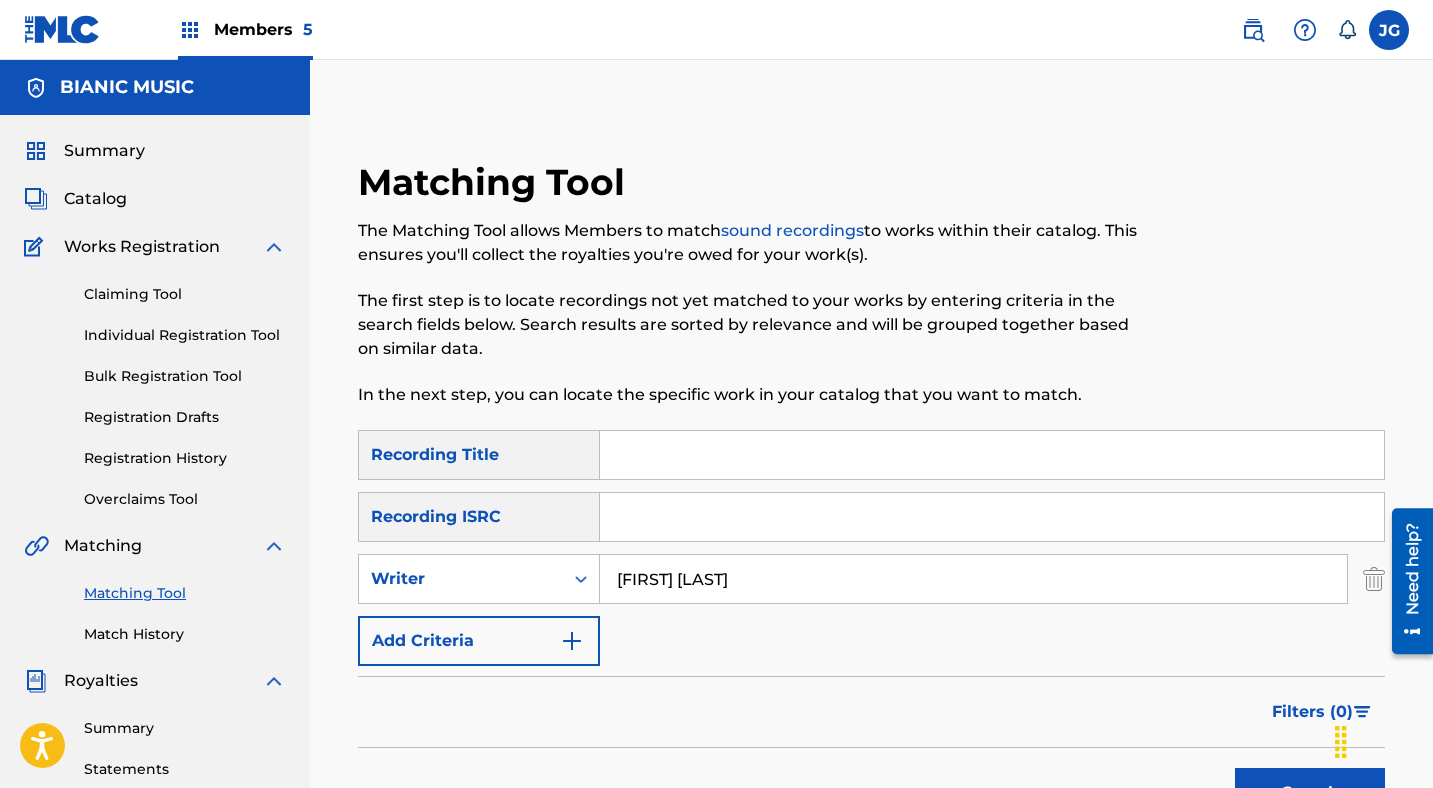type on "[FIRST] [LAST]" 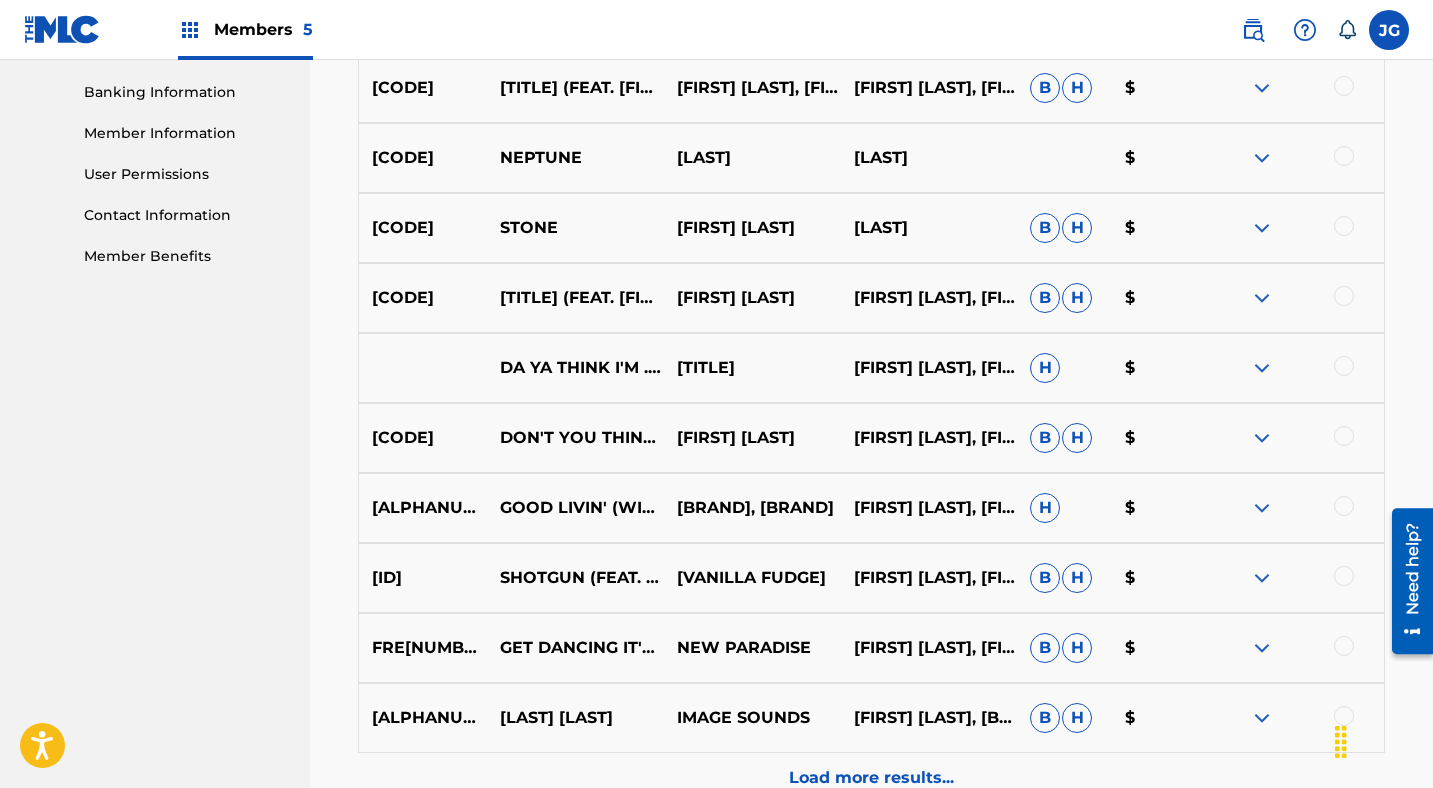 scroll, scrollTop: 1049, scrollLeft: 0, axis: vertical 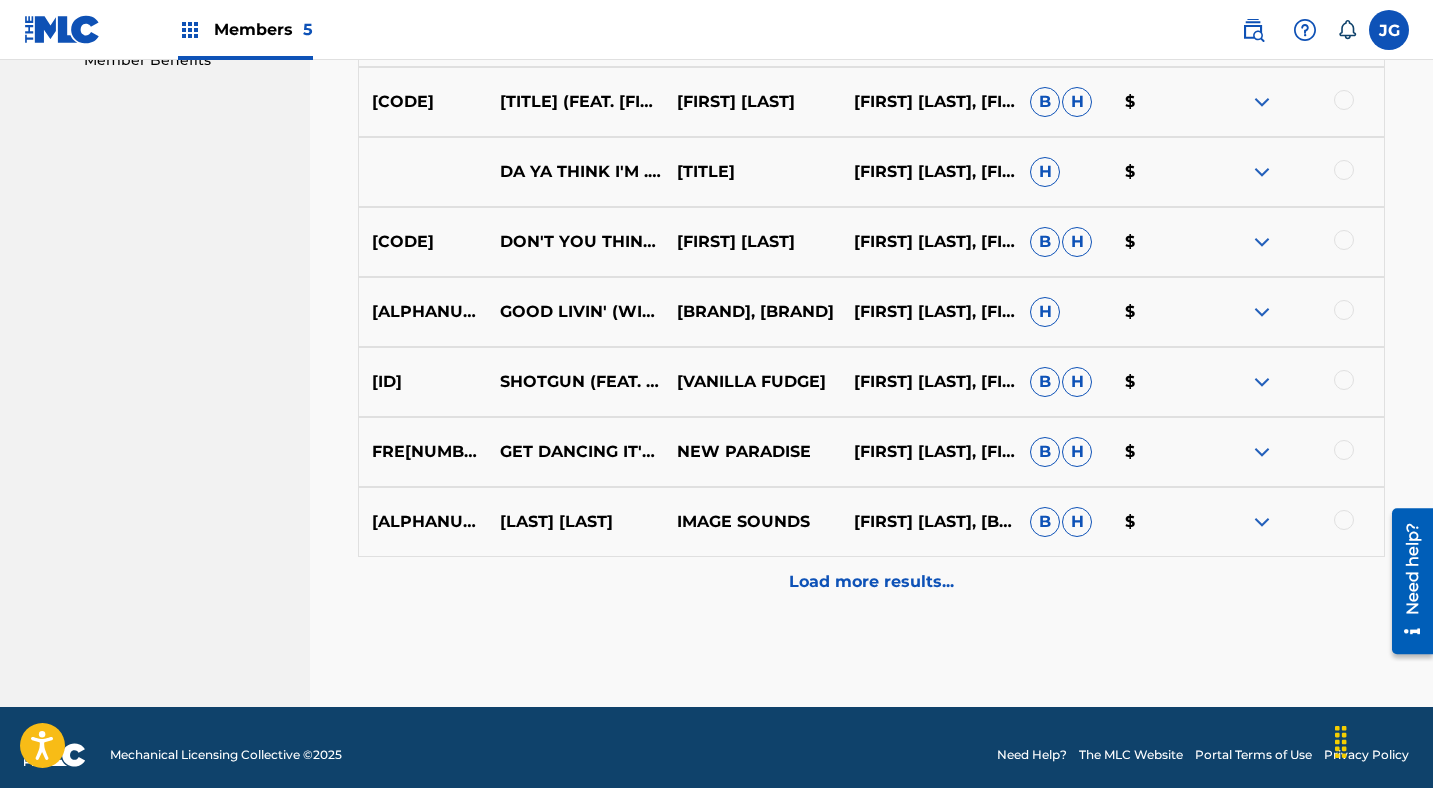 click on "Load more results..." at bounding box center [871, 582] 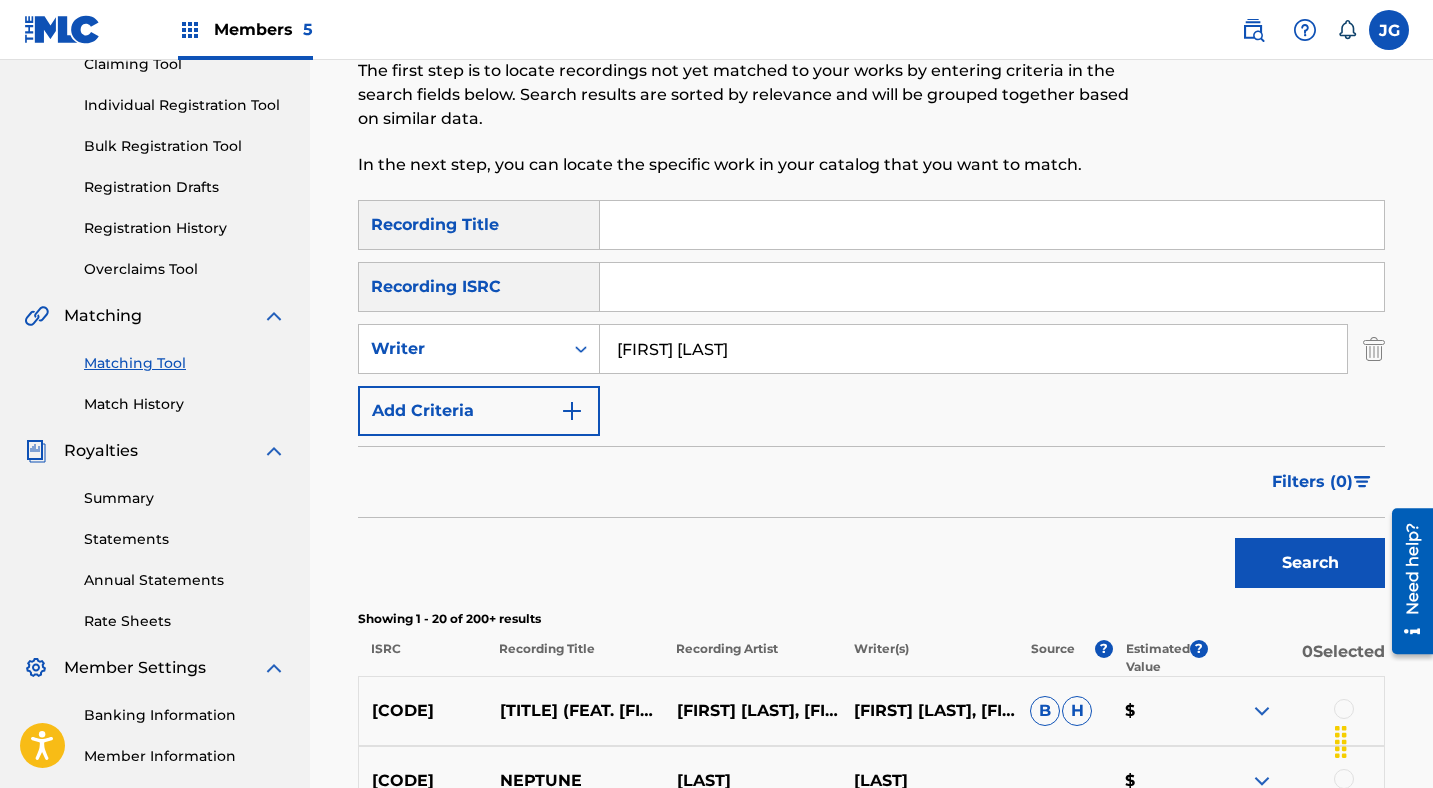 scroll, scrollTop: 0, scrollLeft: 0, axis: both 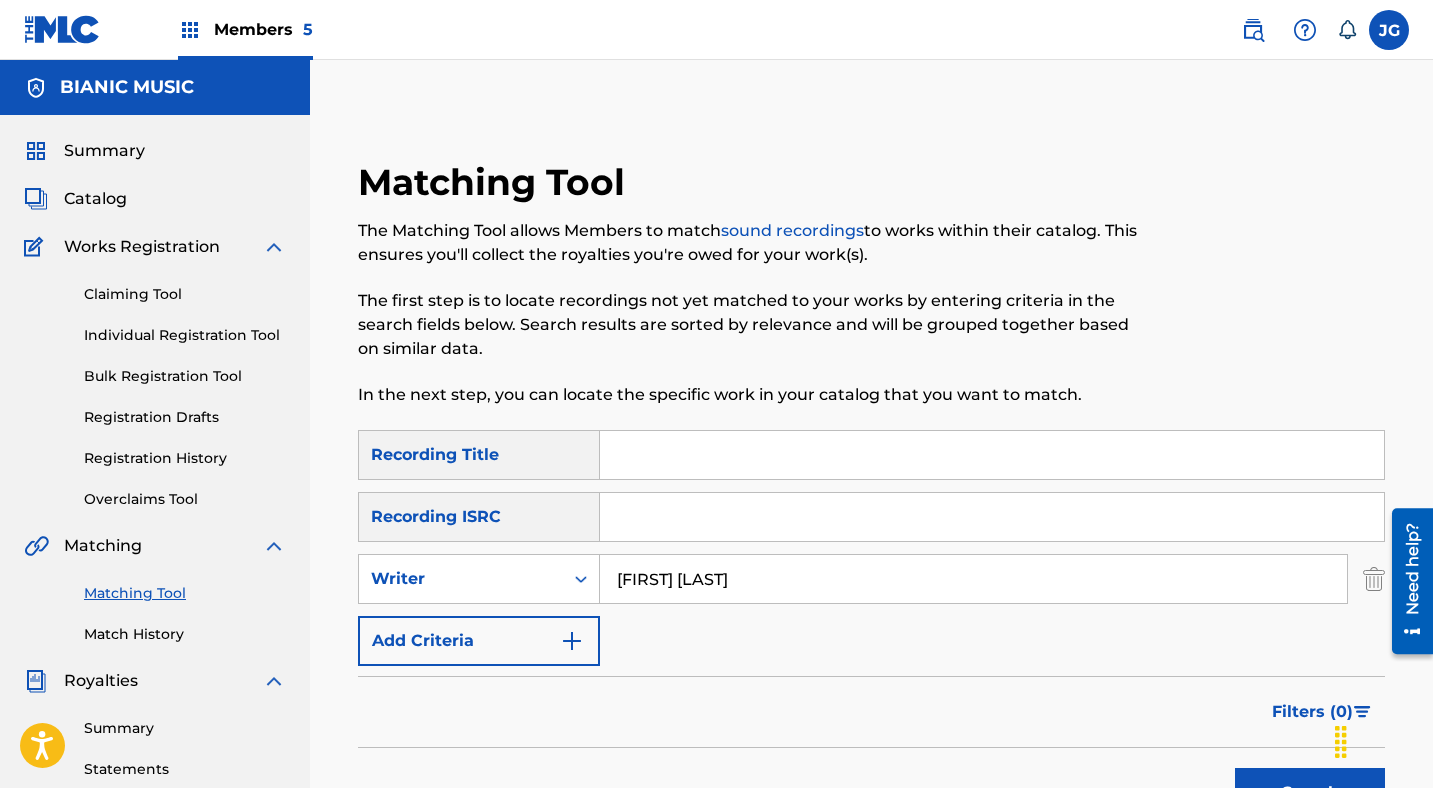 click on "Catalog" at bounding box center [95, 199] 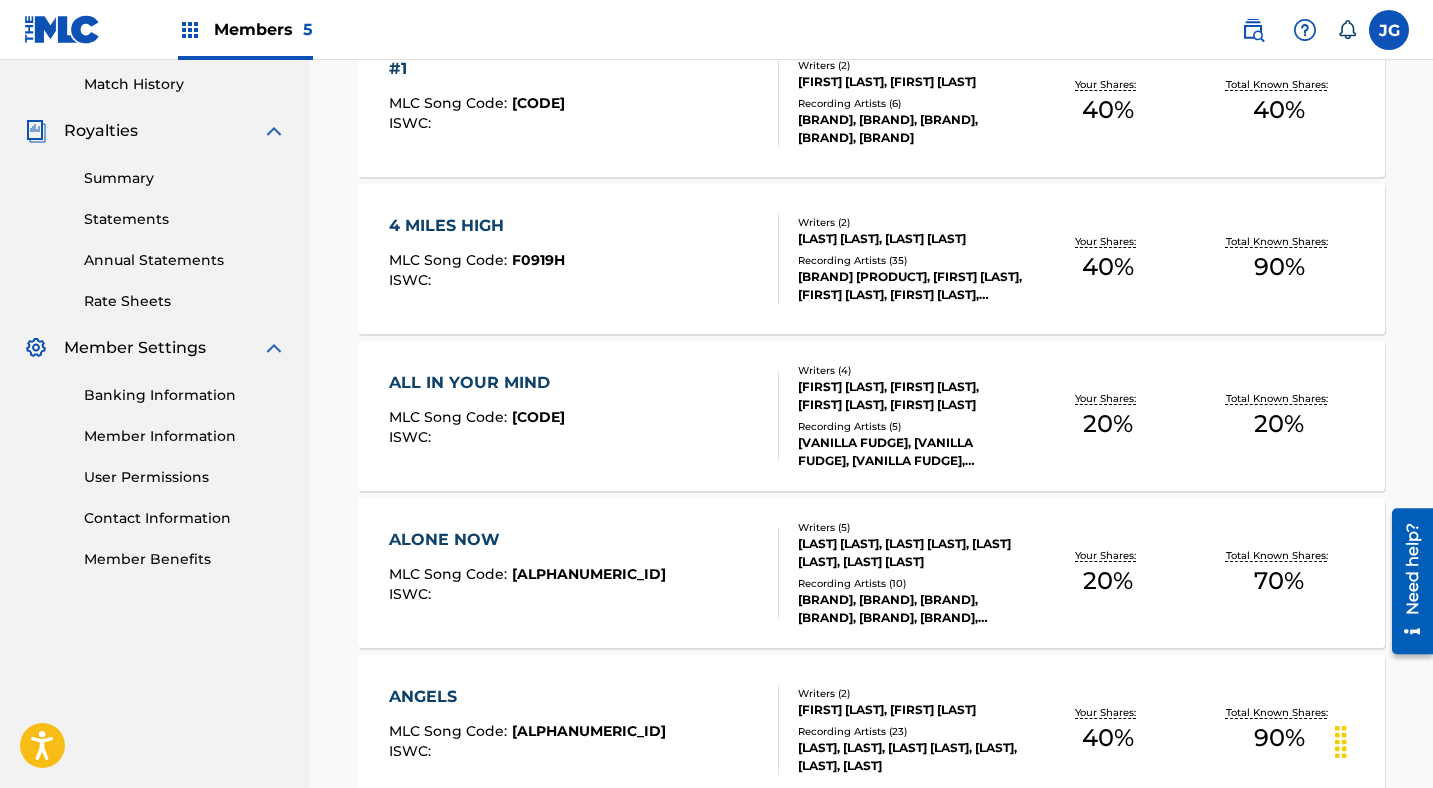 scroll, scrollTop: 546, scrollLeft: 0, axis: vertical 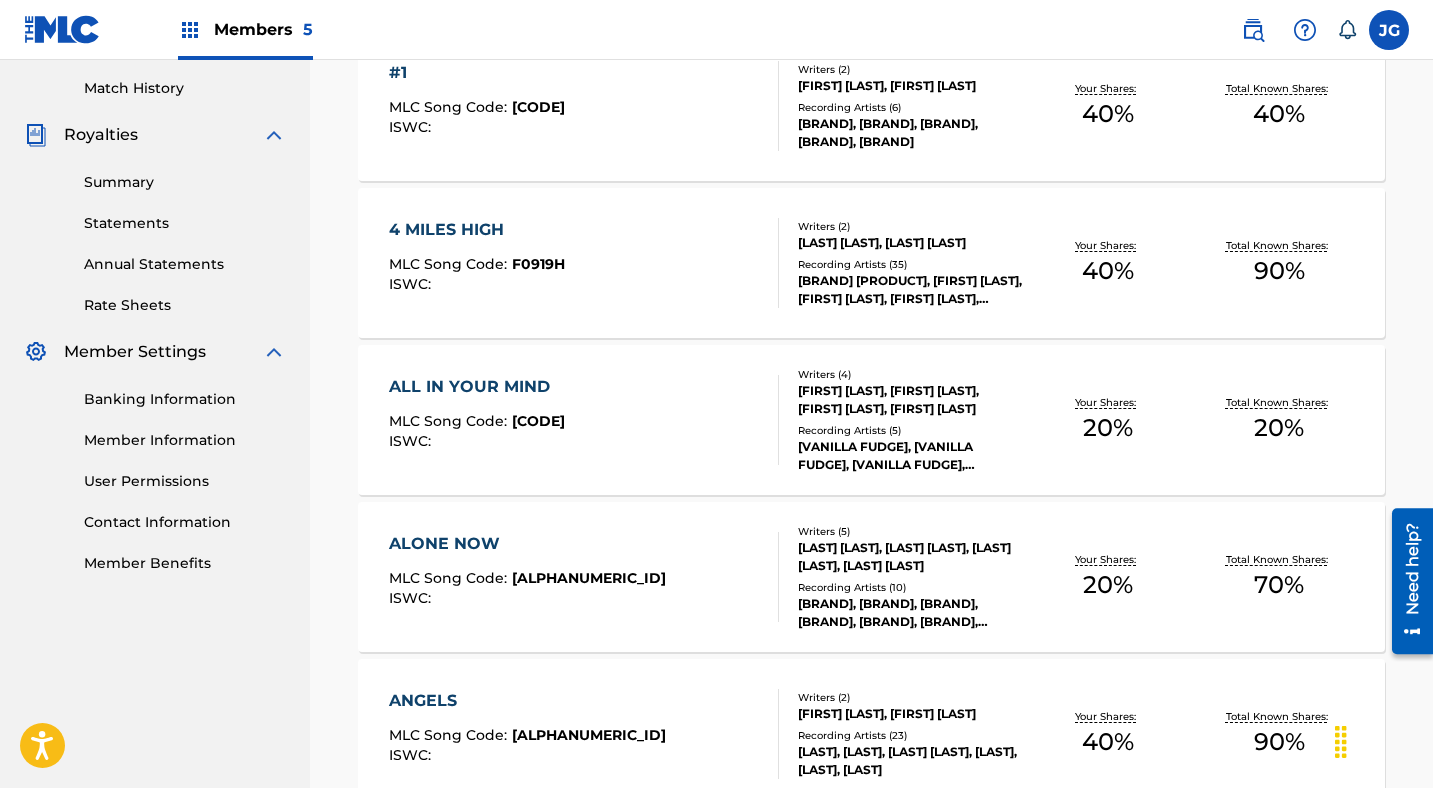 click on "[LAST] [LAST] MLC Song Code : [CODE] ISWC : Writers ( 4 ) [LAST], [LAST], [LAST], [LAST] Recording Artists ( 5 ) [VANILLA FUDGE], [VANILLA FUDGE], [VANILLA FUDGE], [VANILLA FUDGE], [VANILLA FUDGE] Your Shares: 20 % Total Known Shares: 20 %" at bounding box center (871, 420) 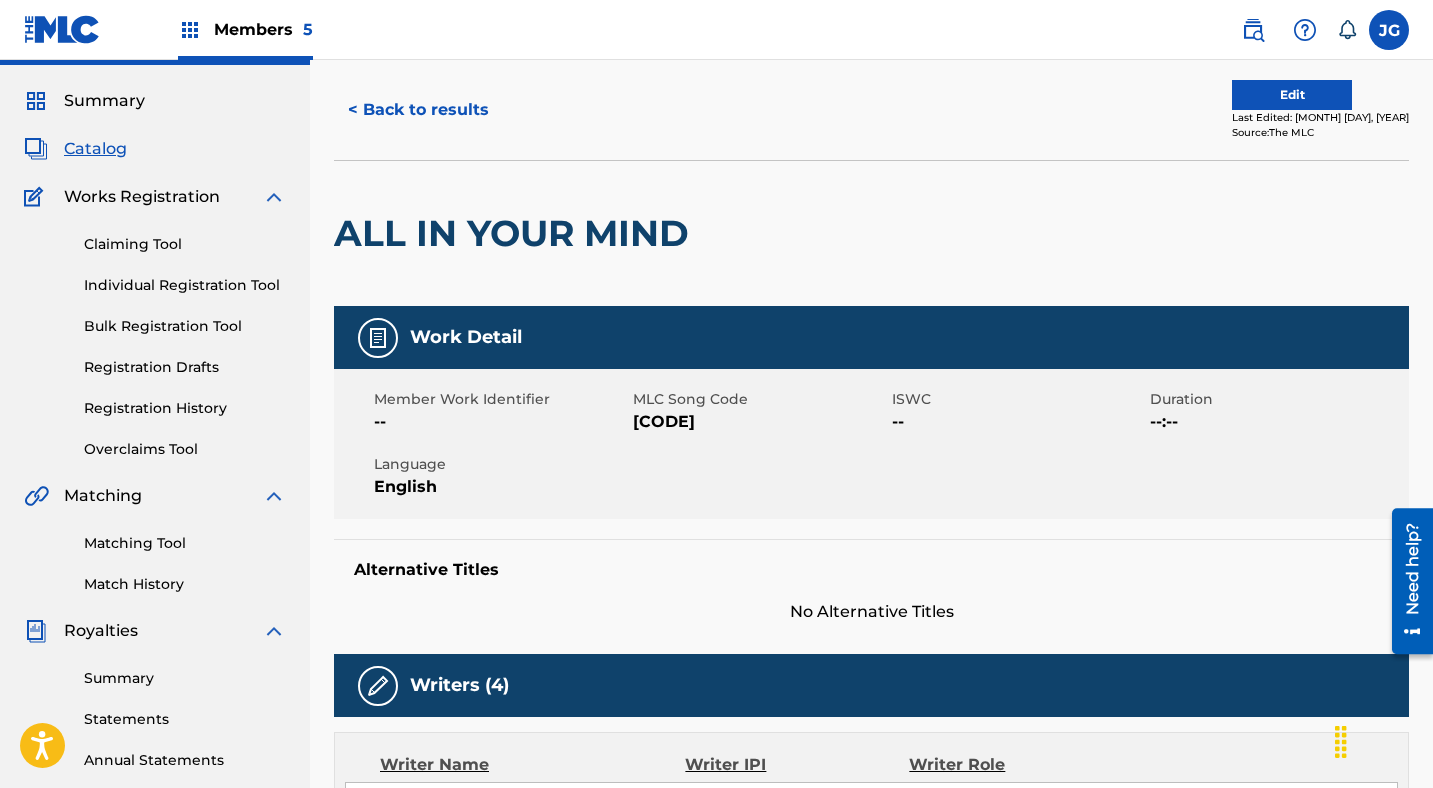 scroll, scrollTop: 48, scrollLeft: 0, axis: vertical 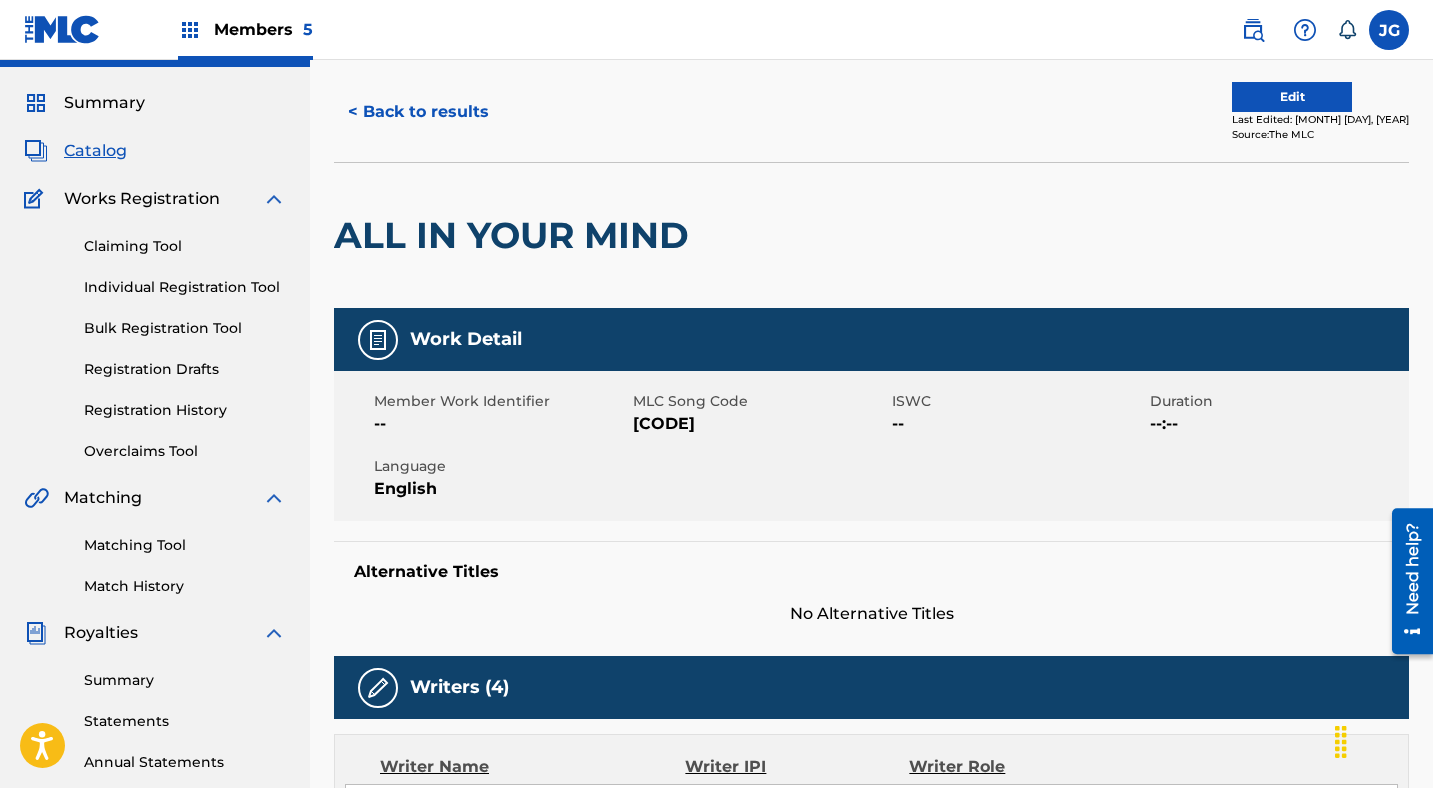 click on "Catalog" at bounding box center [95, 151] 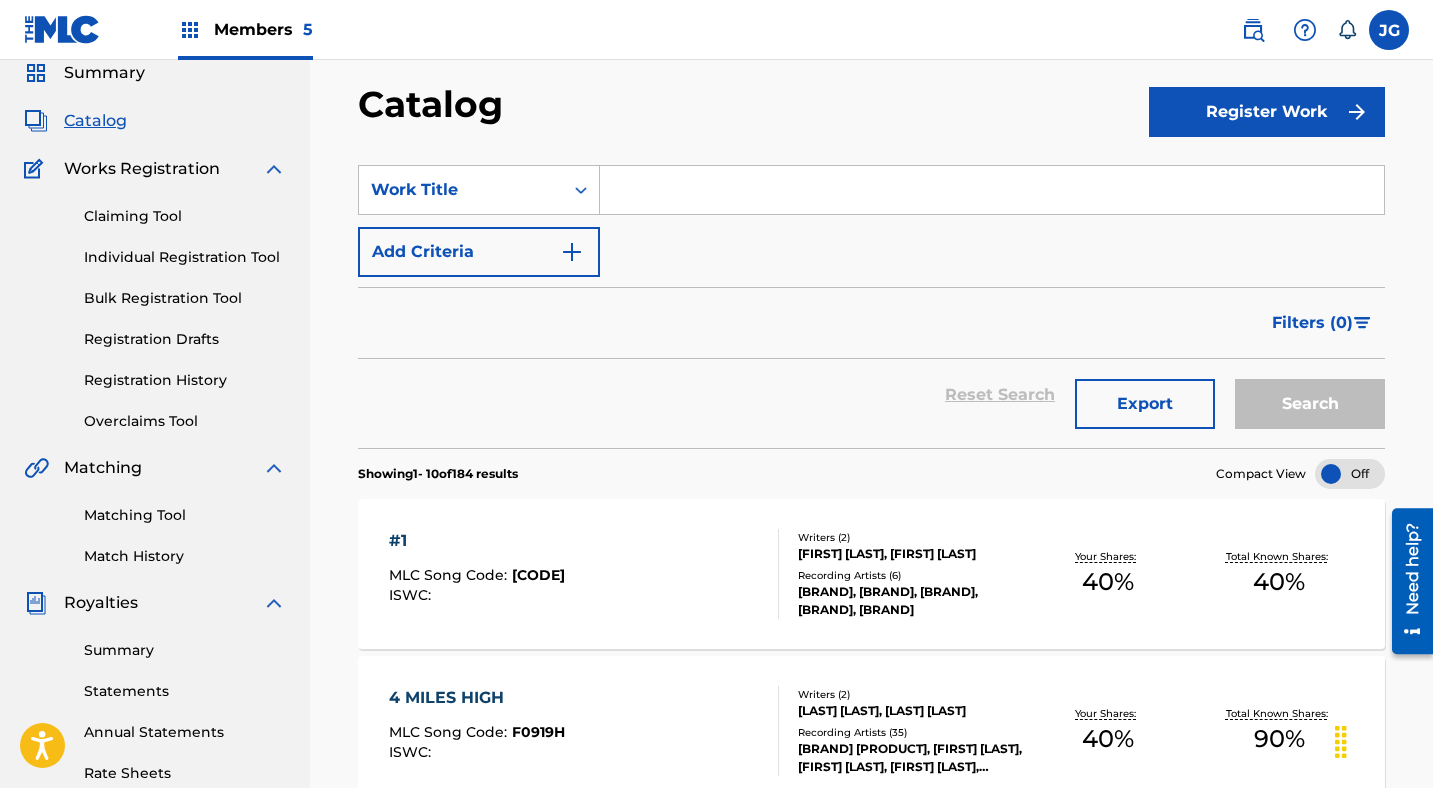scroll, scrollTop: 0, scrollLeft: 0, axis: both 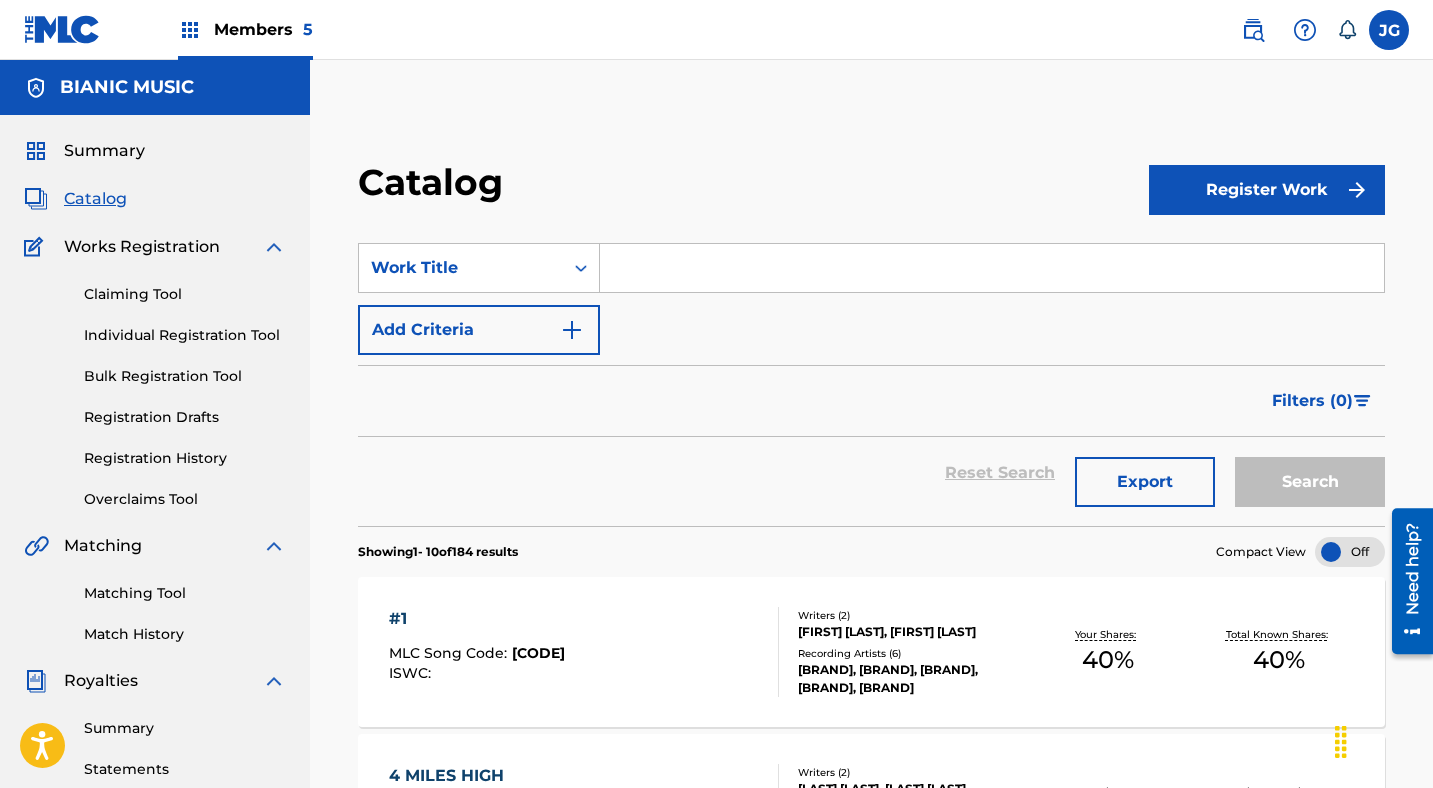 click on "Members    5" at bounding box center [263, 29] 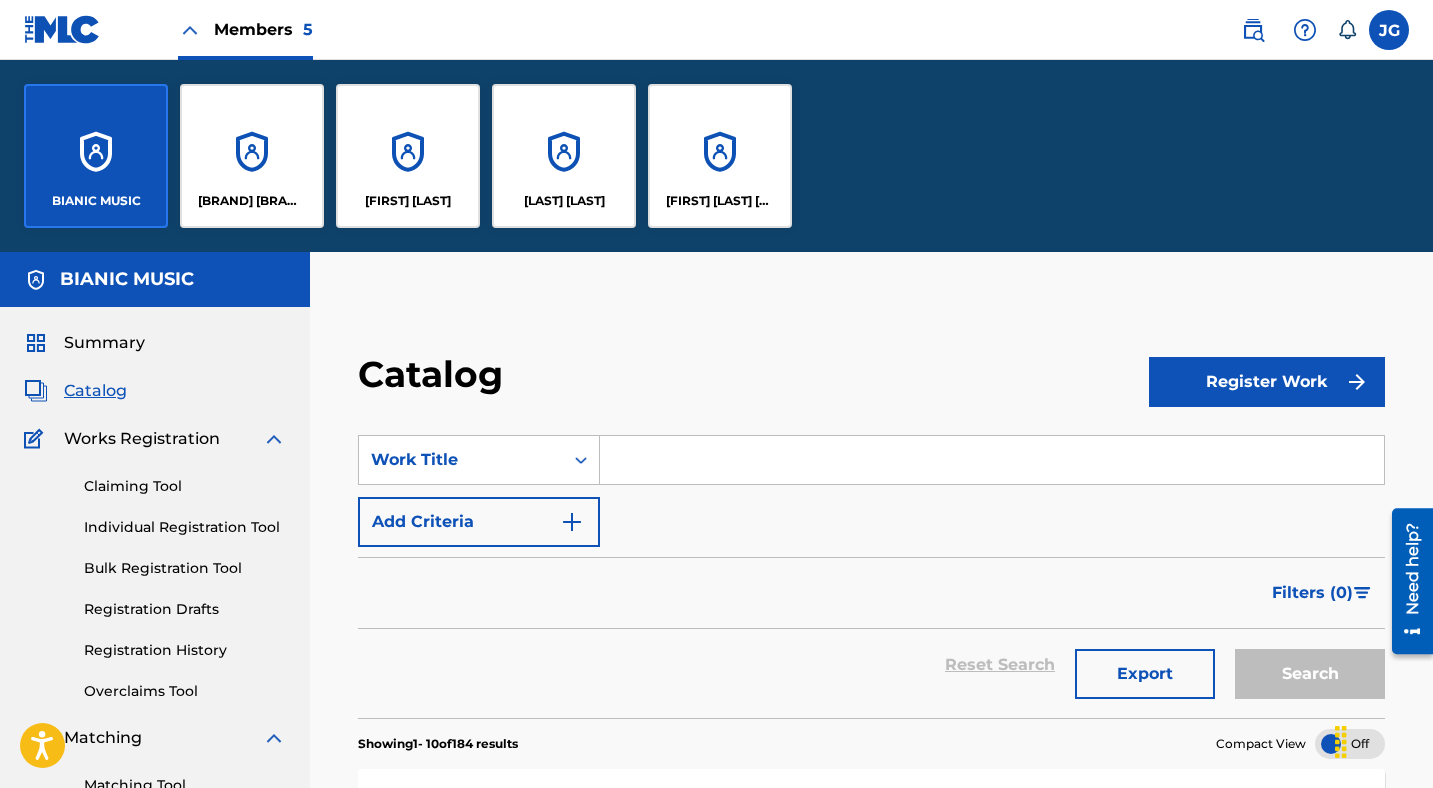 click on "[FIRST] [LAST]" at bounding box center (408, 156) 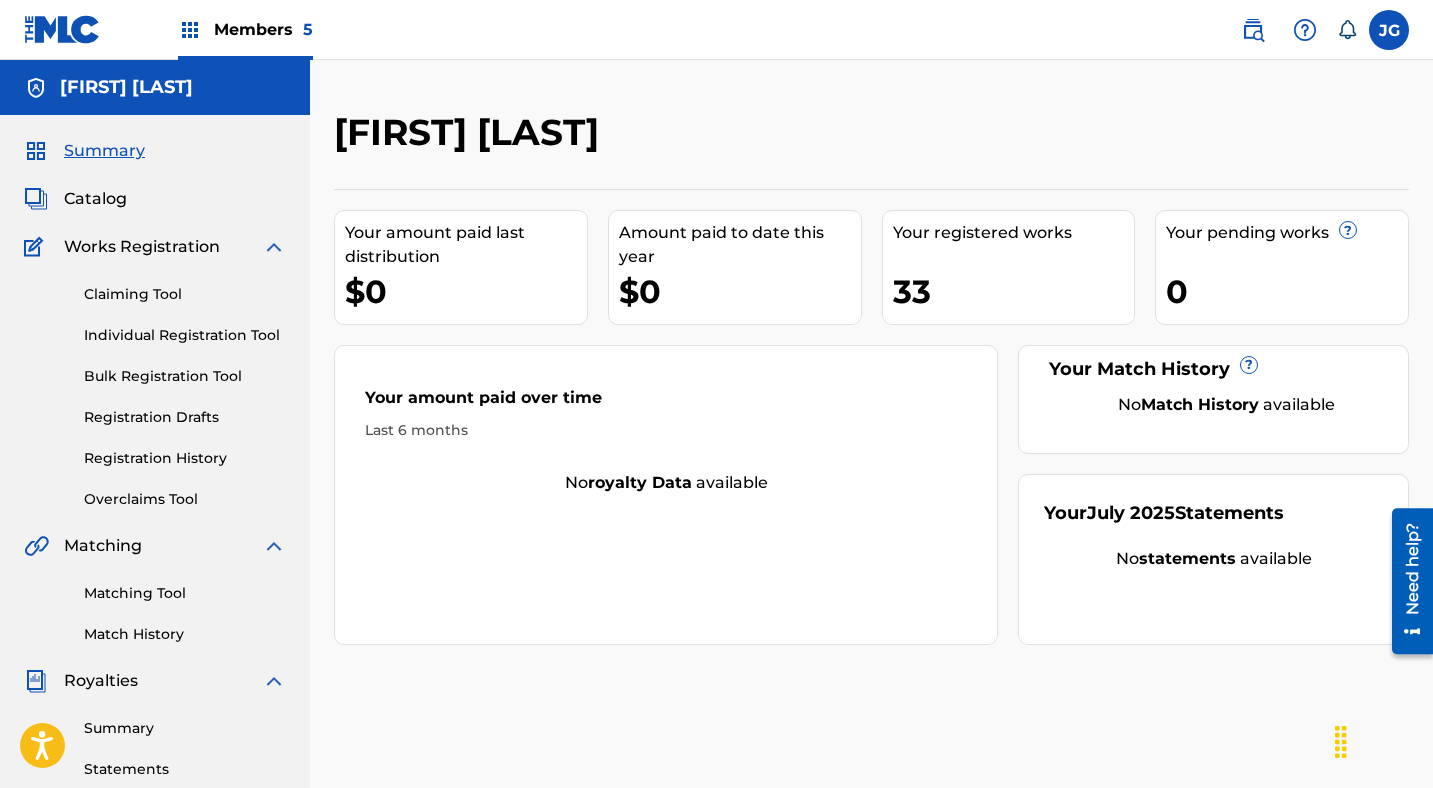 click on "Catalog" at bounding box center [95, 199] 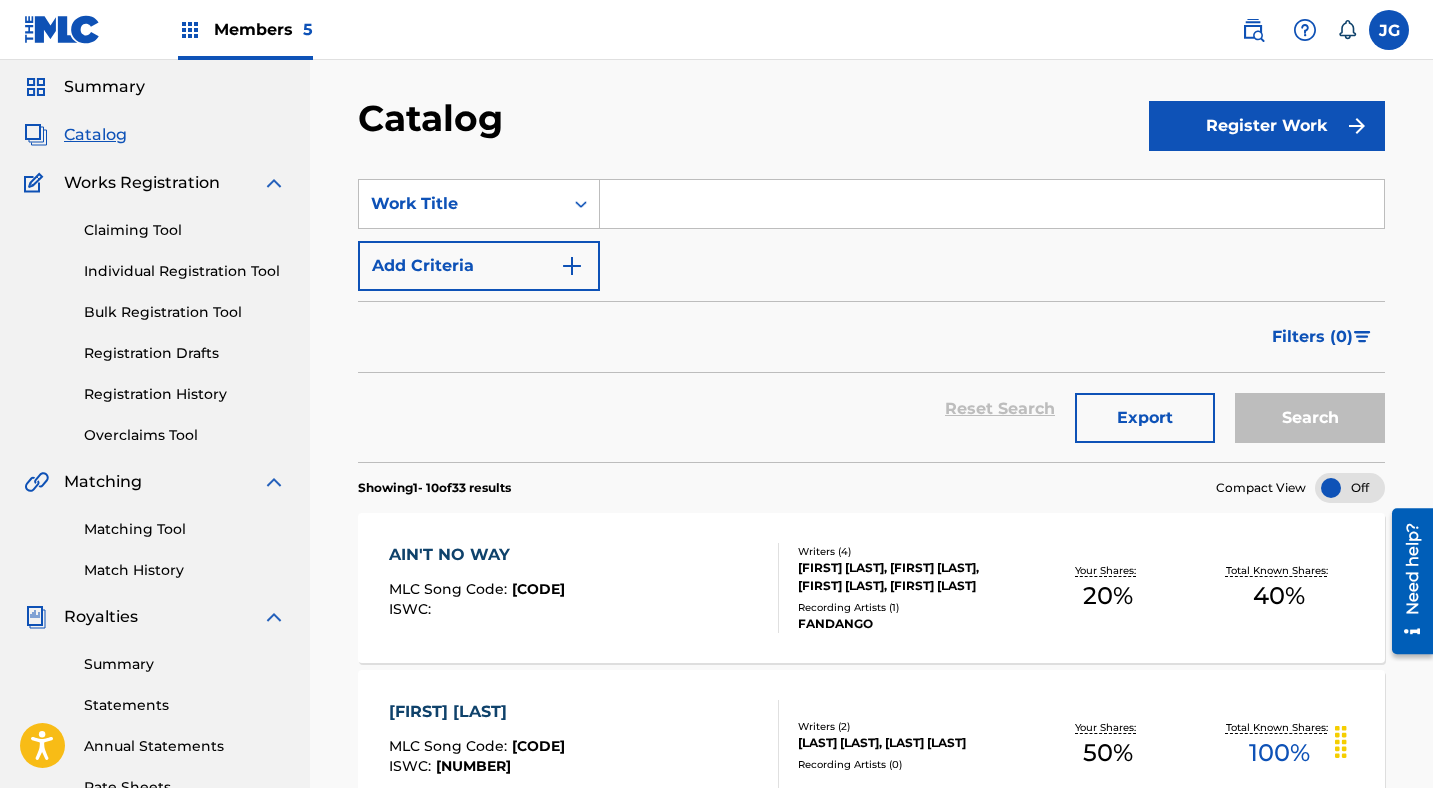 scroll, scrollTop: 0, scrollLeft: 0, axis: both 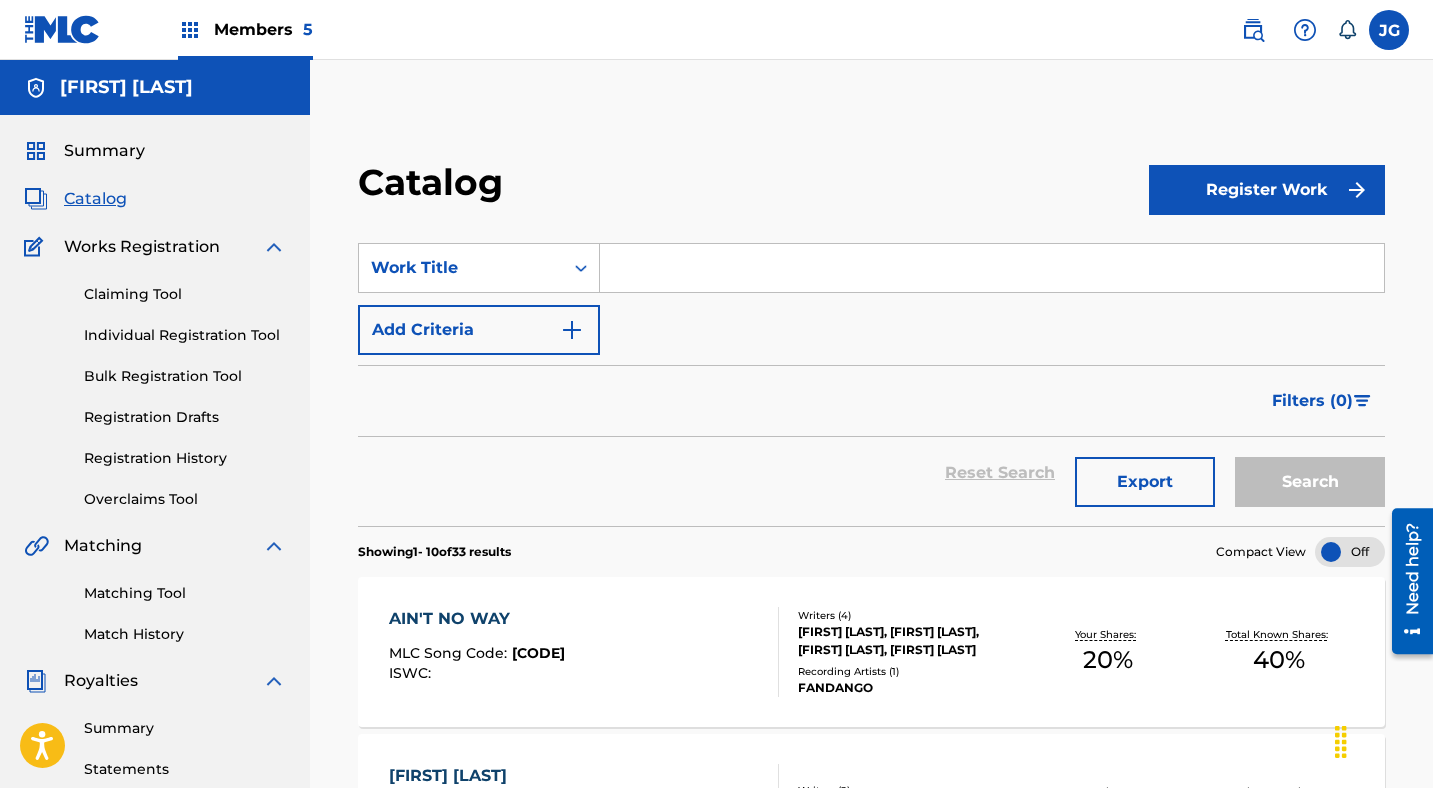 click on "Members    5" at bounding box center [263, 29] 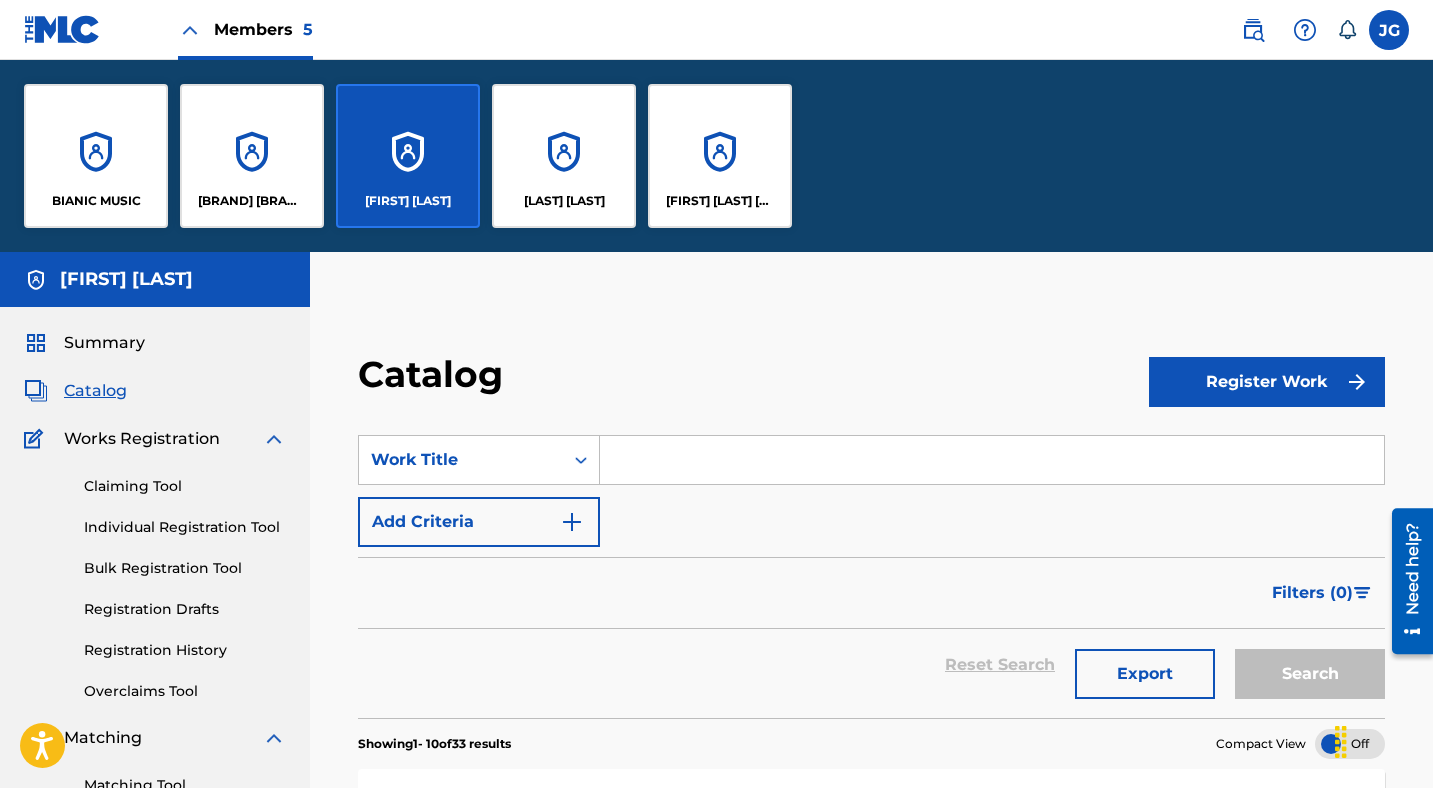 click on "BIANIC MUSIC" at bounding box center [96, 156] 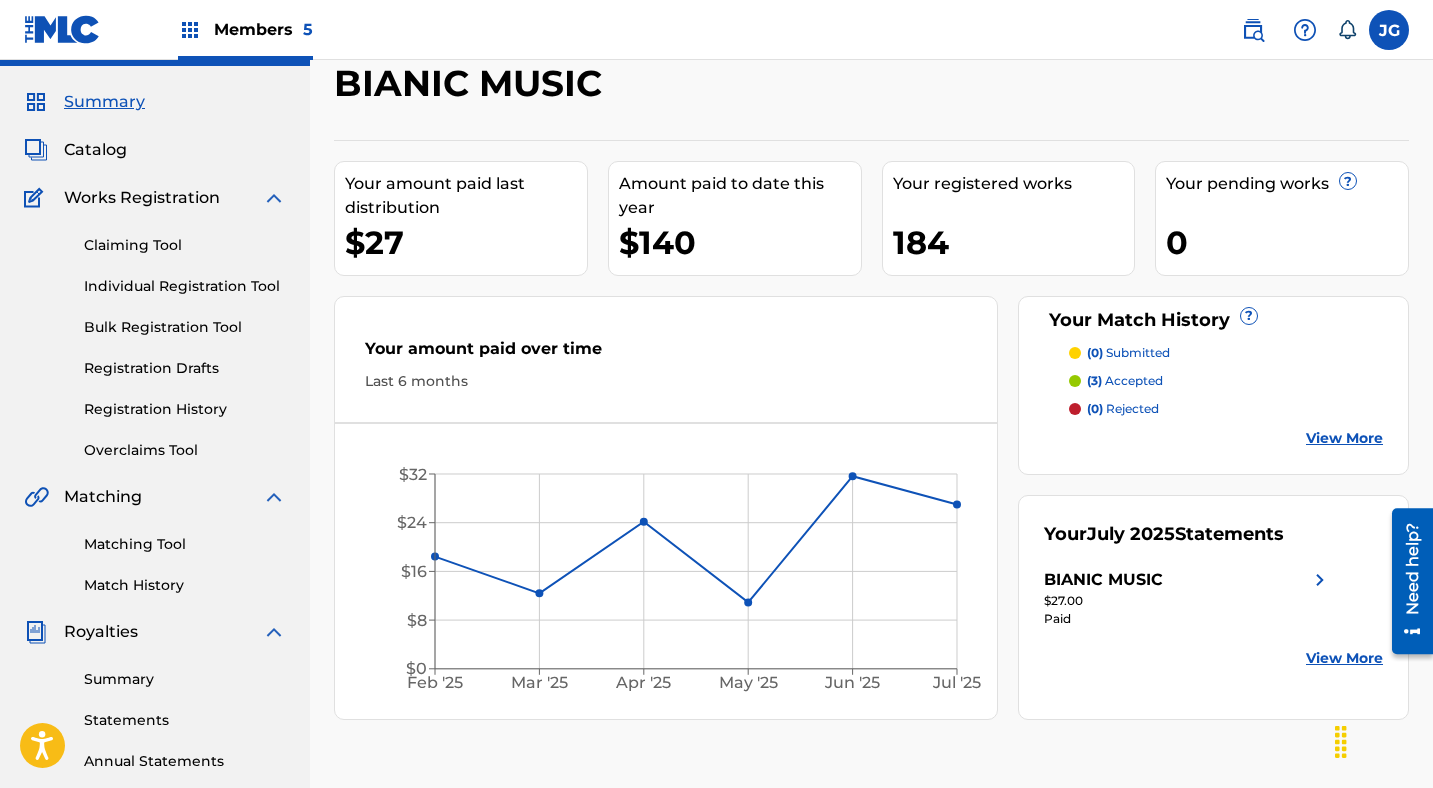scroll, scrollTop: 0, scrollLeft: 0, axis: both 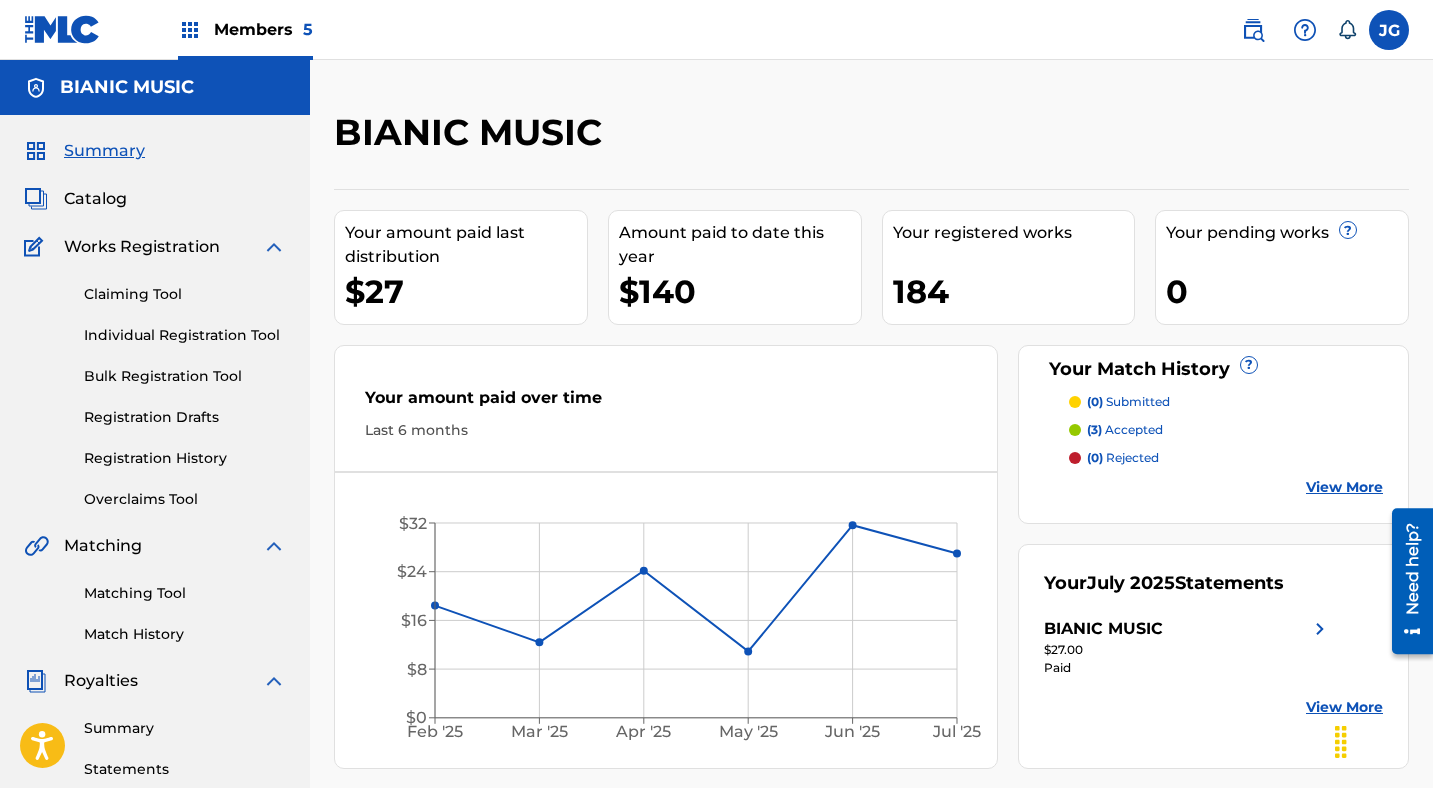 click on "Members    5" at bounding box center (263, 29) 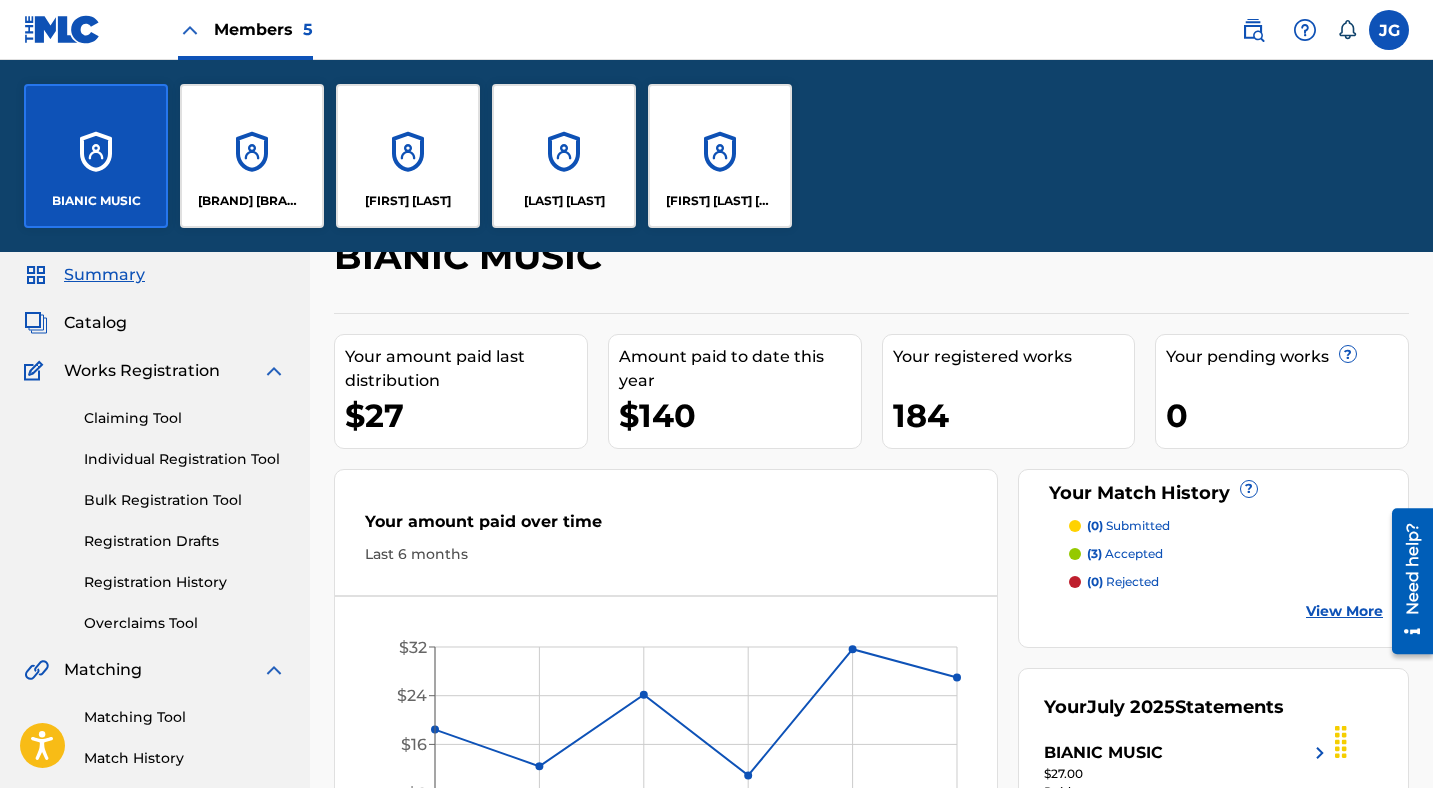 scroll, scrollTop: 5, scrollLeft: 0, axis: vertical 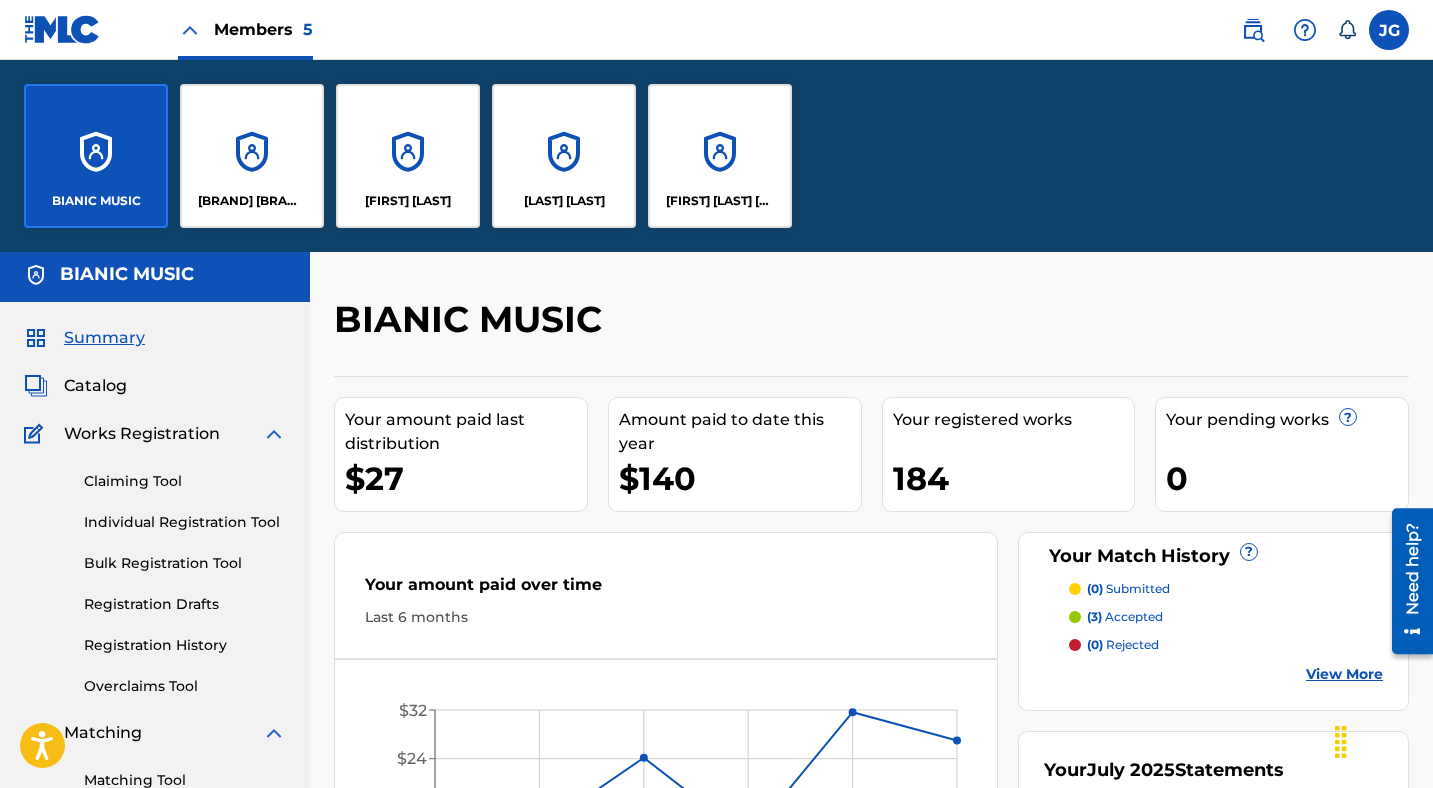 click on "[FIRST] [LAST] [PRODUCT]" at bounding box center (720, 156) 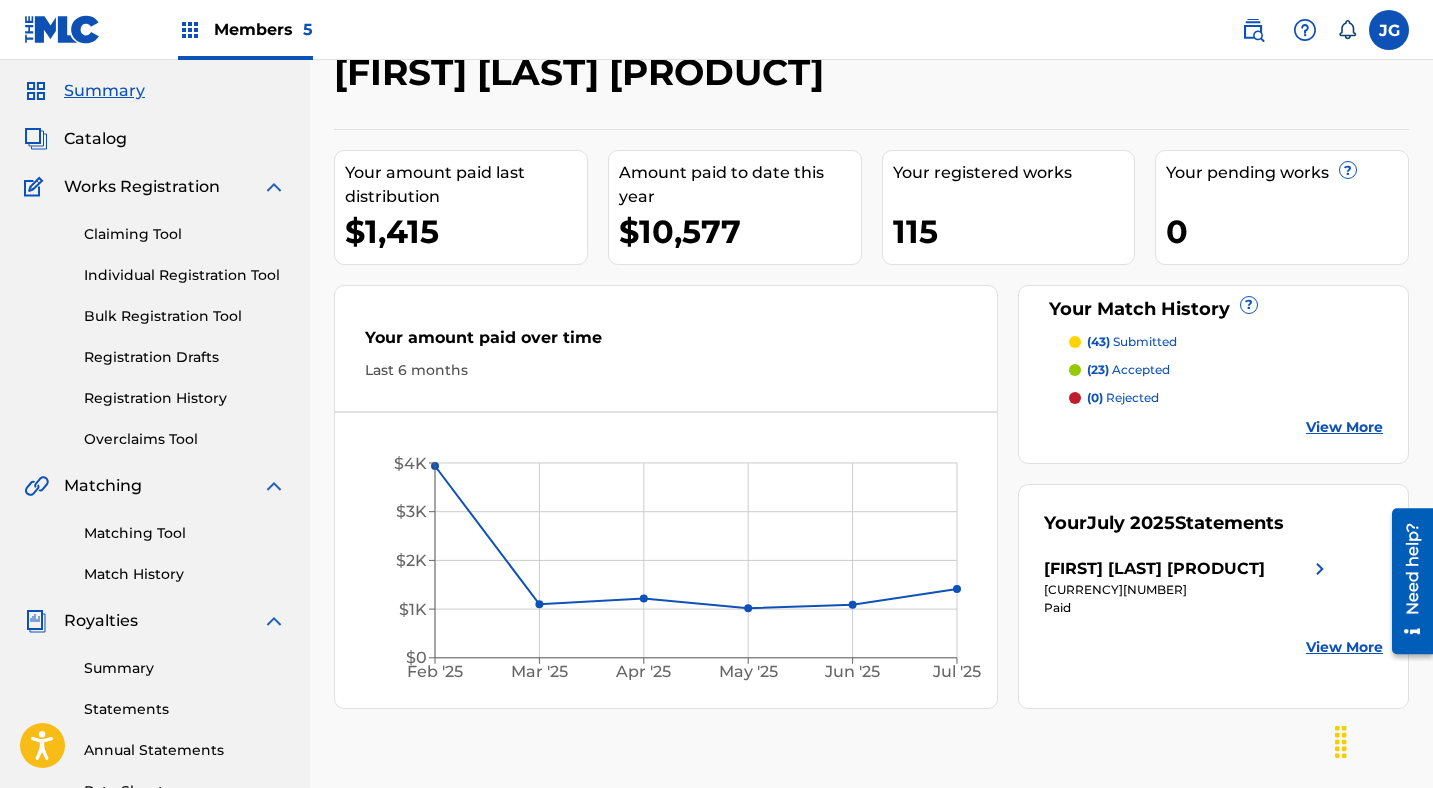 scroll, scrollTop: 56, scrollLeft: 0, axis: vertical 